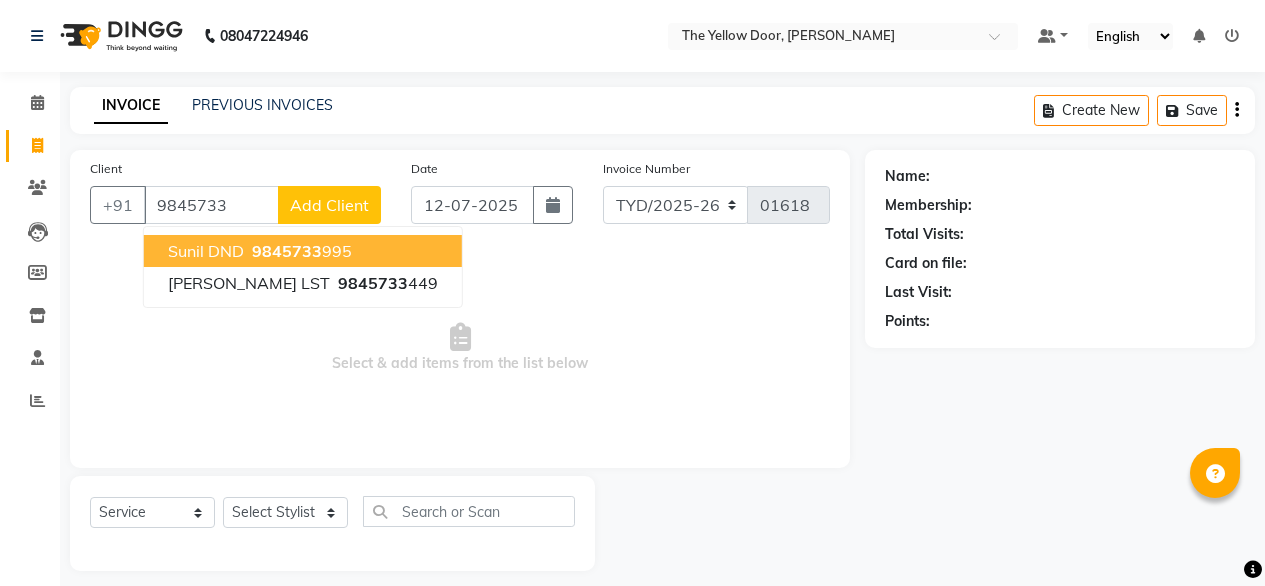 select on "service" 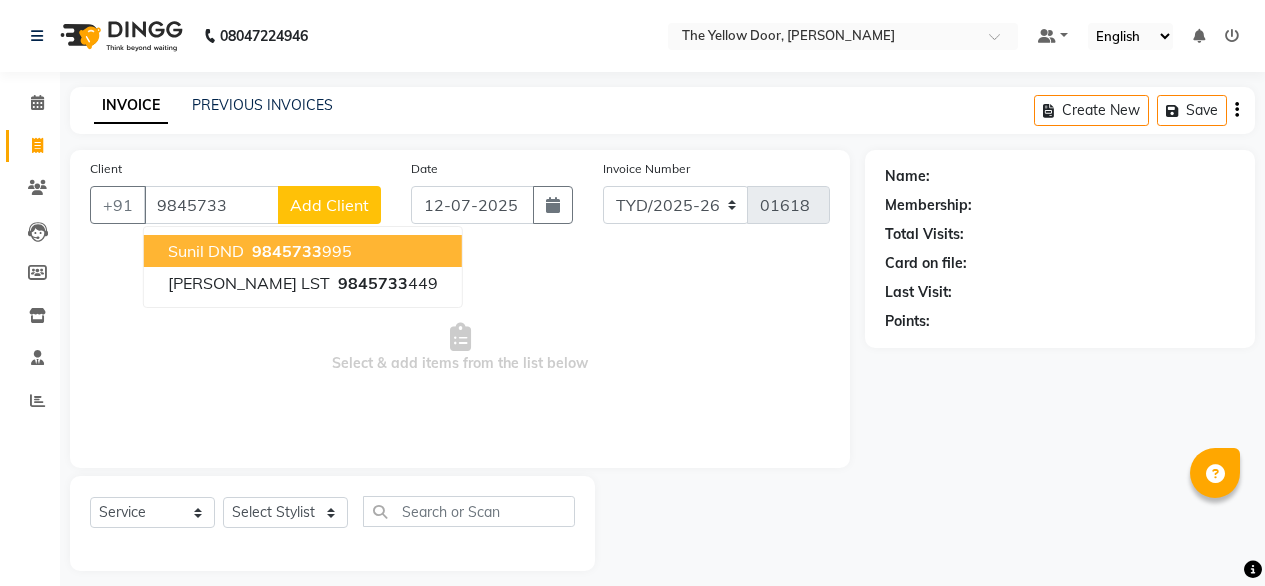scroll, scrollTop: 16, scrollLeft: 0, axis: vertical 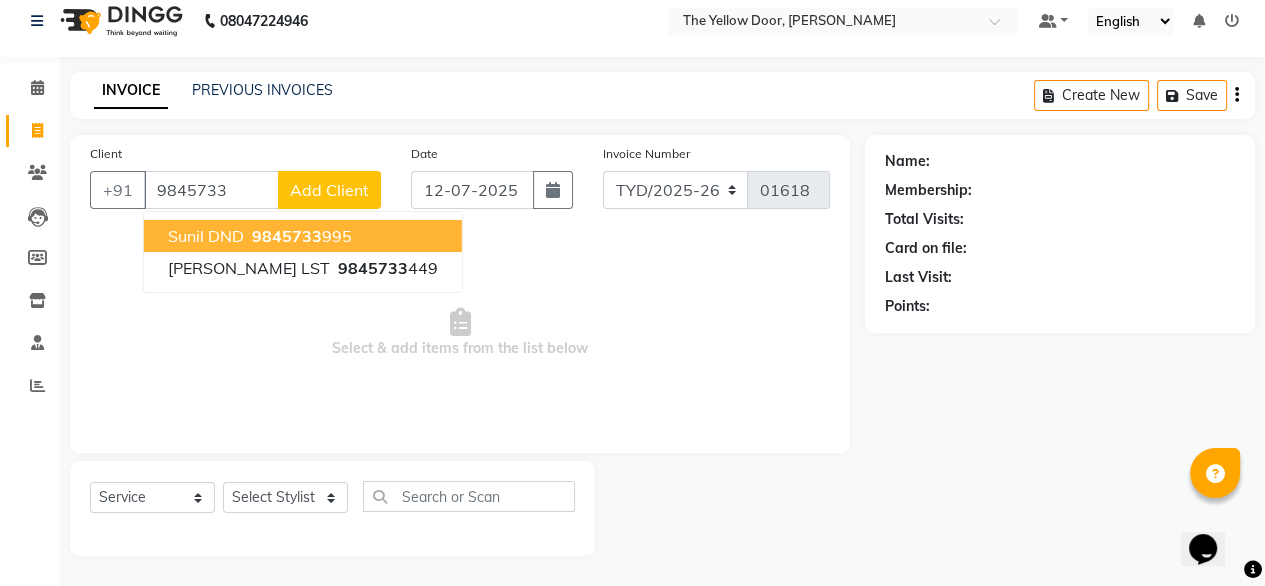 click on "9845733" at bounding box center (287, 236) 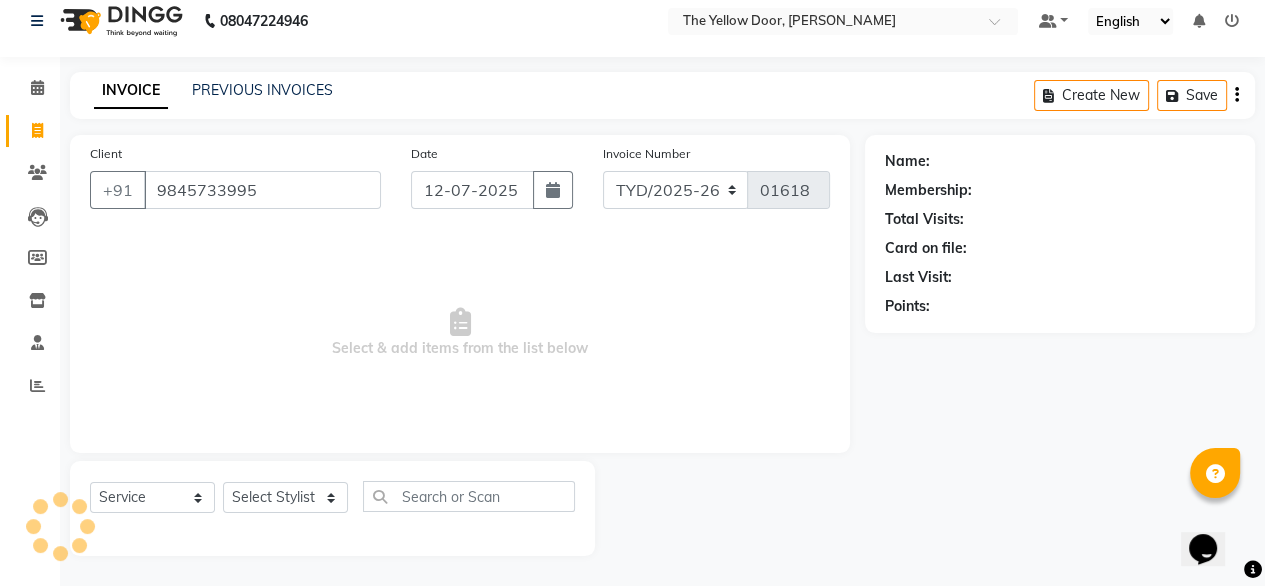 type on "9845733995" 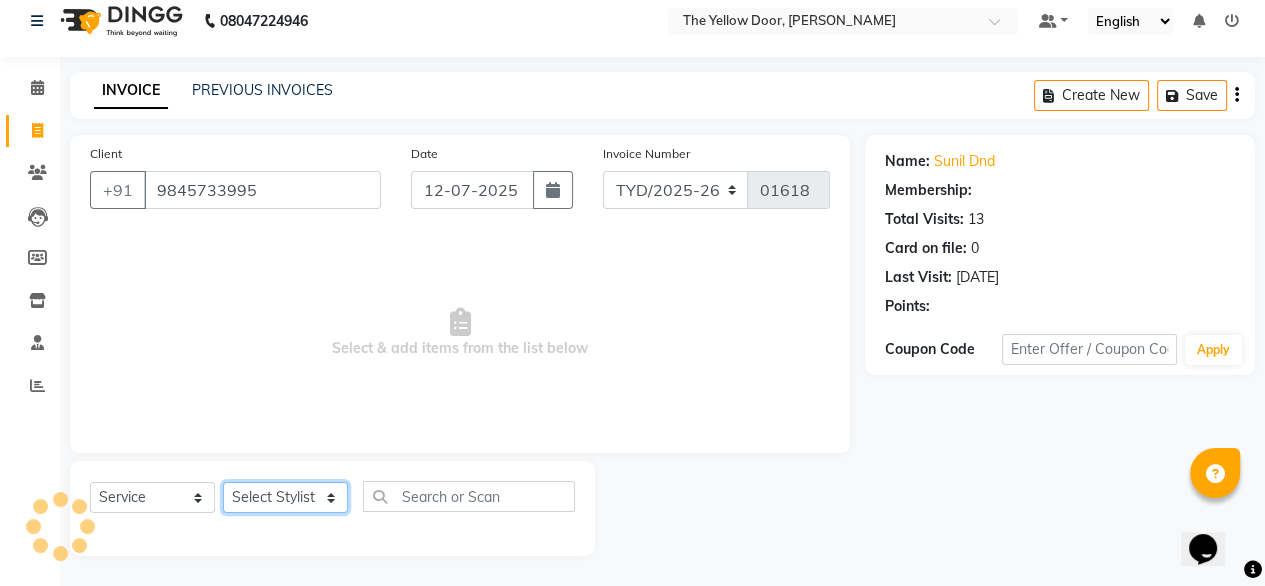 drag, startPoint x: 298, startPoint y: 503, endPoint x: 286, endPoint y: 442, distance: 62.169125 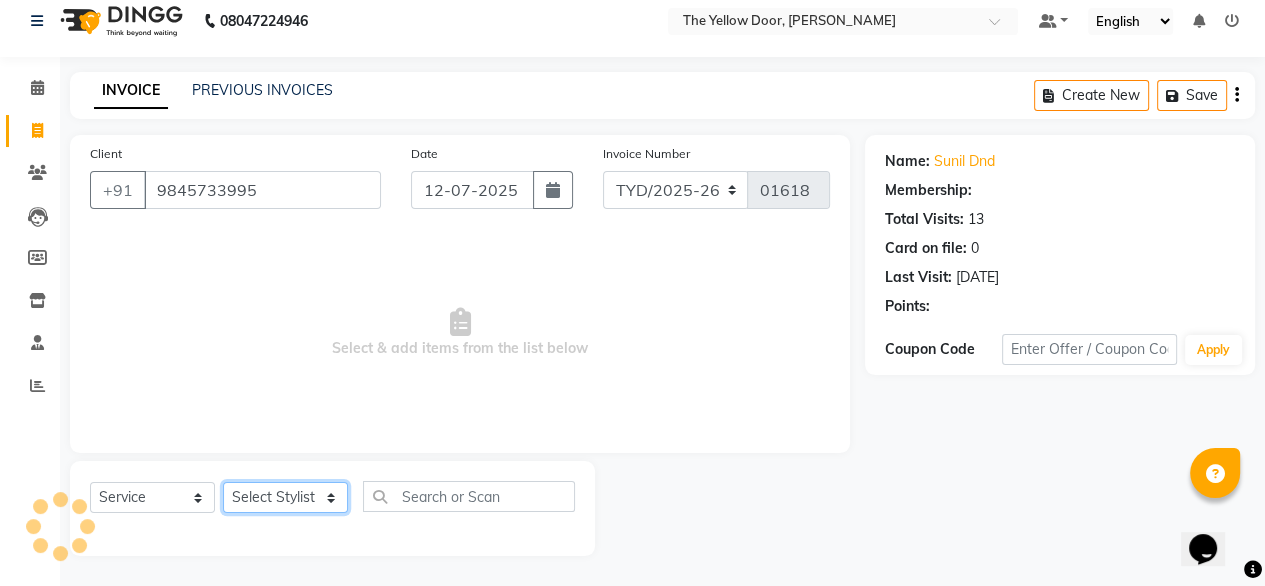 click on "Client [PHONE_NUMBER] Date [DATE] Invoice Number TYD/2025-26 V/[PHONE_NUMBER]  Select & add items from the list below  Select  Service  Product  Membership  Package Voucher Prepaid Gift Card  Select Stylist [PERSON_NAME] [PERSON_NAME] [PERSON_NAME] Housekeeping Kaku Manager [PERSON_NAME]" 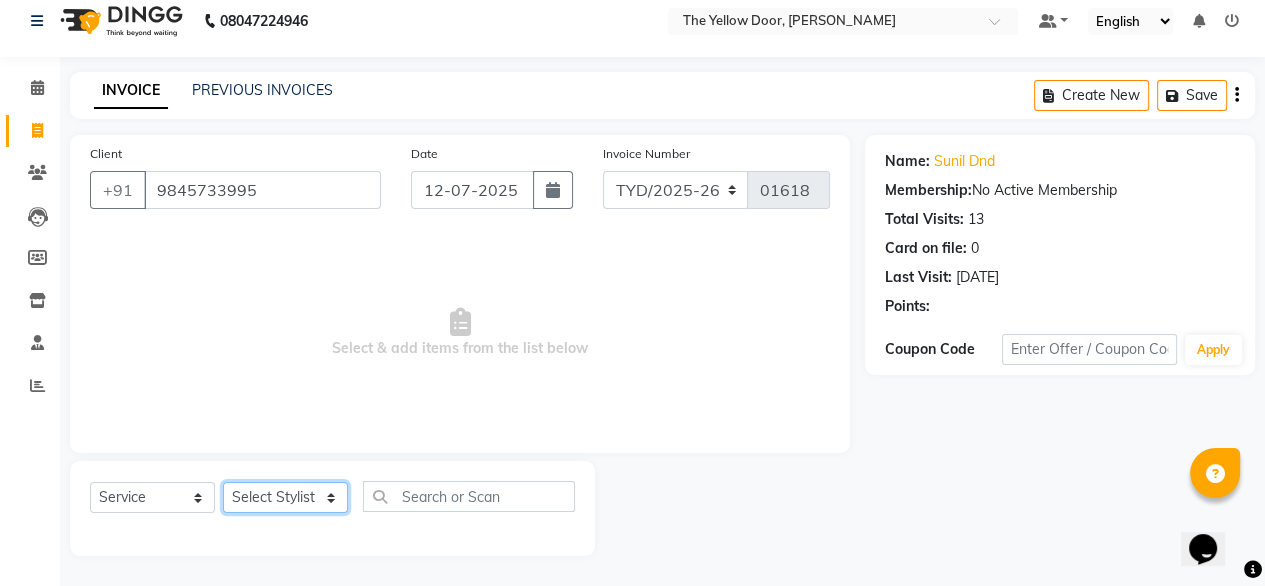 select on "36569" 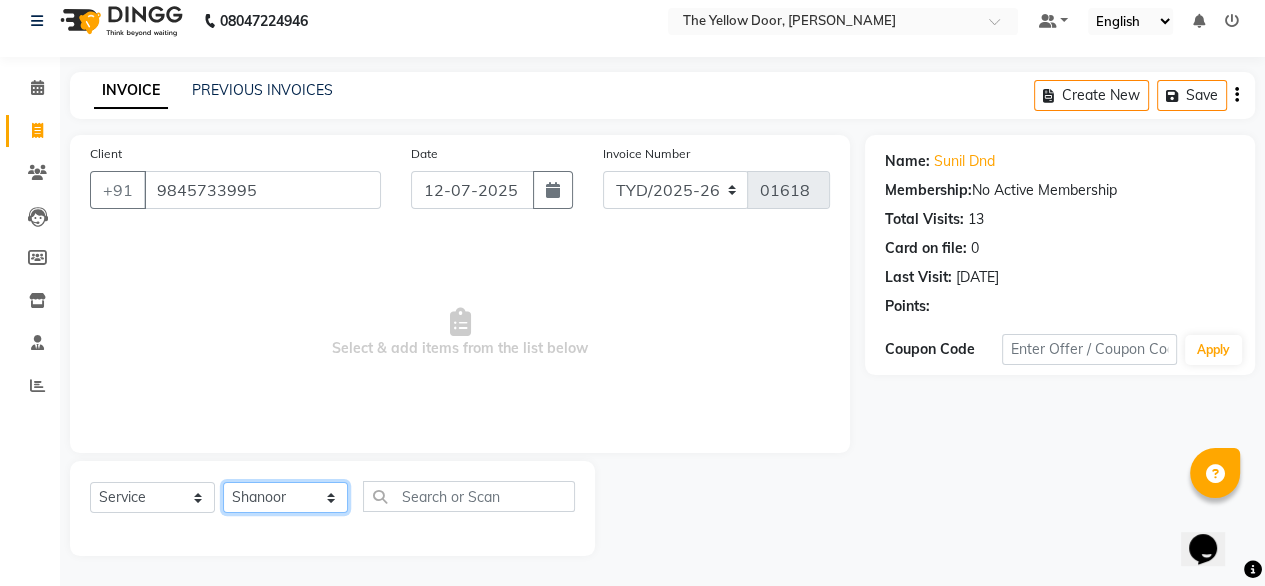 click on "Select Stylist [PERSON_NAME] [PERSON_NAME] [PERSON_NAME] Housekeeping Kaku Manager [PERSON_NAME]" 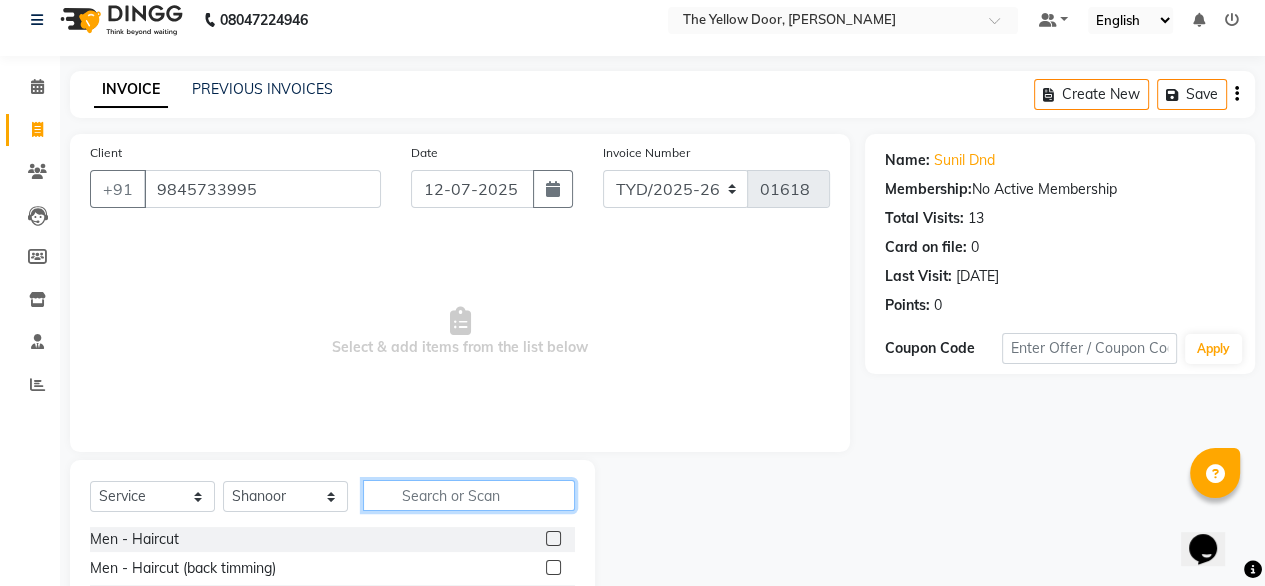 click 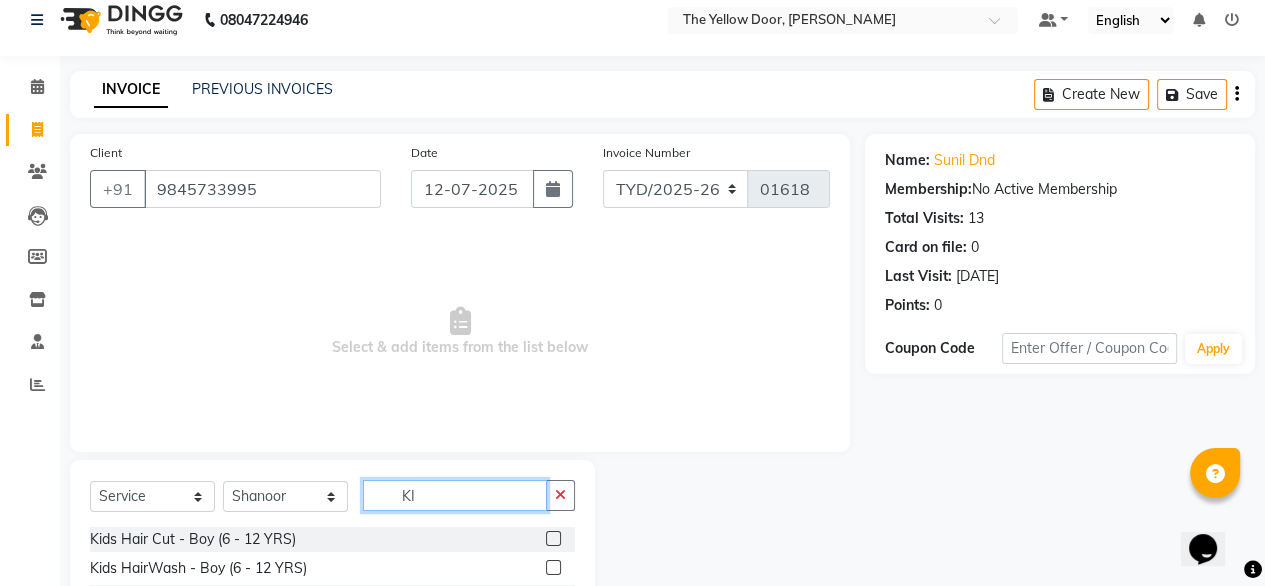 type on "K" 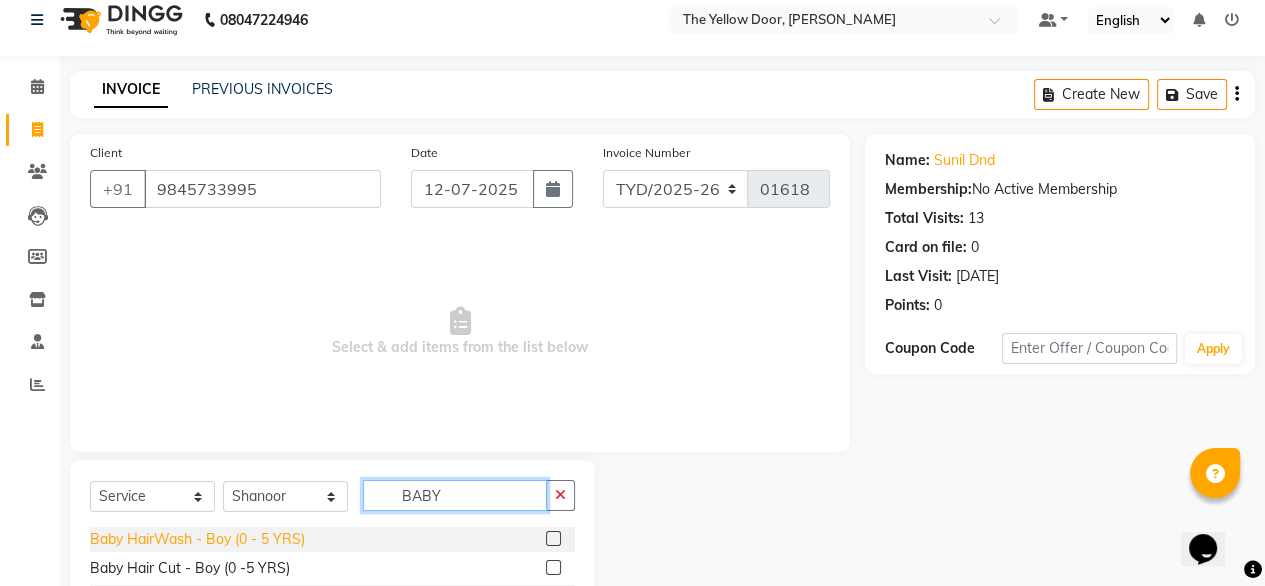 type on "BABY" 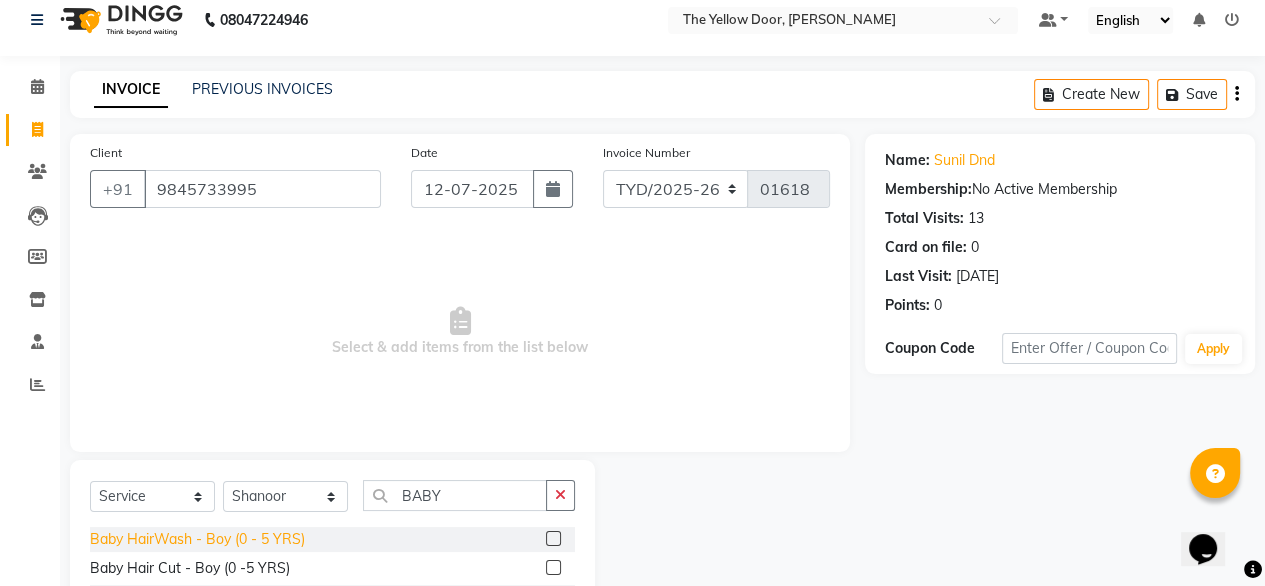 click on "Baby HairWash - Boy (0 - 5 YRS)" 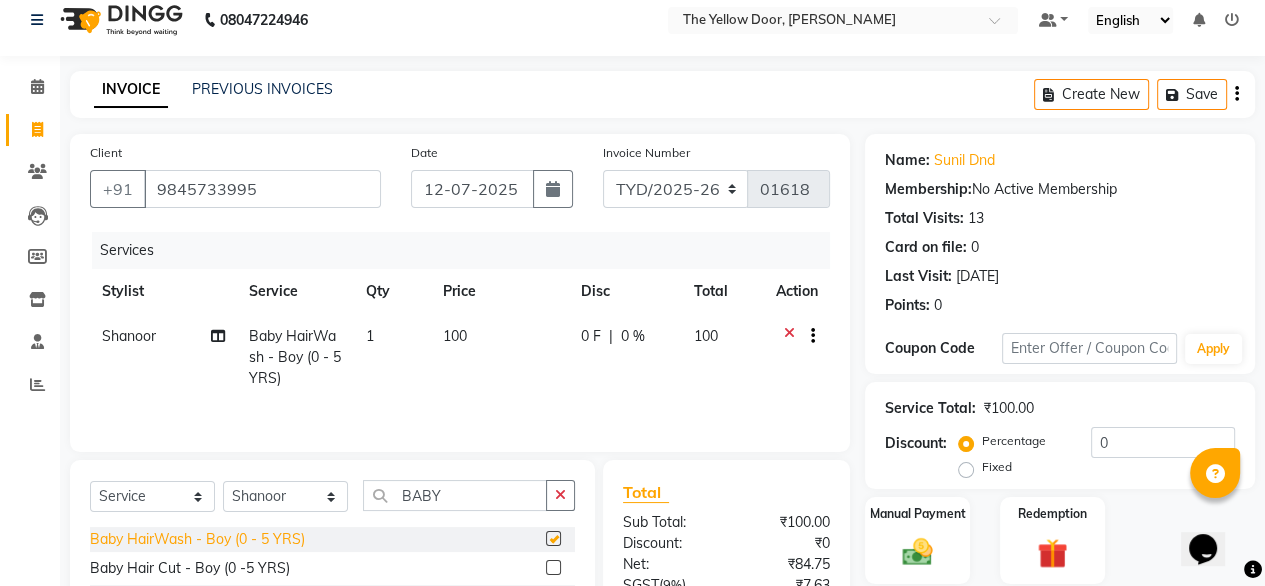 checkbox on "false" 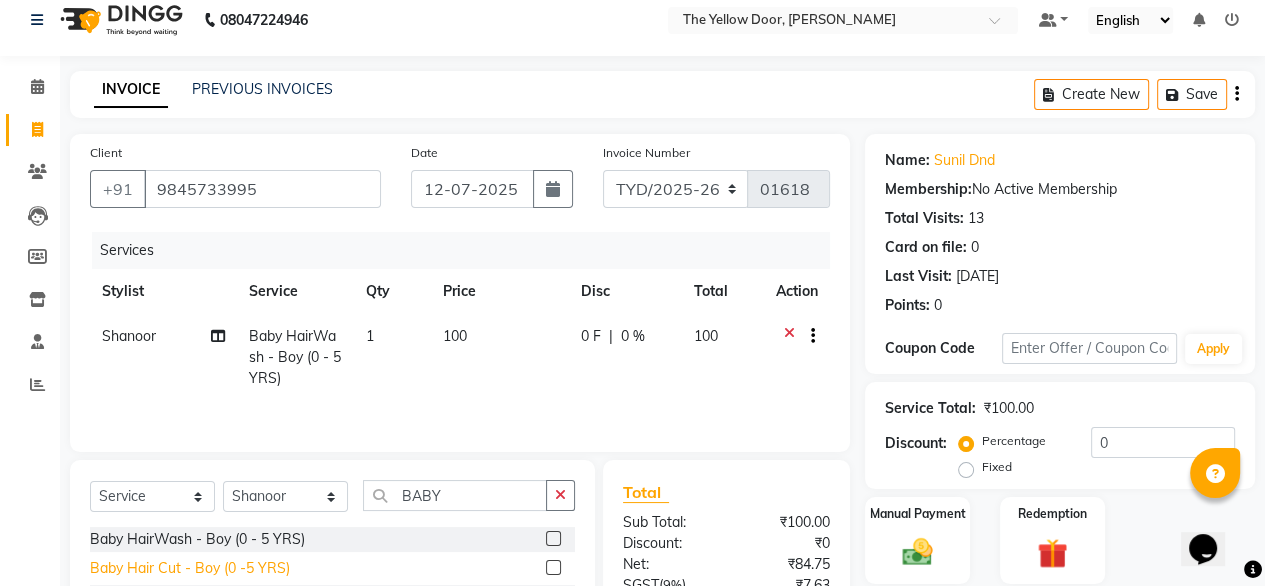 click on "Baby Hair Cut - Boy (0 -5 YRS)" 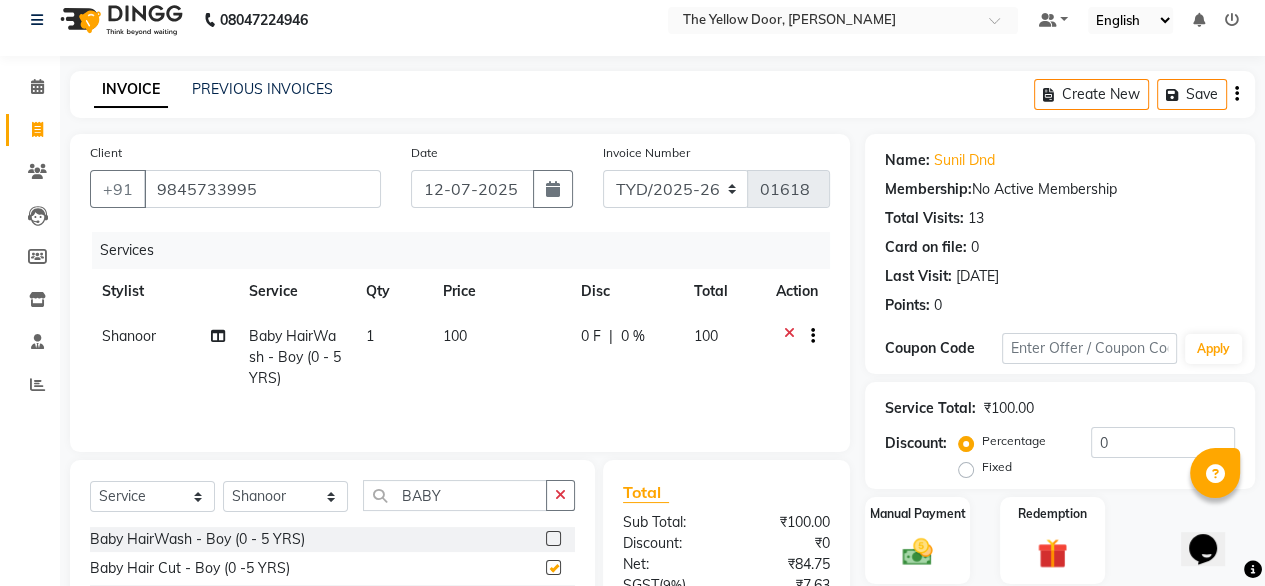 checkbox on "false" 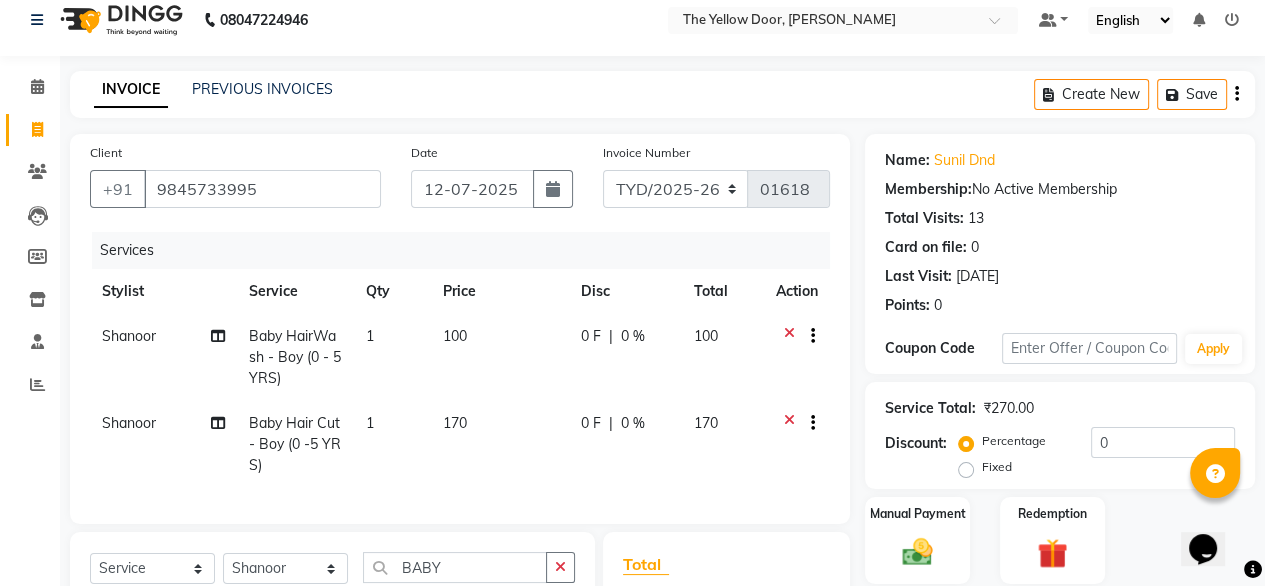click 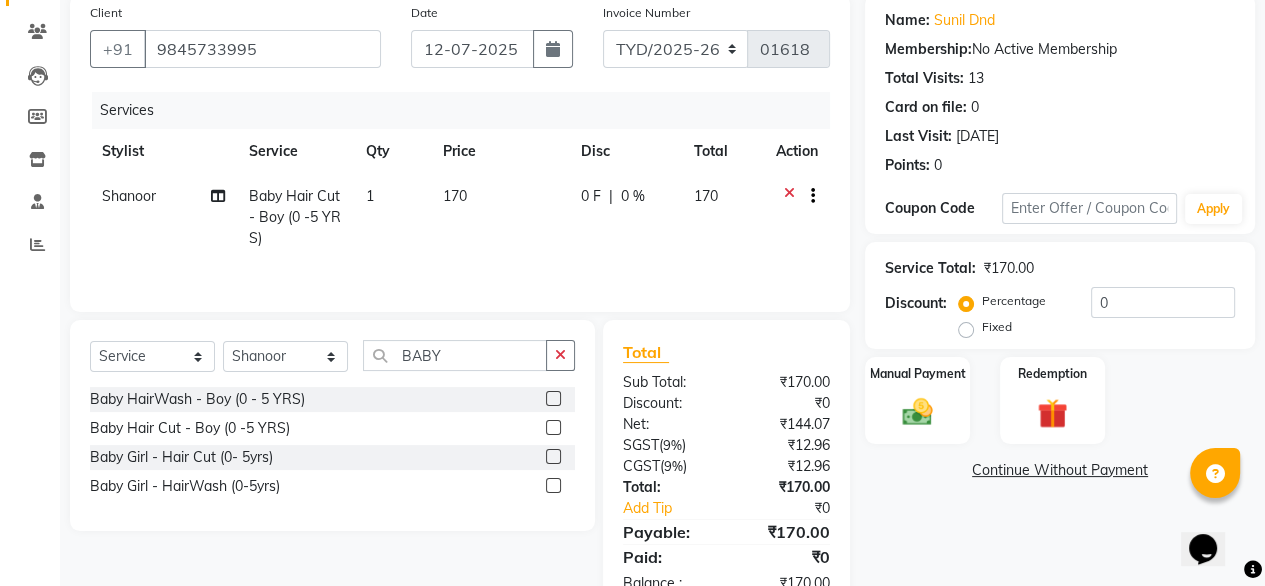 scroll, scrollTop: 158, scrollLeft: 0, axis: vertical 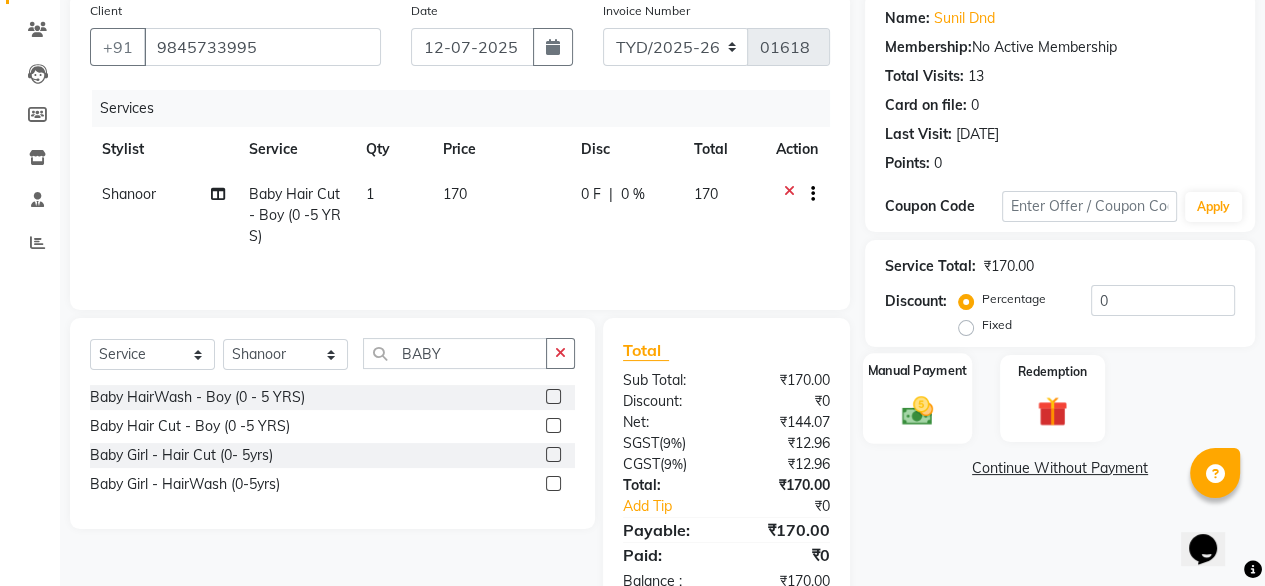 click on "Manual Payment" 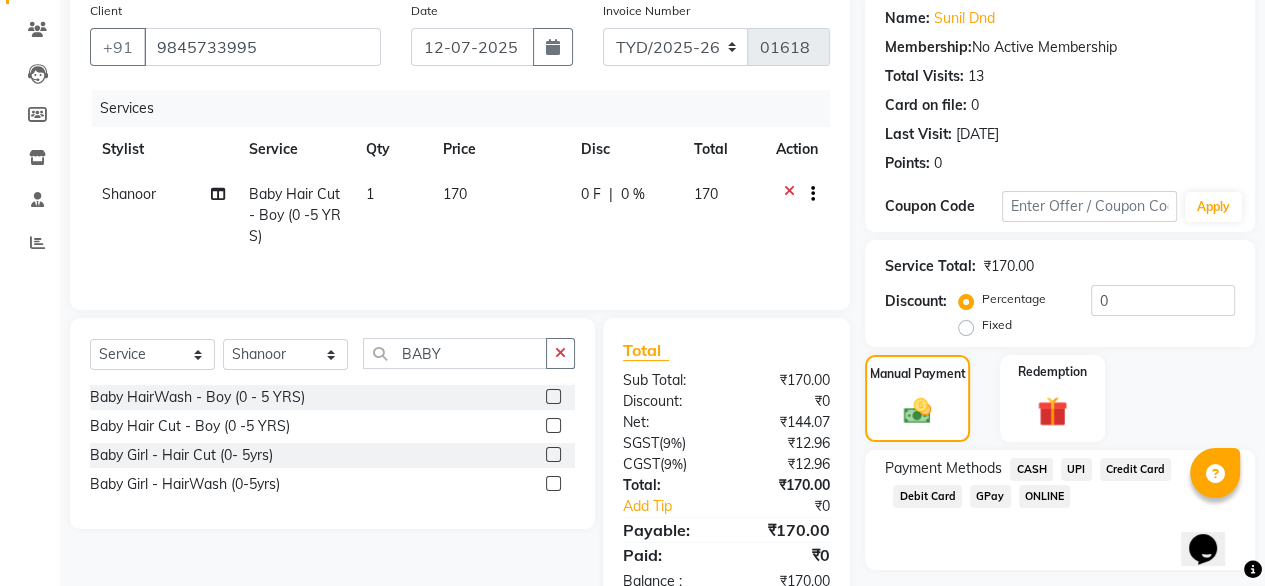 click on "UPI" 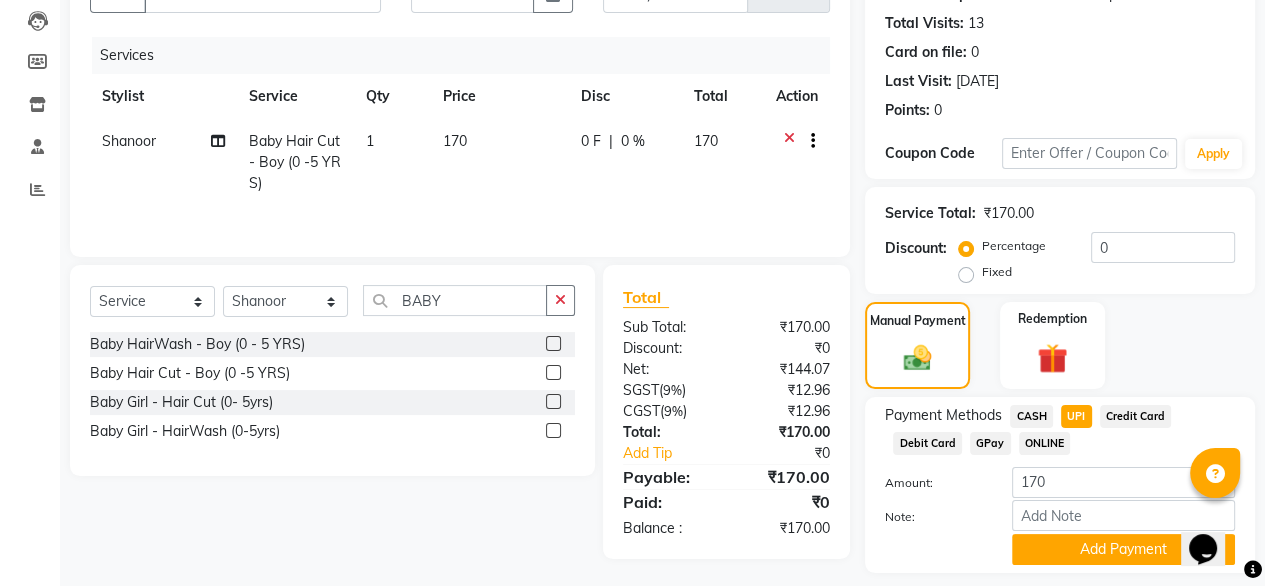 click on "Add Payment" 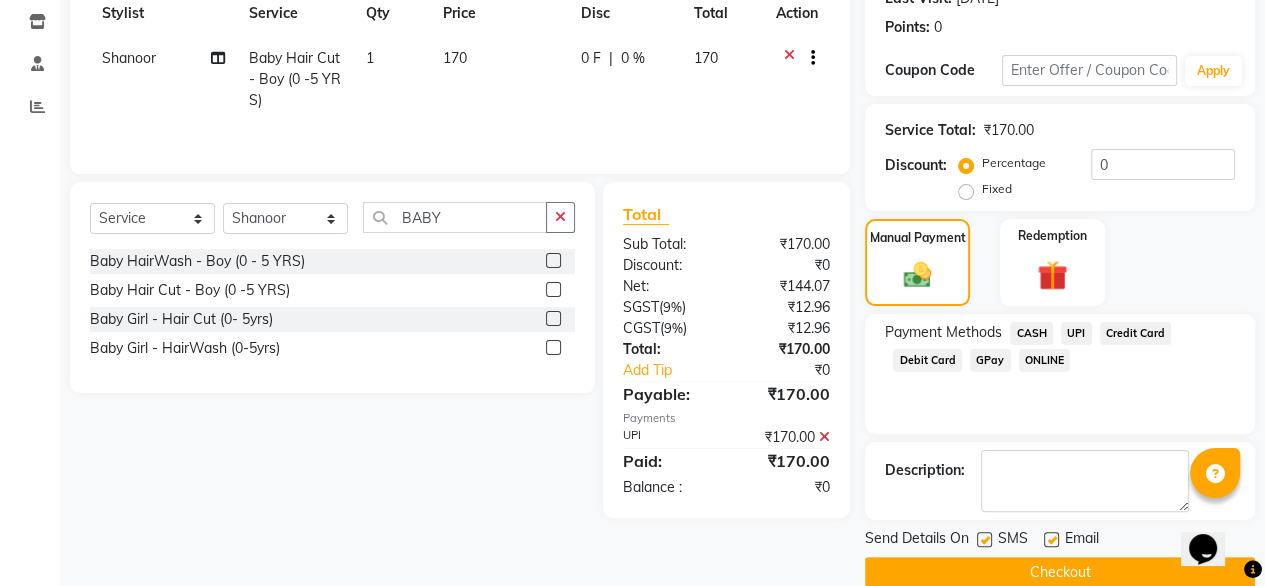 scroll, scrollTop: 295, scrollLeft: 0, axis: vertical 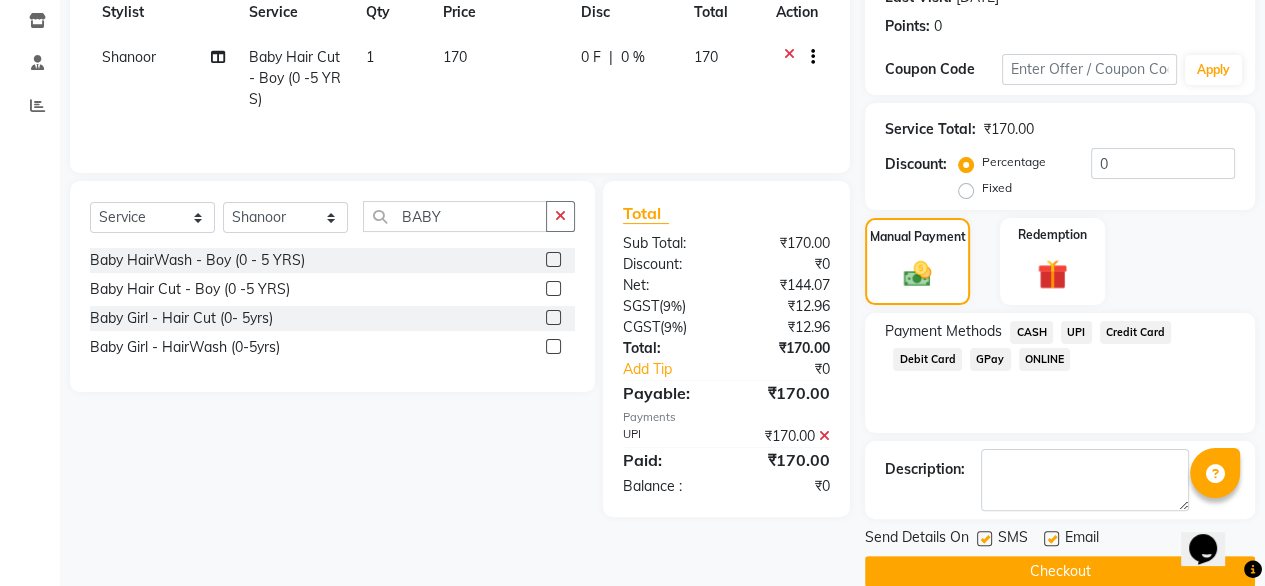 click on "Checkout" 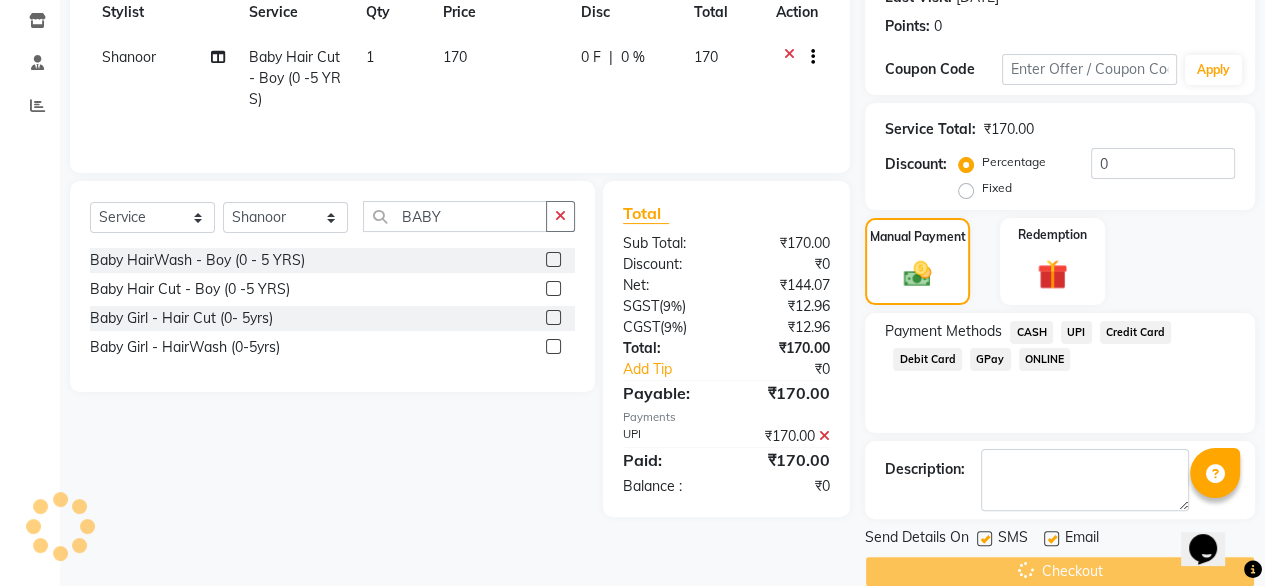 scroll, scrollTop: 0, scrollLeft: 0, axis: both 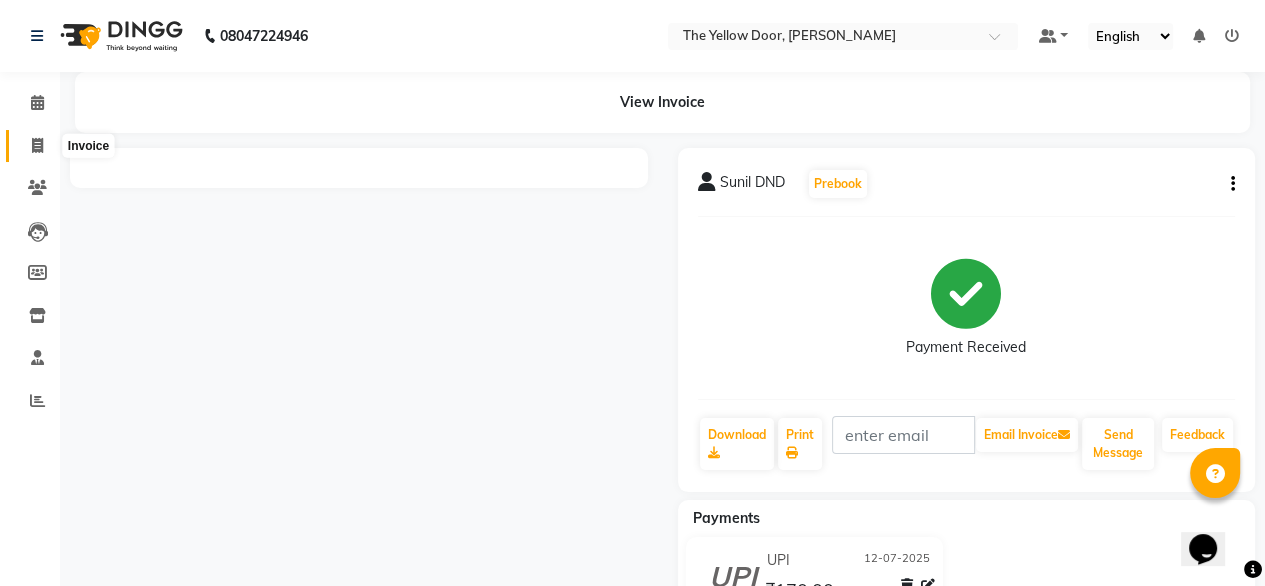 click 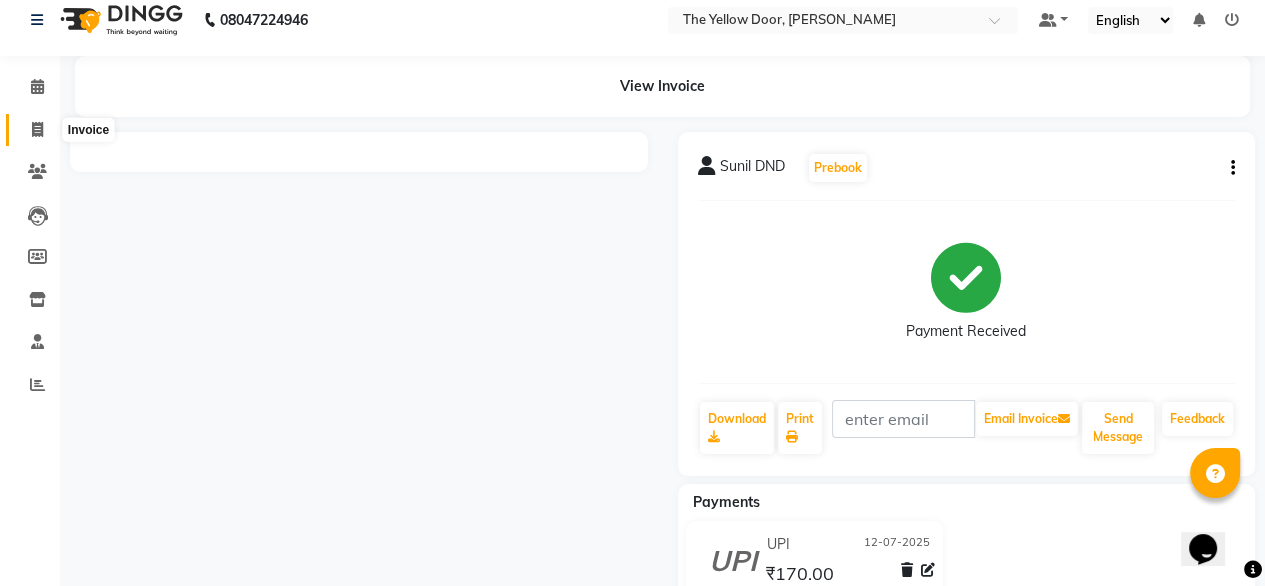 select on "service" 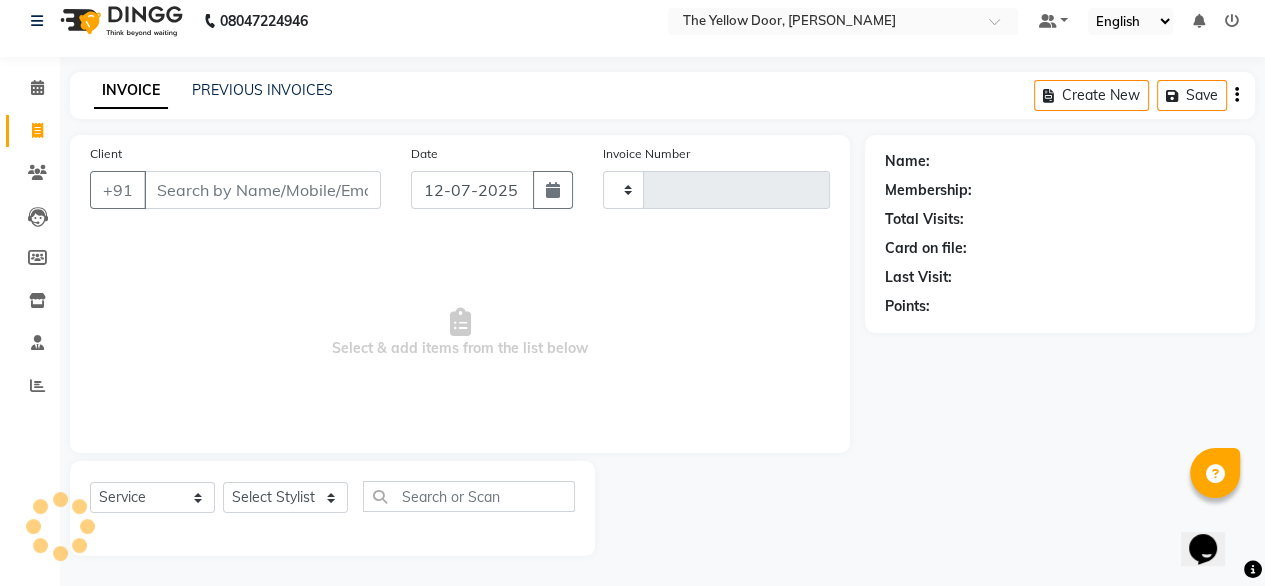 type on "01619" 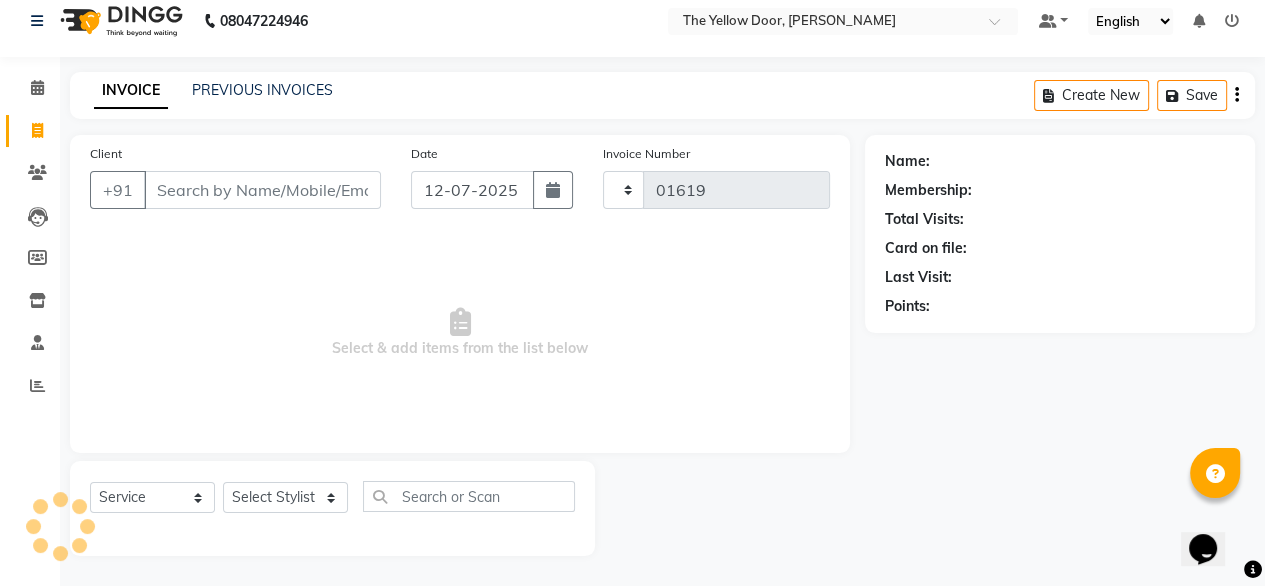 select on "5650" 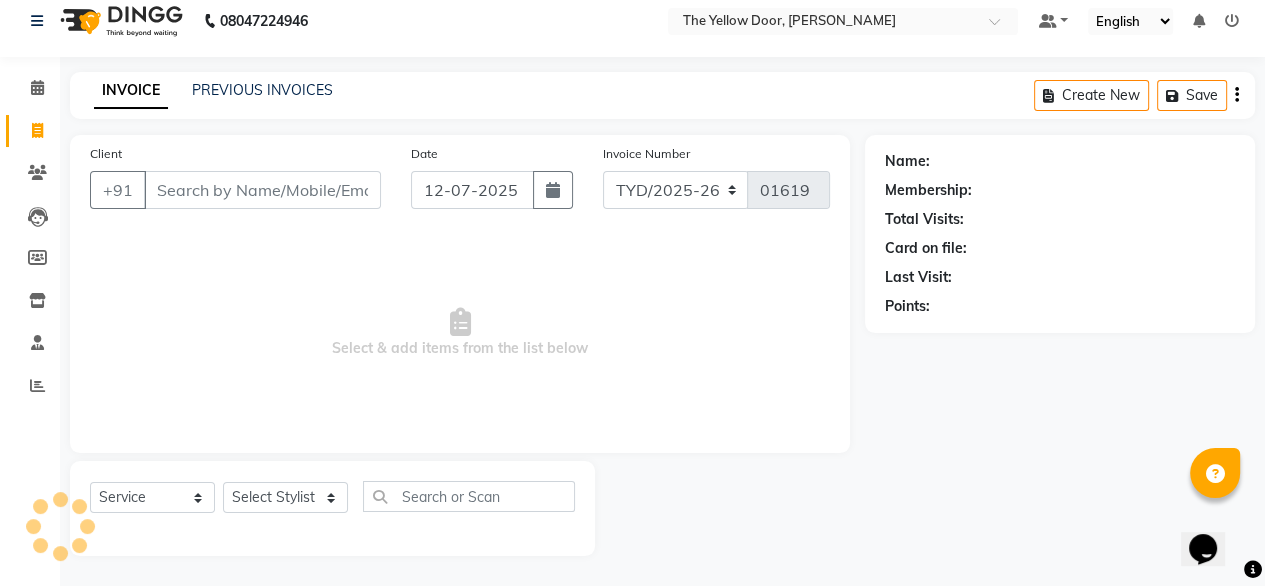 click on "Client" at bounding box center (262, 190) 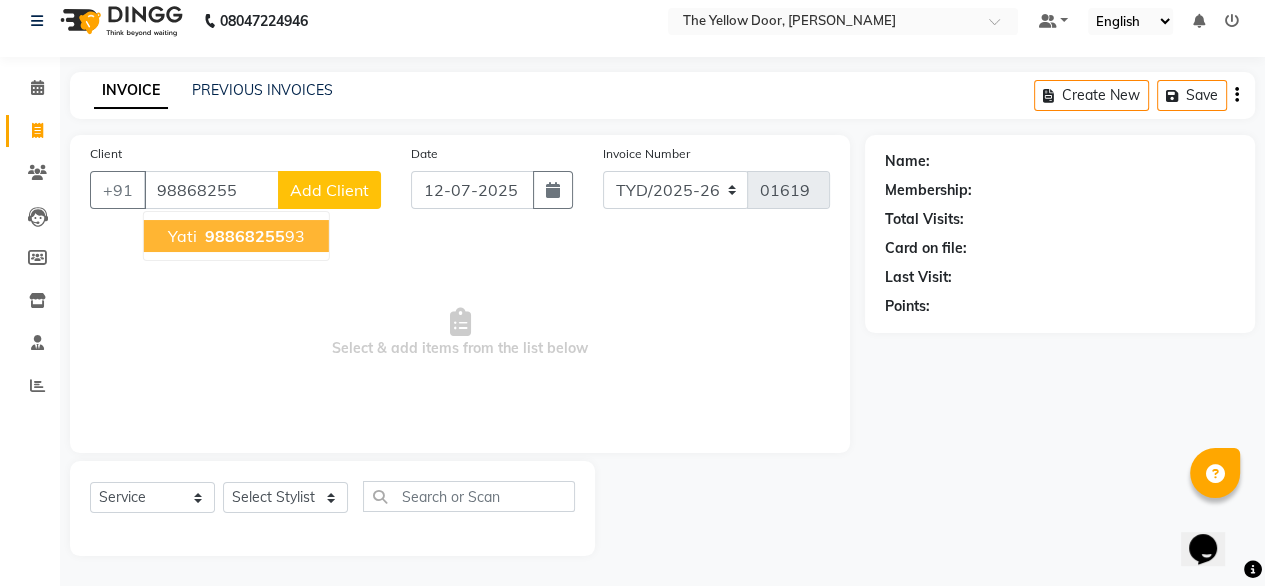 click on "98868255" at bounding box center [245, 236] 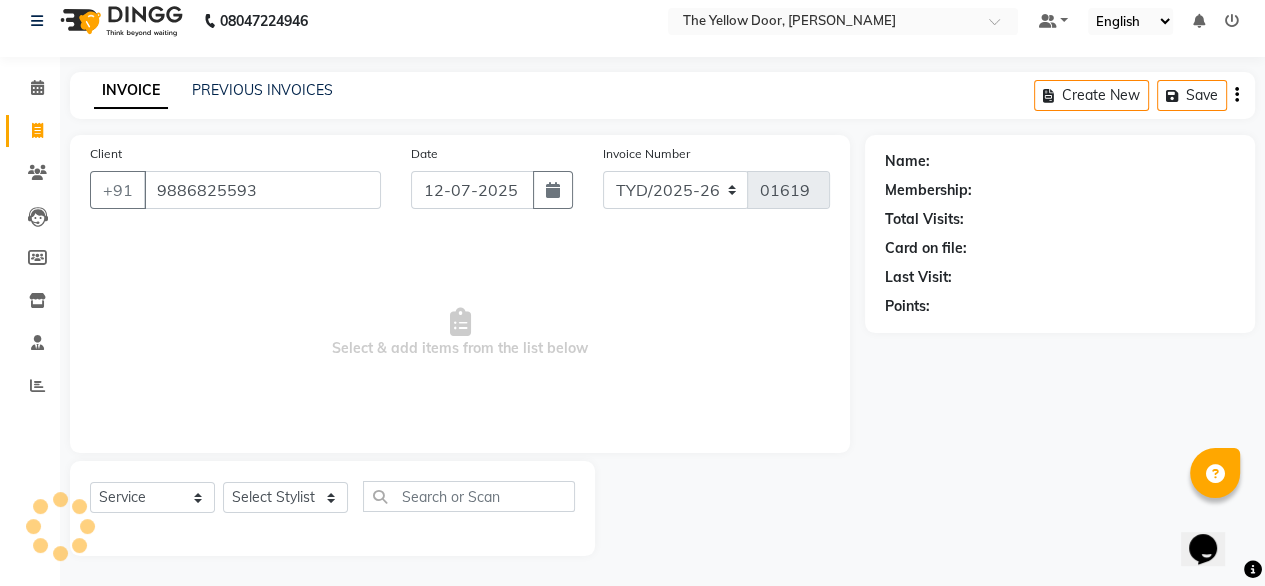 type on "9886825593" 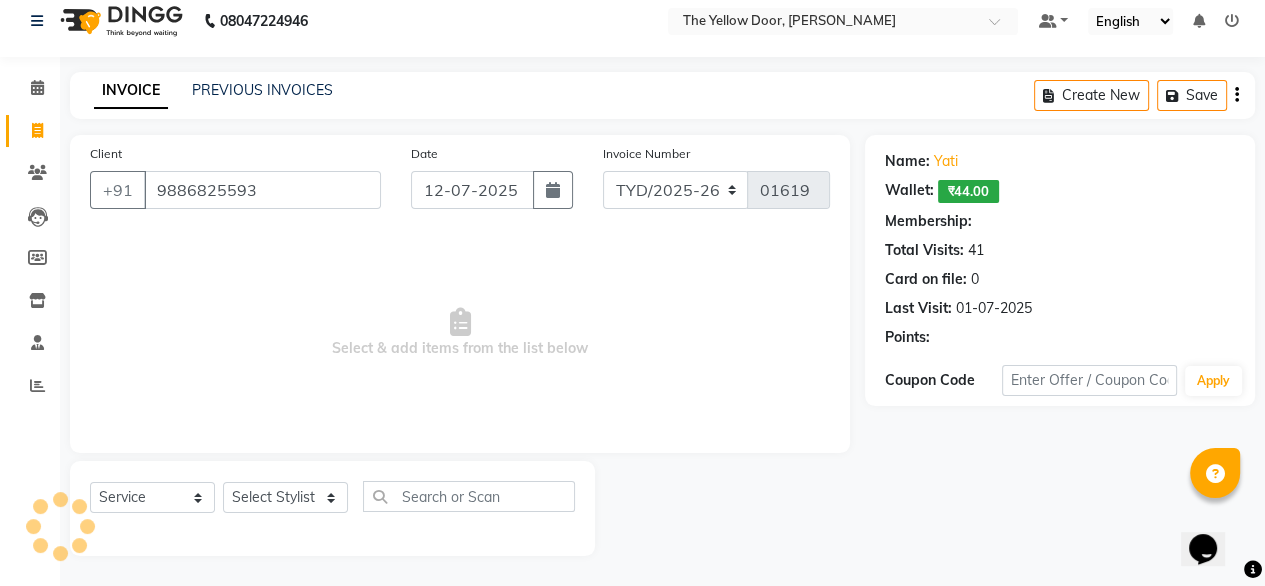 select on "1: Object" 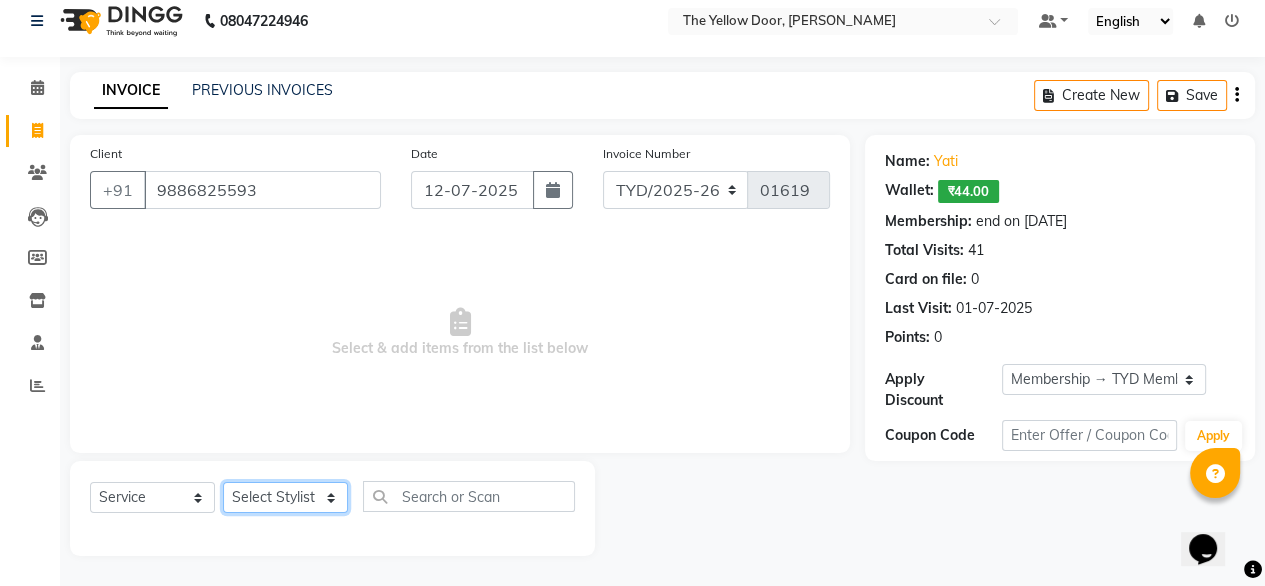 click on "Select Stylist [PERSON_NAME] [PERSON_NAME] [PERSON_NAME] Housekeeping Kaku Manager [PERSON_NAME]" 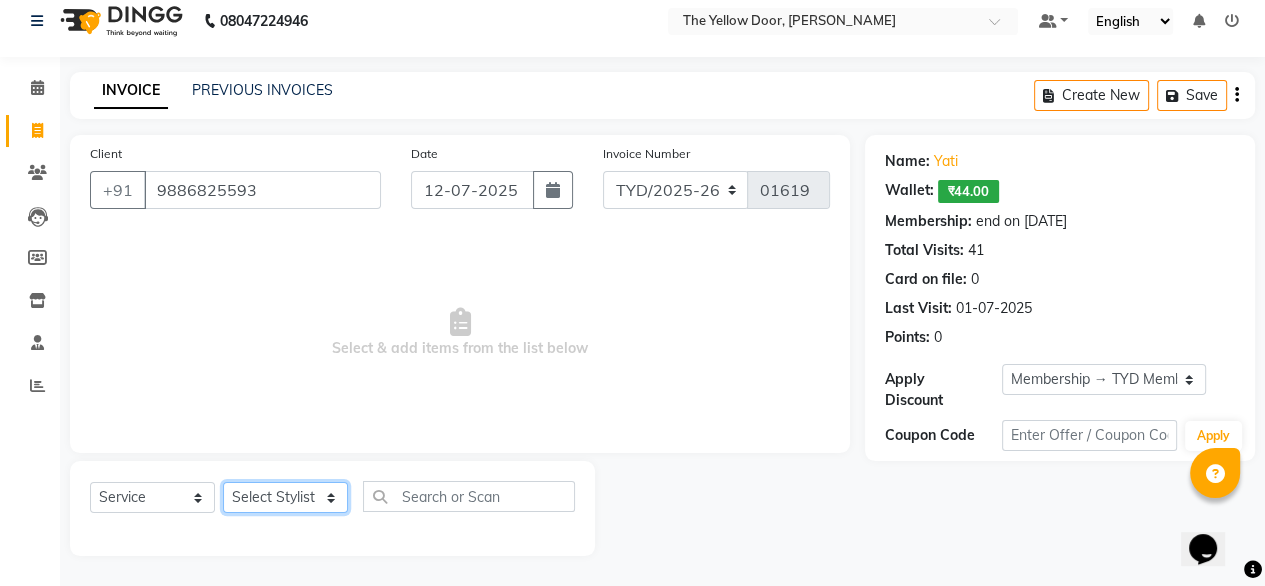 select on "51707" 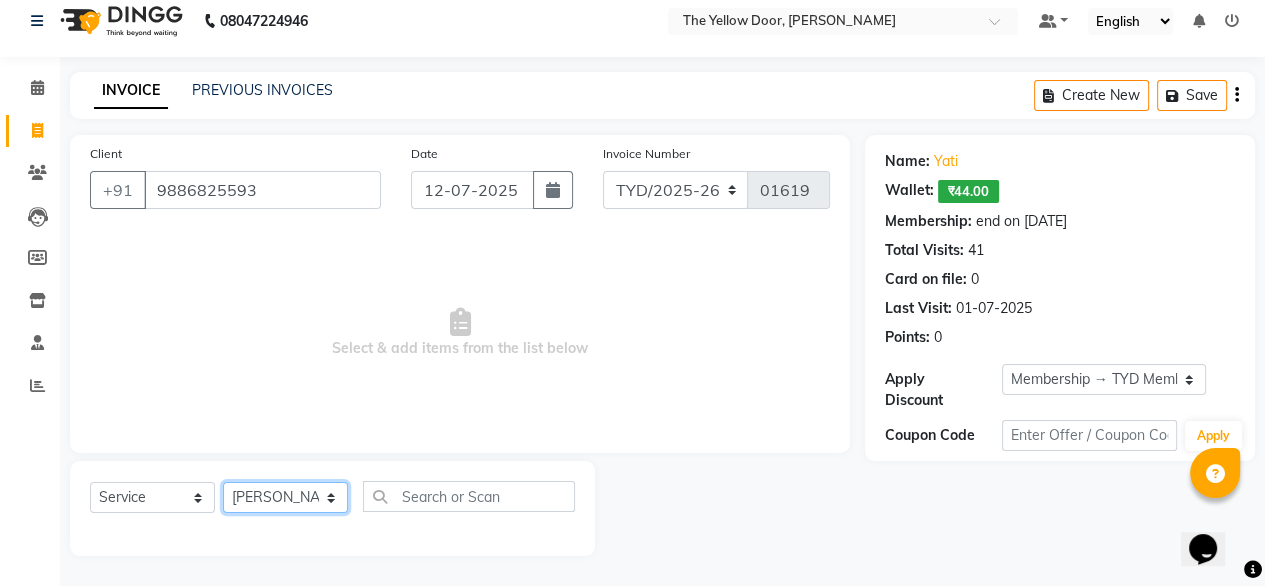 click on "Select Stylist [PERSON_NAME] [PERSON_NAME] [PERSON_NAME] Housekeeping Kaku Manager [PERSON_NAME]" 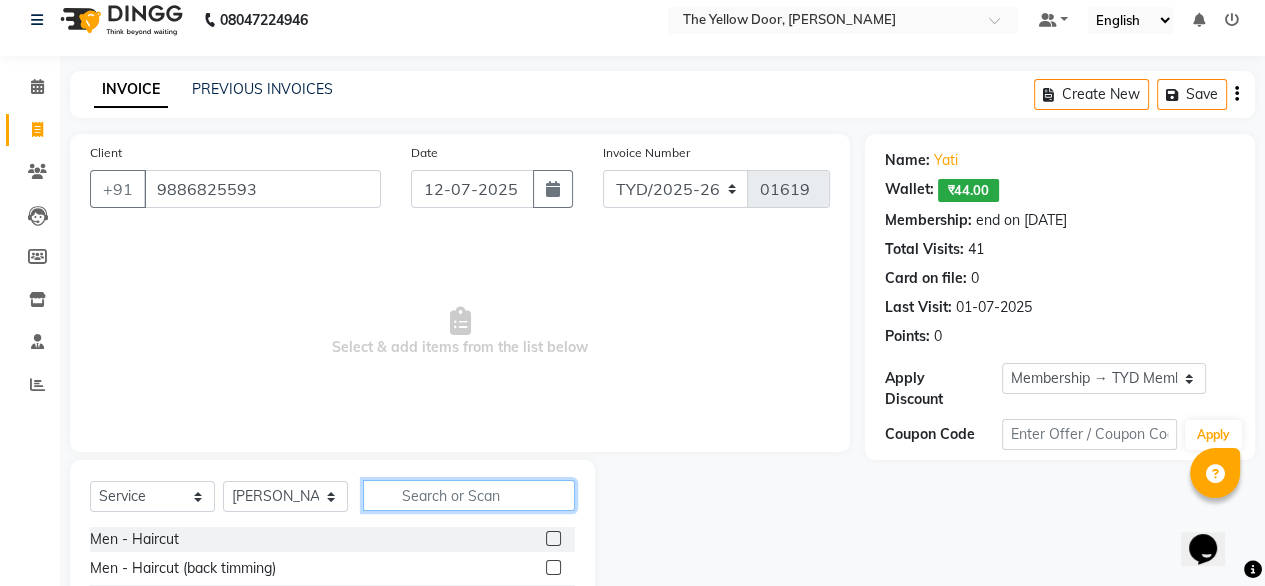 click 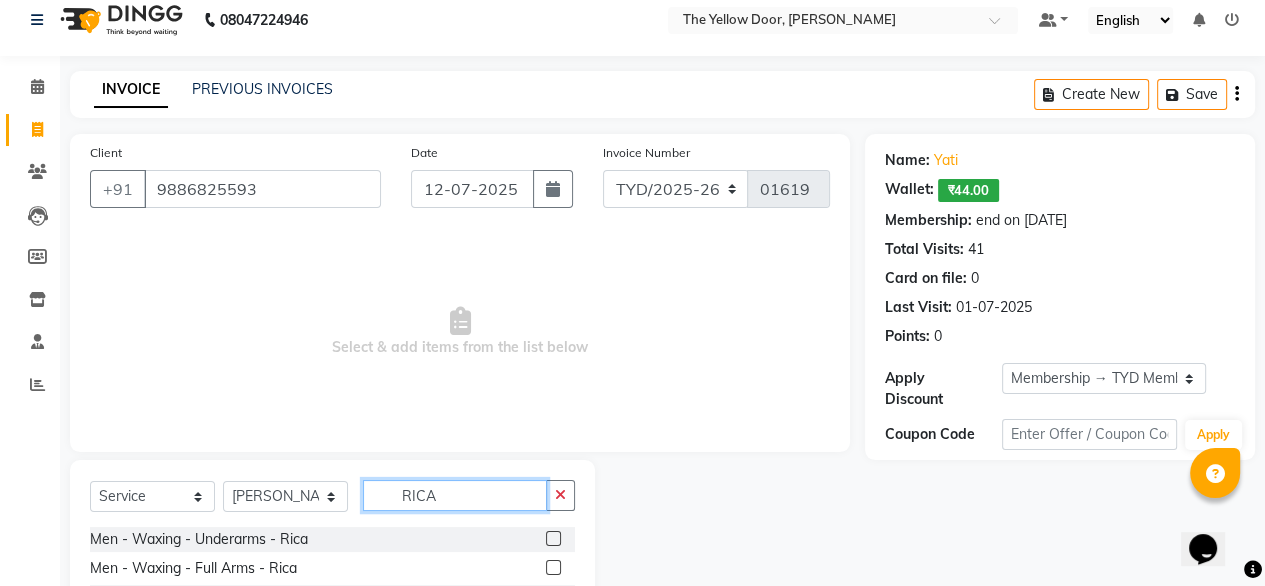 scroll, scrollTop: 116, scrollLeft: 0, axis: vertical 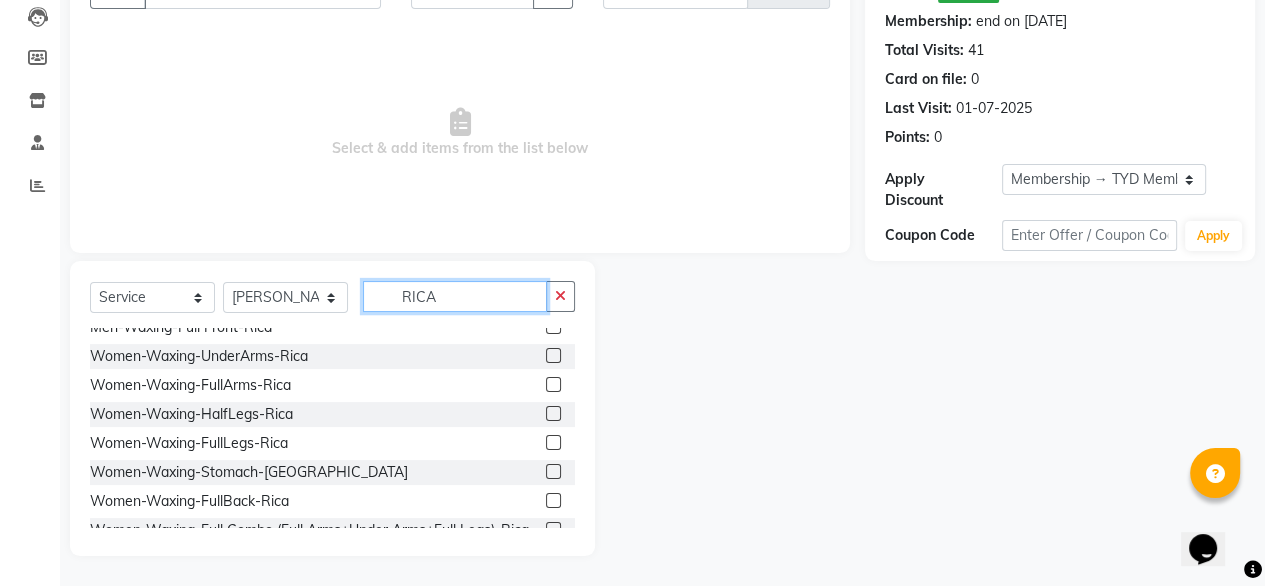 type on "RICA" 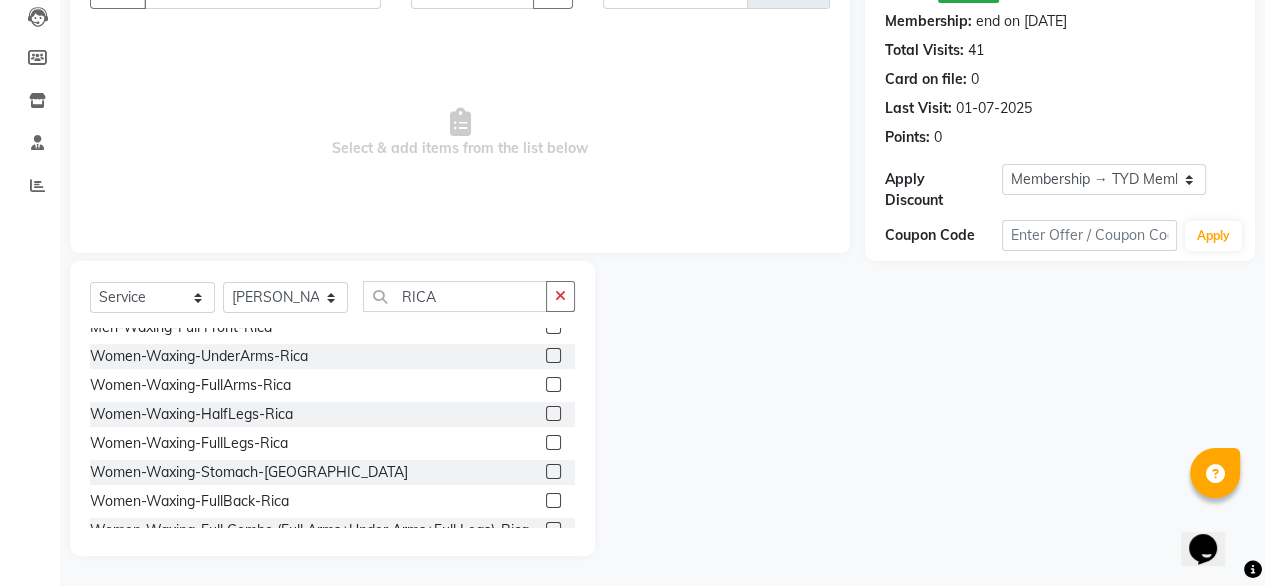 click 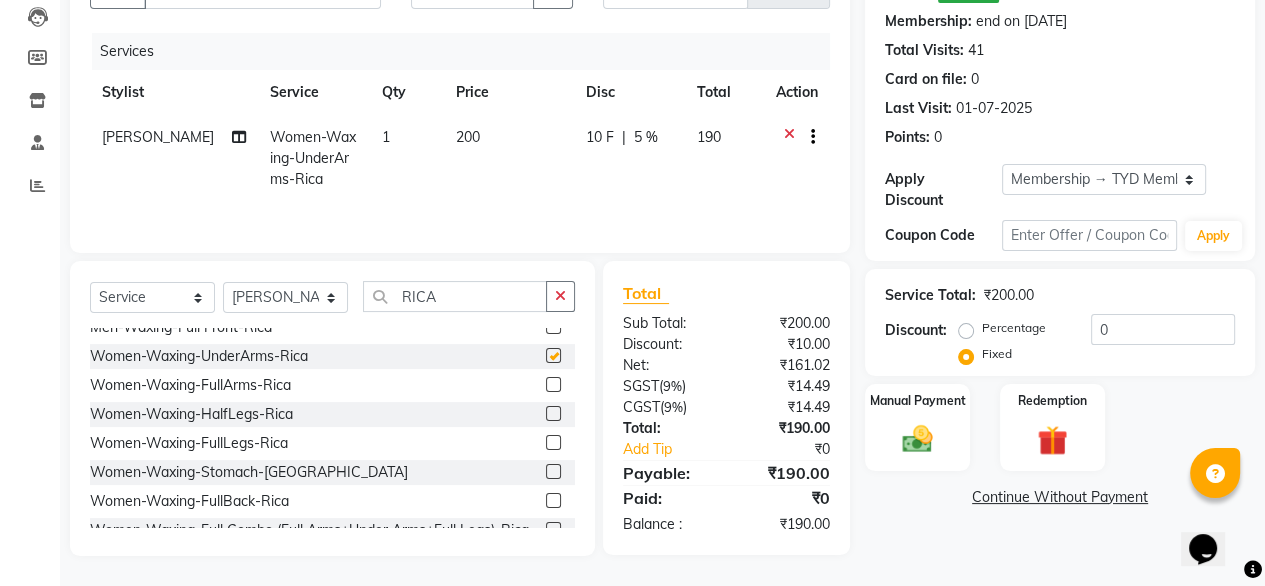 checkbox on "false" 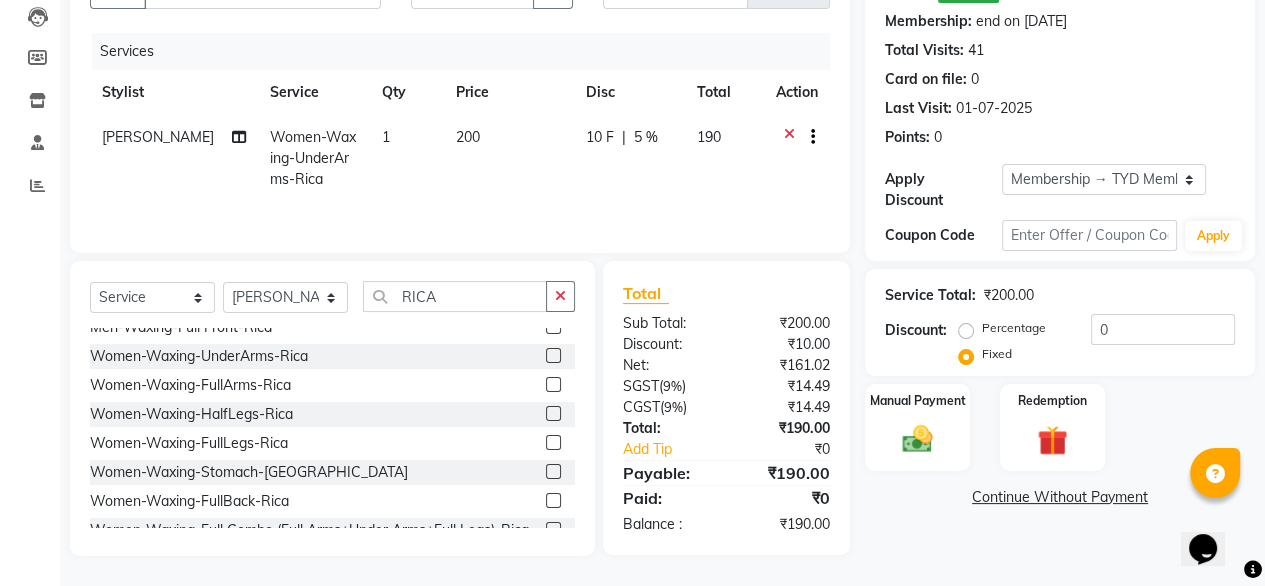 click 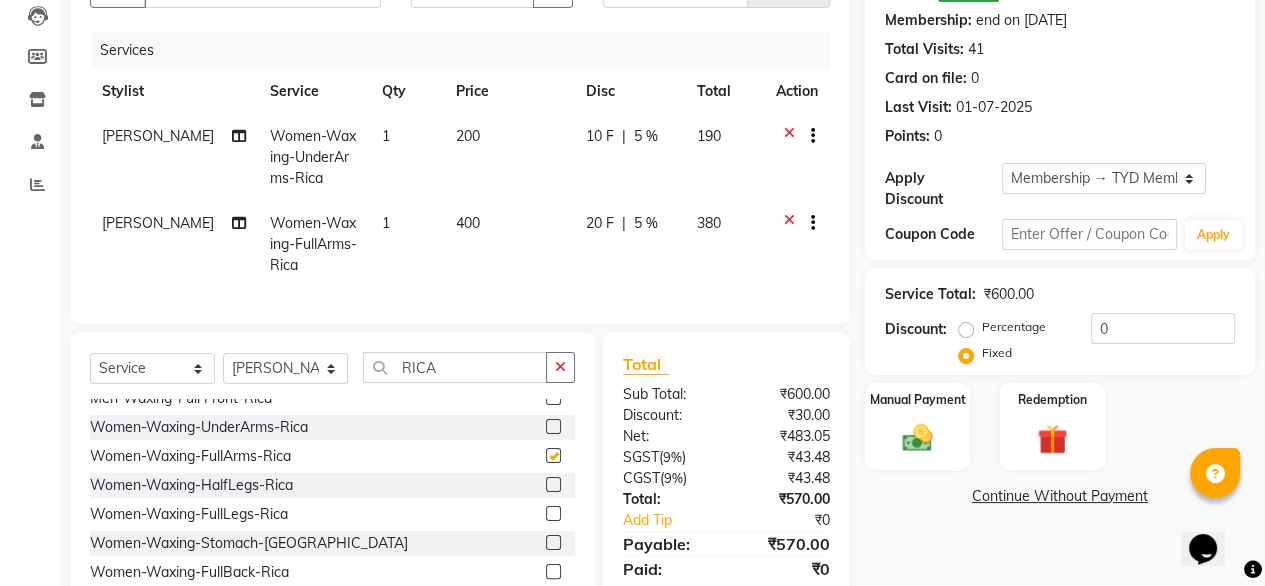 checkbox on "false" 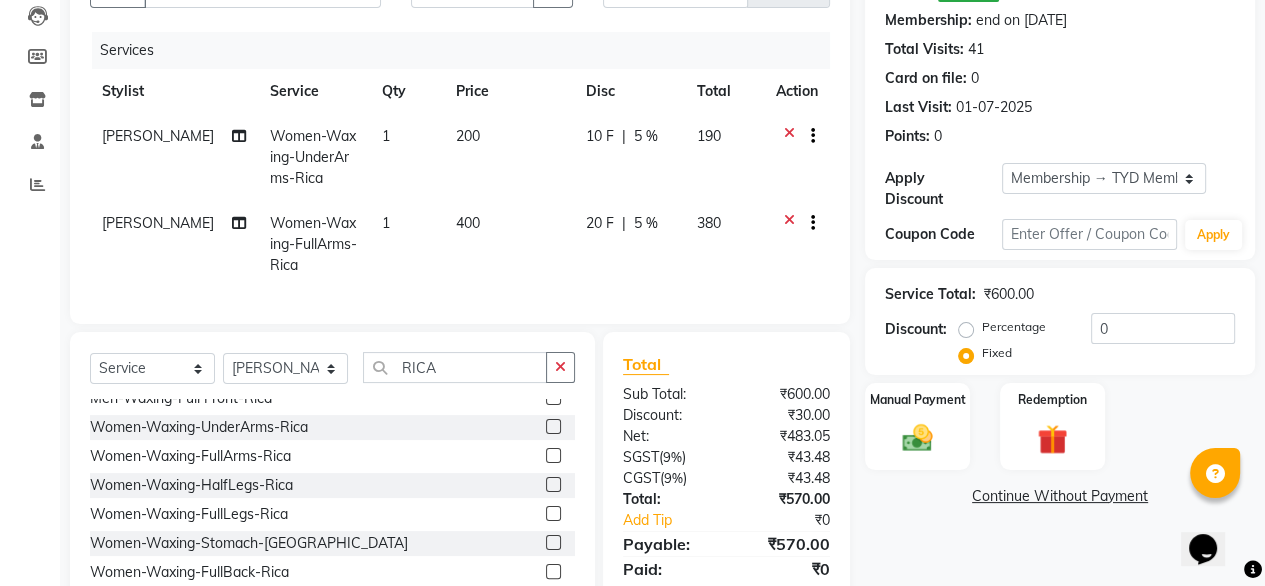 click 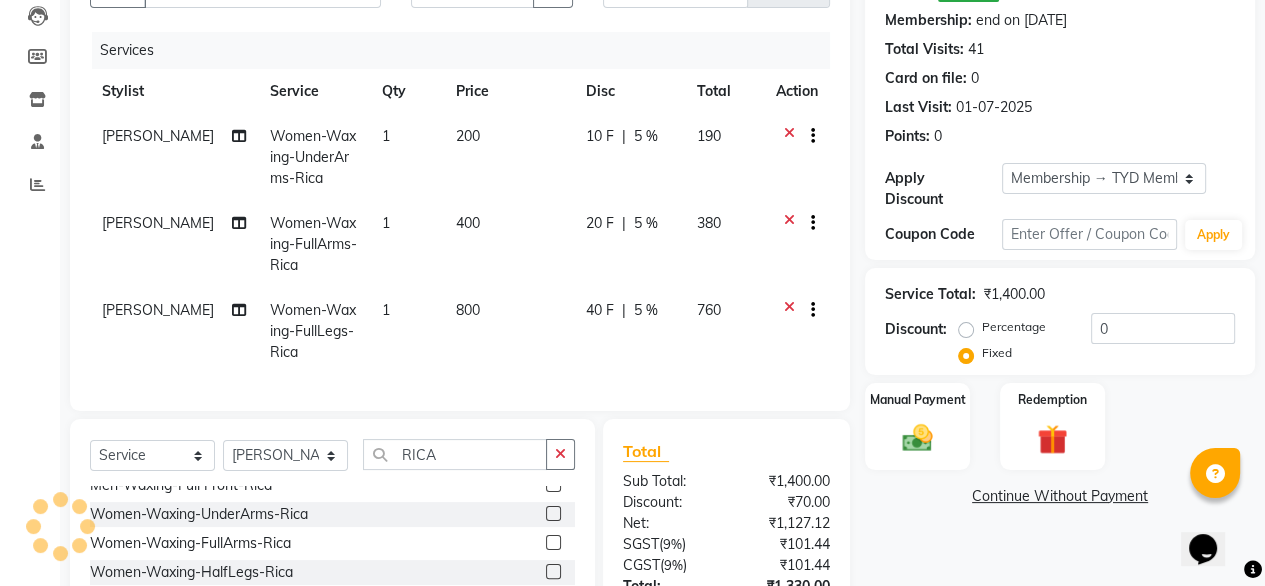 checkbox on "false" 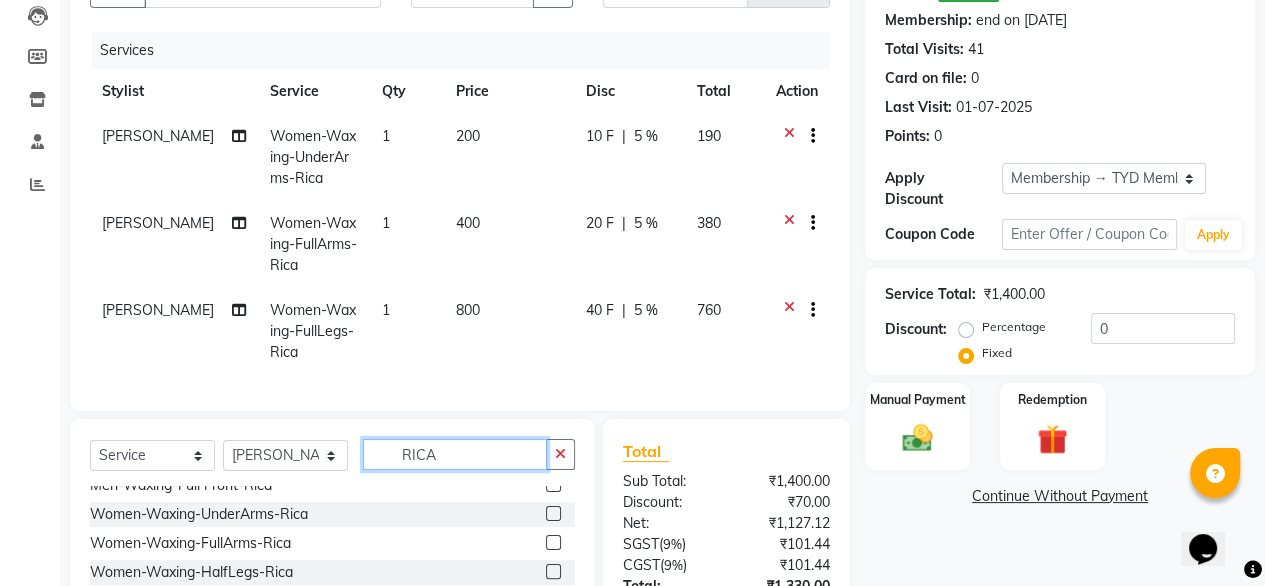 click on "RICA" 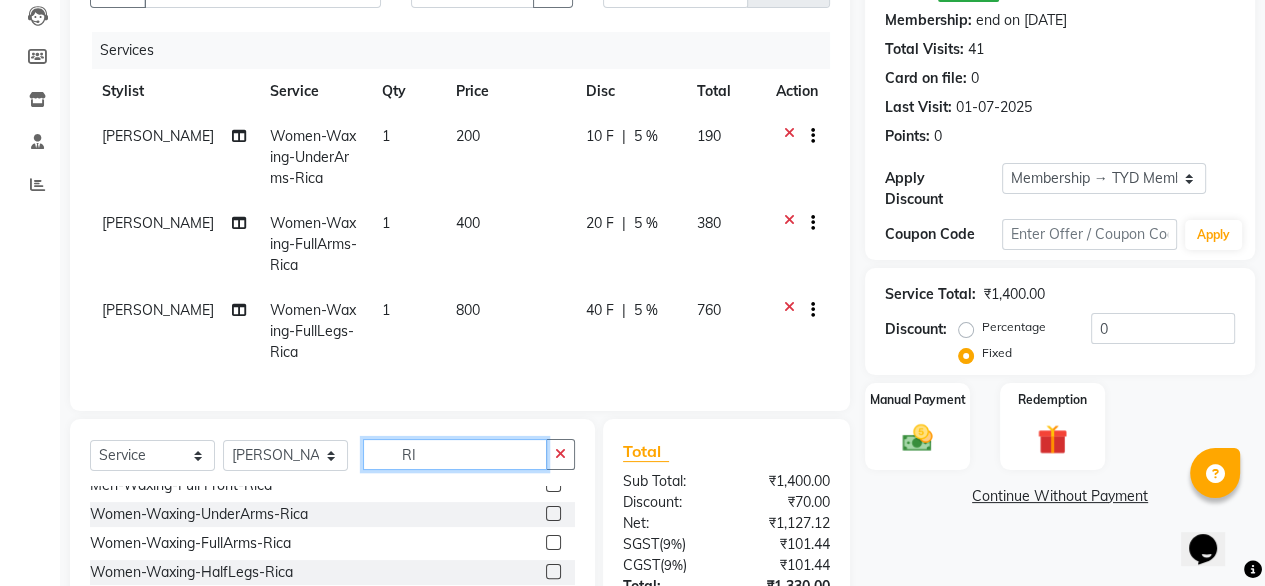 type on "R" 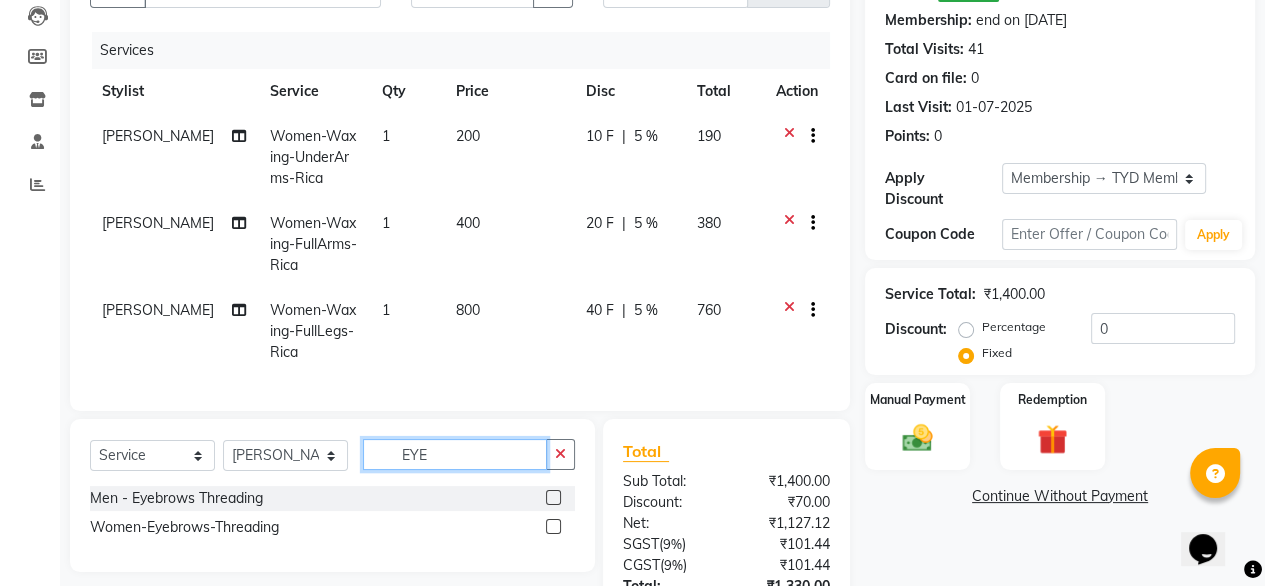 scroll, scrollTop: 0, scrollLeft: 0, axis: both 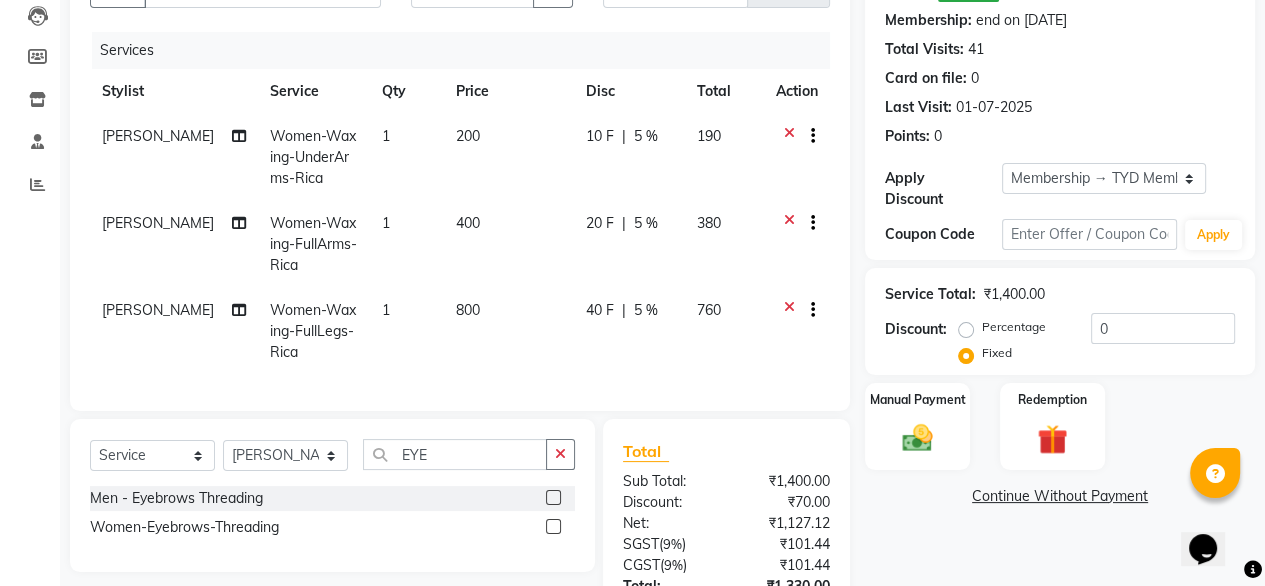 click 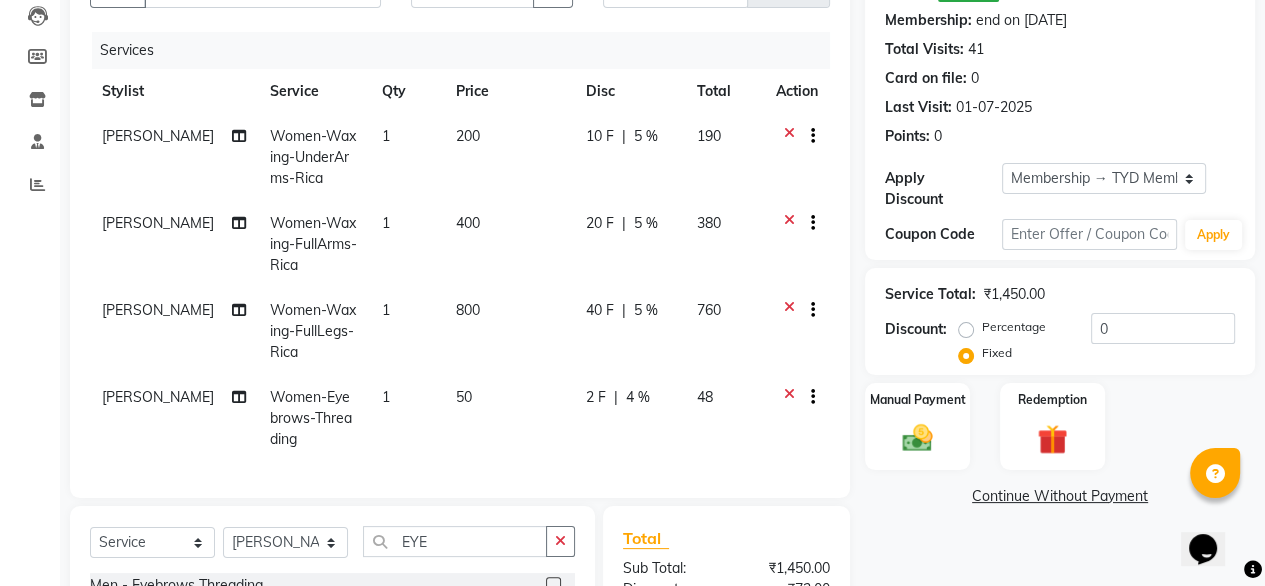checkbox on "false" 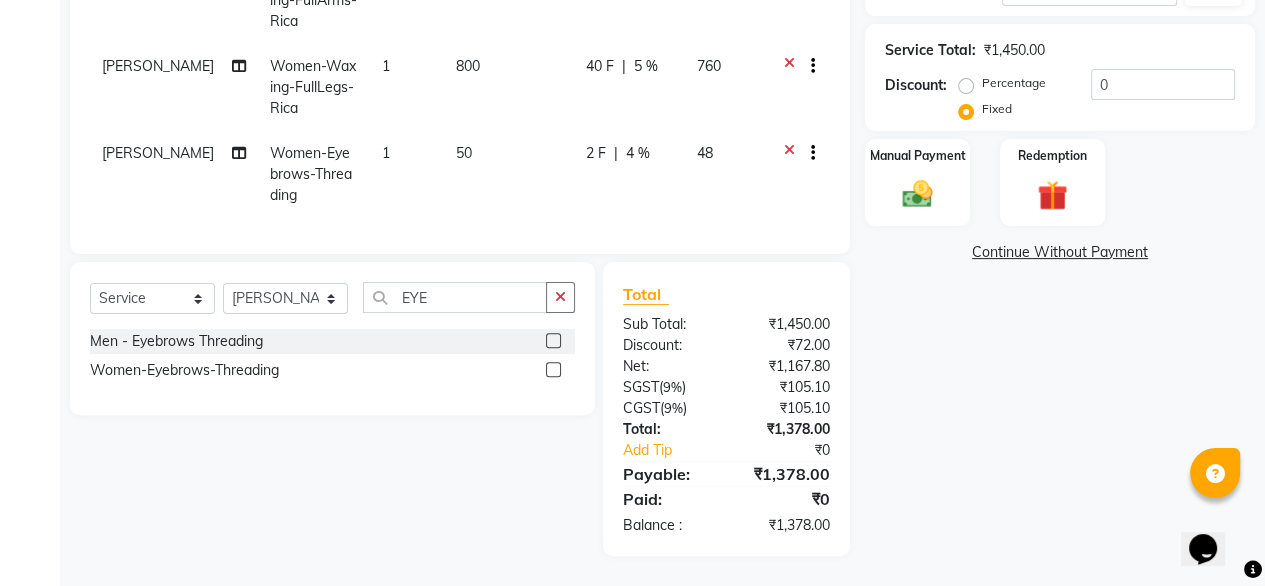 scroll, scrollTop: 476, scrollLeft: 0, axis: vertical 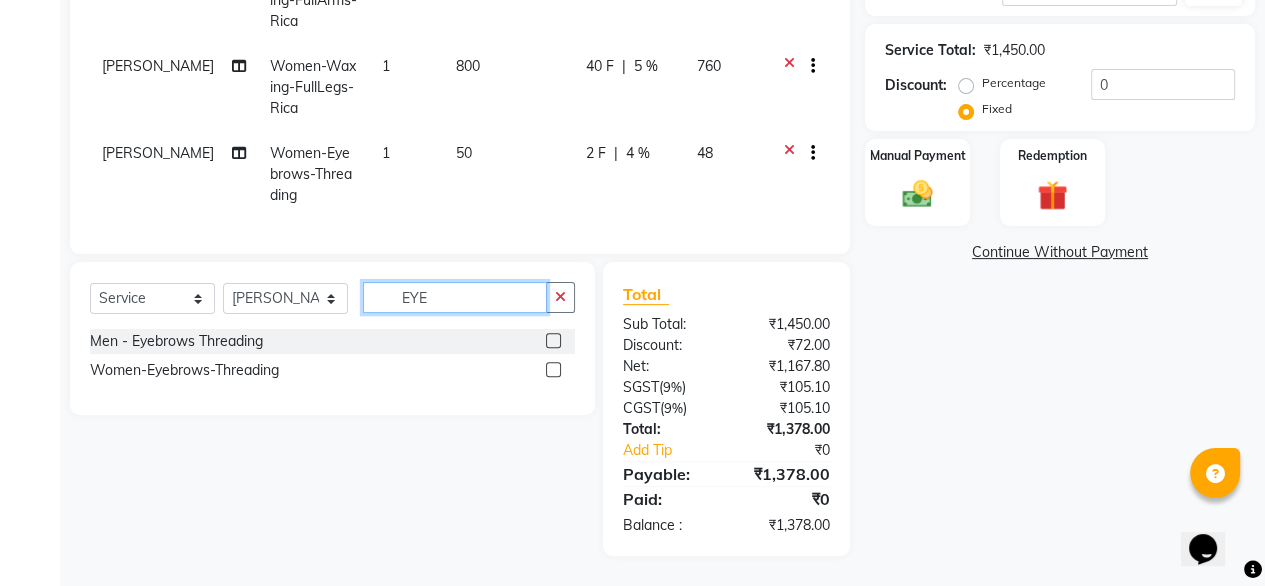 click on "EYE" 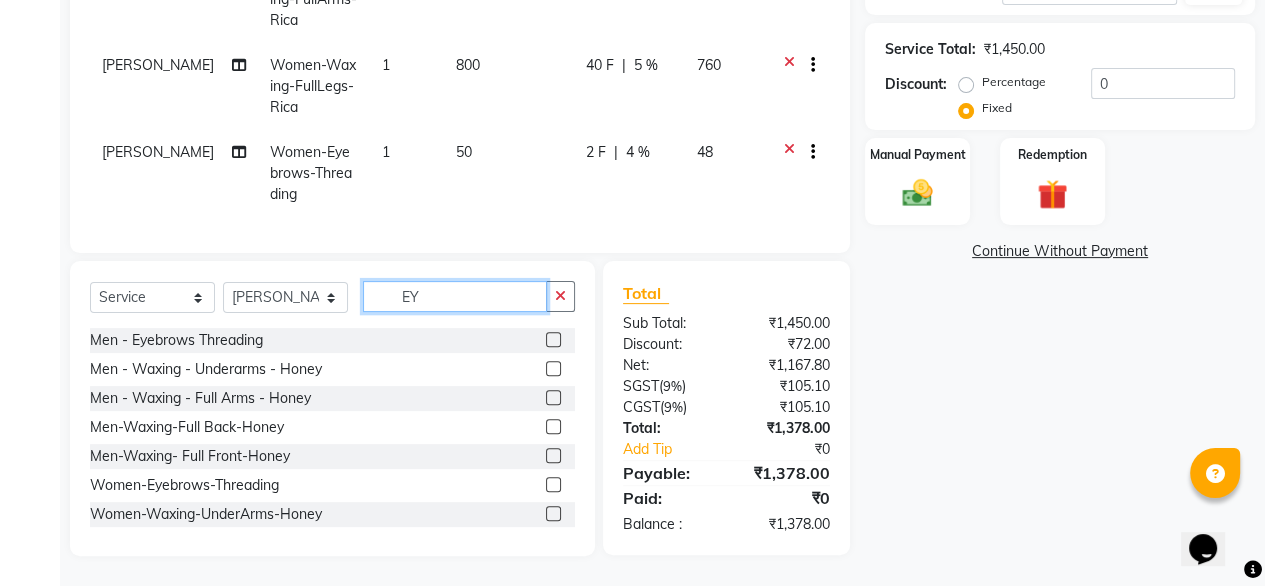 type on "E" 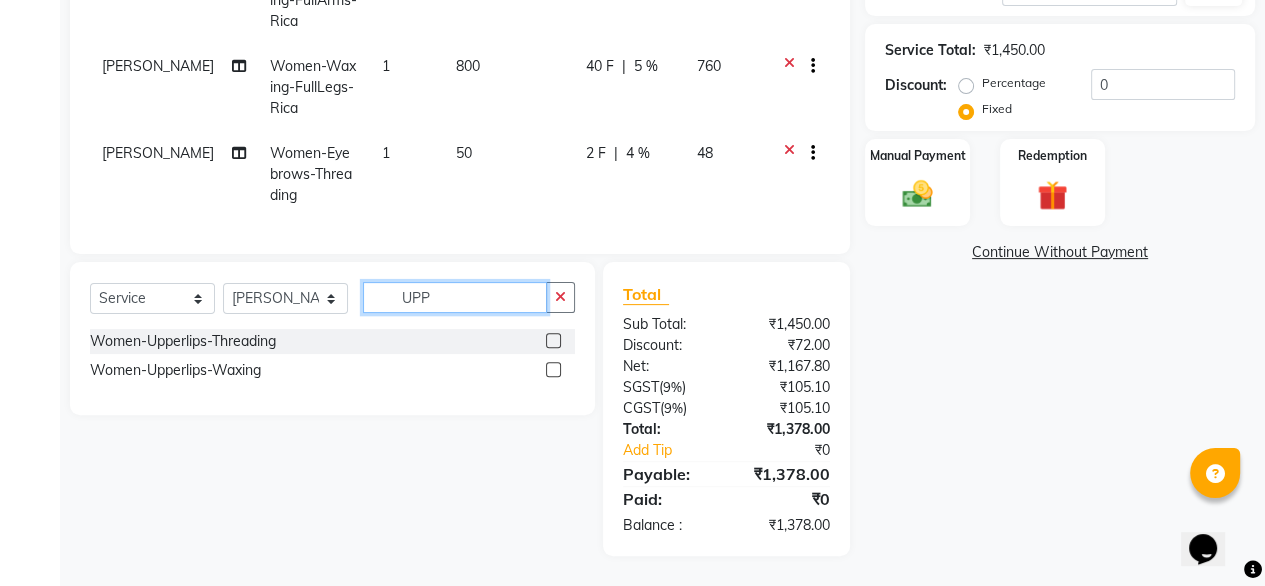type on "UPP" 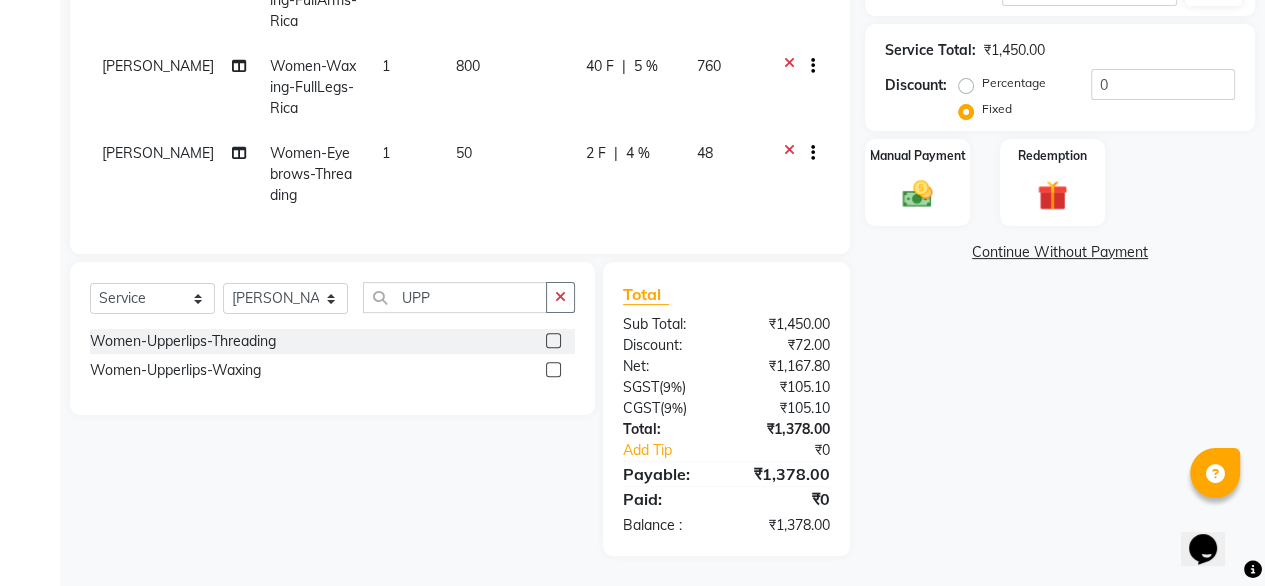 click 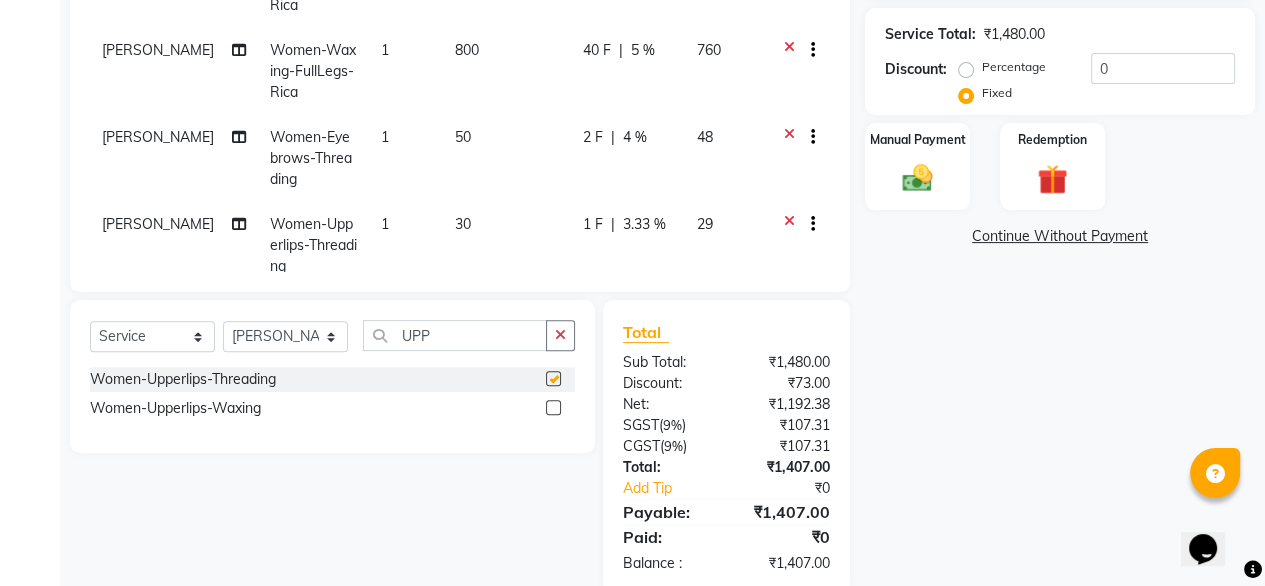 checkbox on "false" 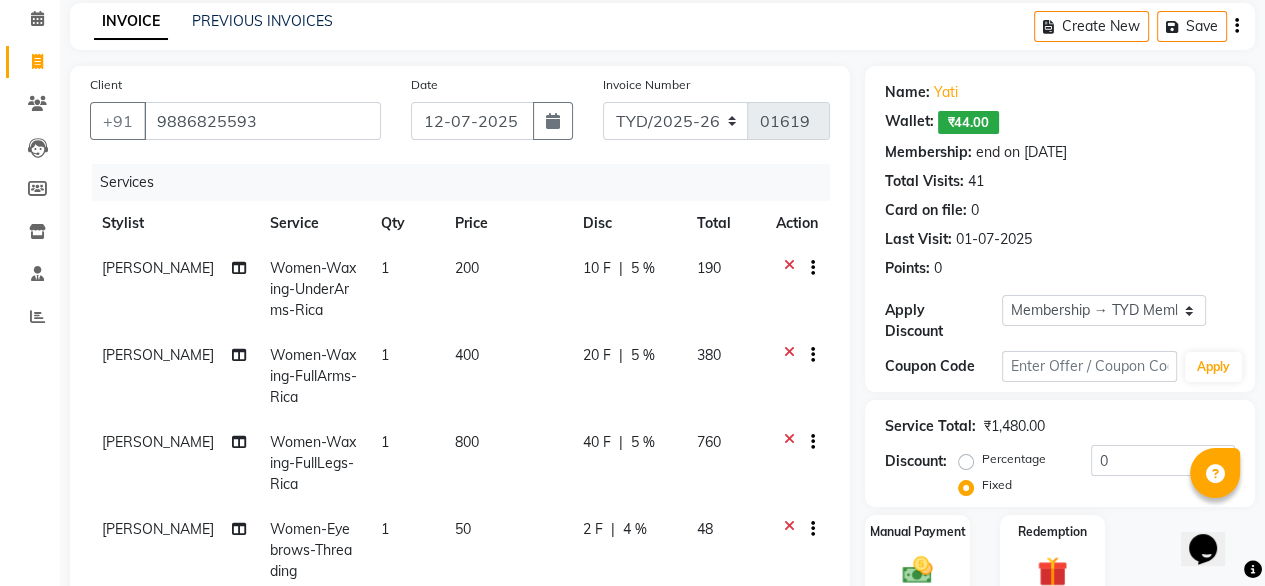 scroll, scrollTop: 76, scrollLeft: 0, axis: vertical 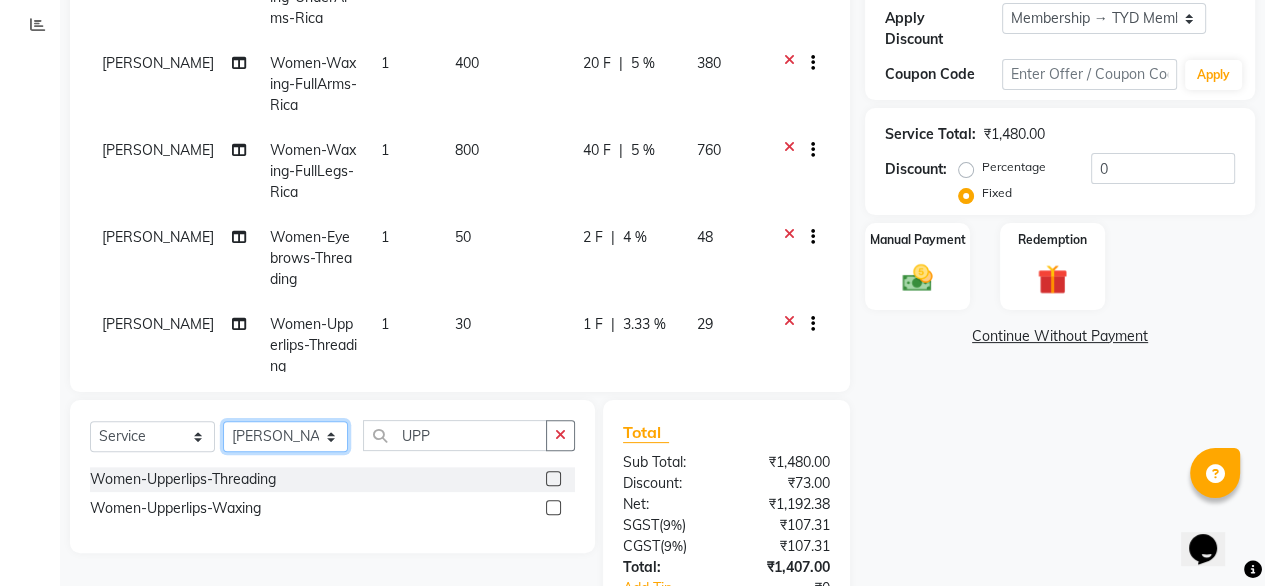 click on "Select Stylist [PERSON_NAME] [PERSON_NAME] [PERSON_NAME] Housekeeping Kaku Manager [PERSON_NAME]" 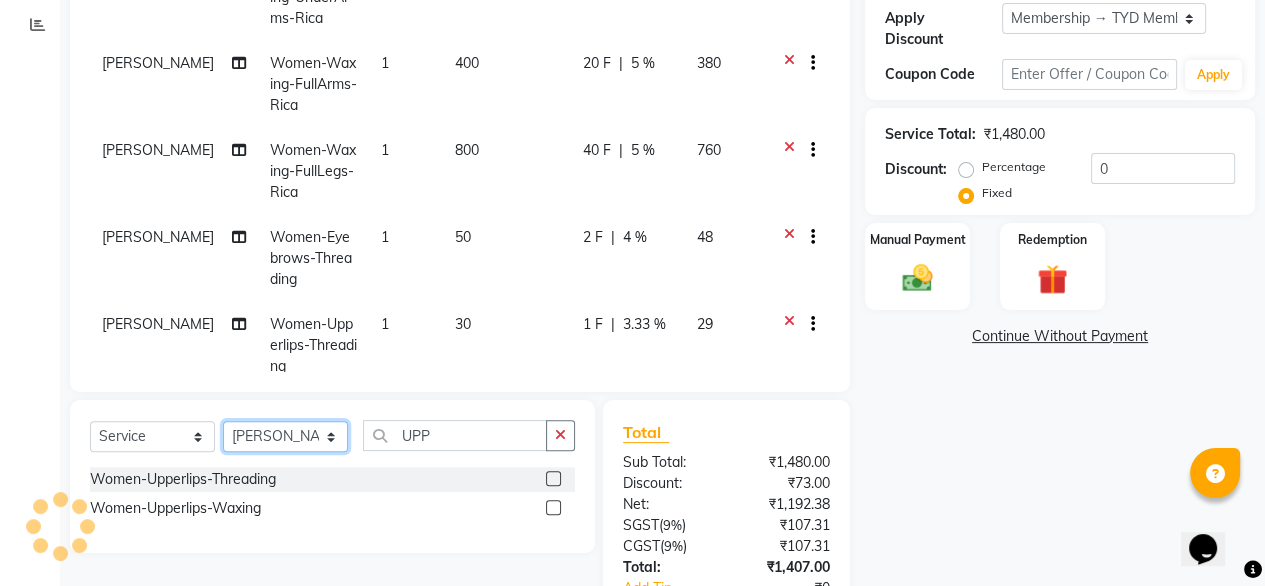 select on "41281" 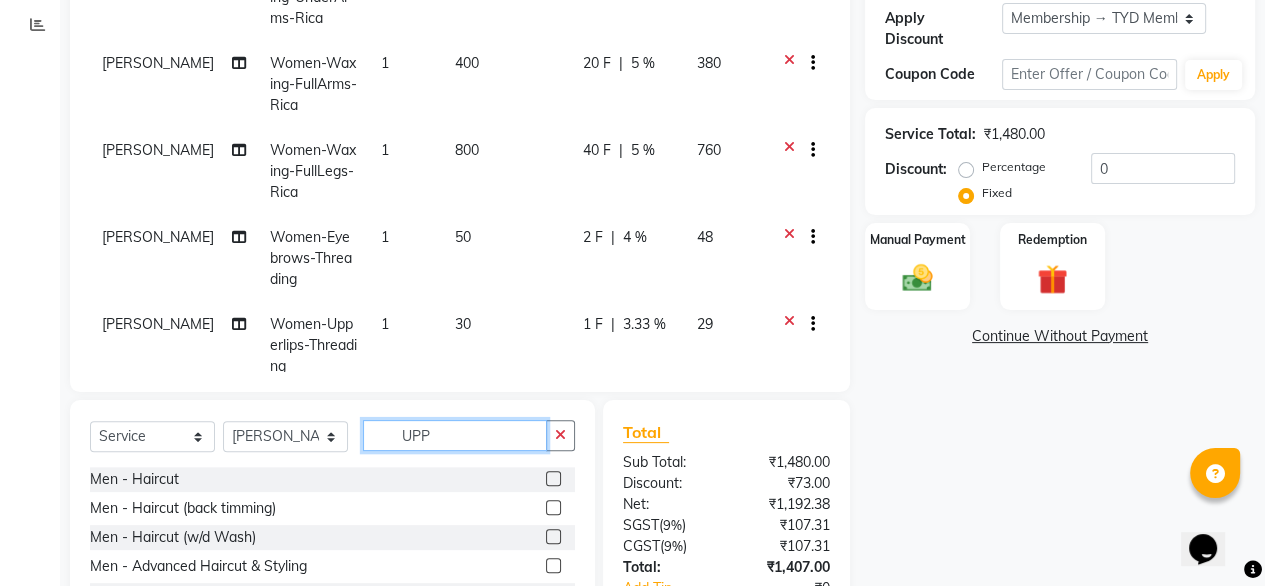 click on "UPP" 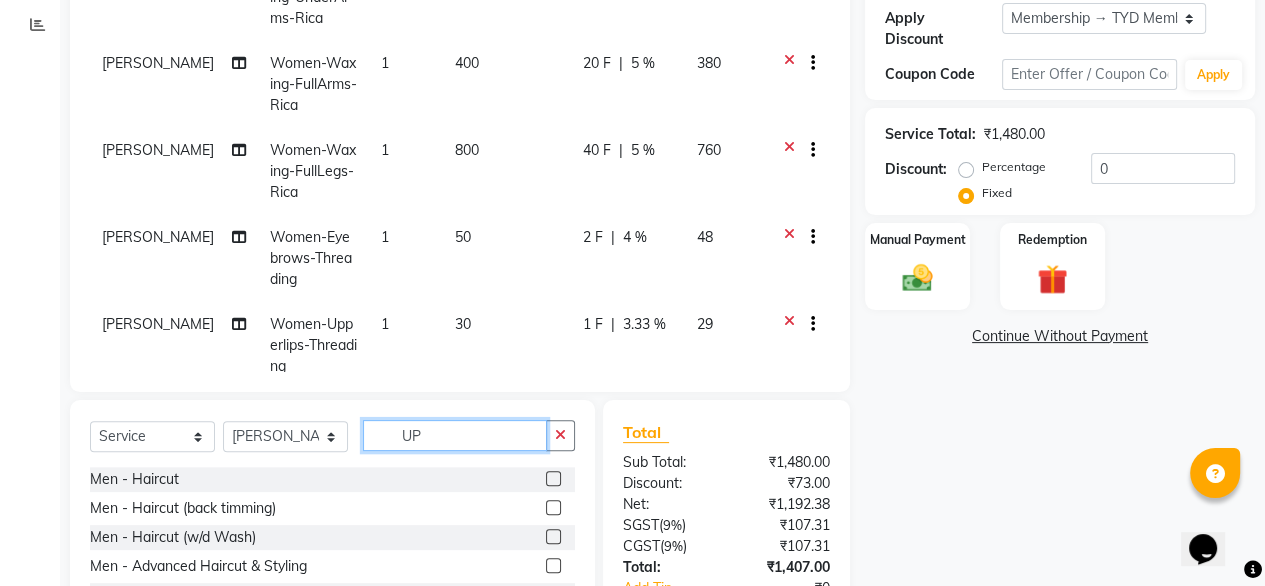 type on "U" 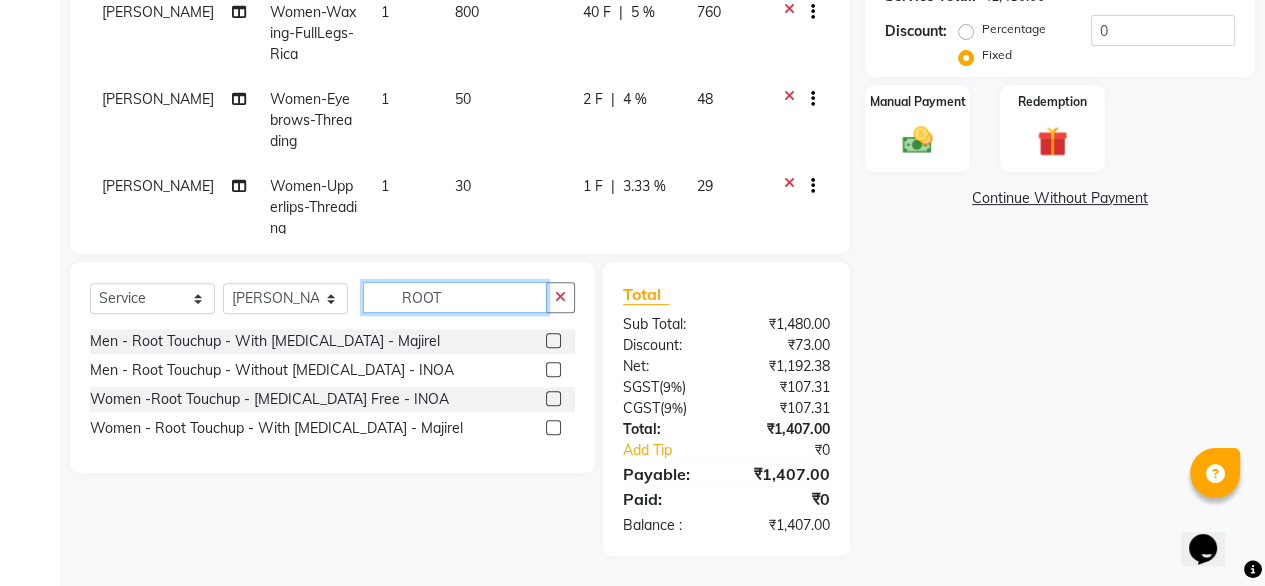 scroll, scrollTop: 515, scrollLeft: 0, axis: vertical 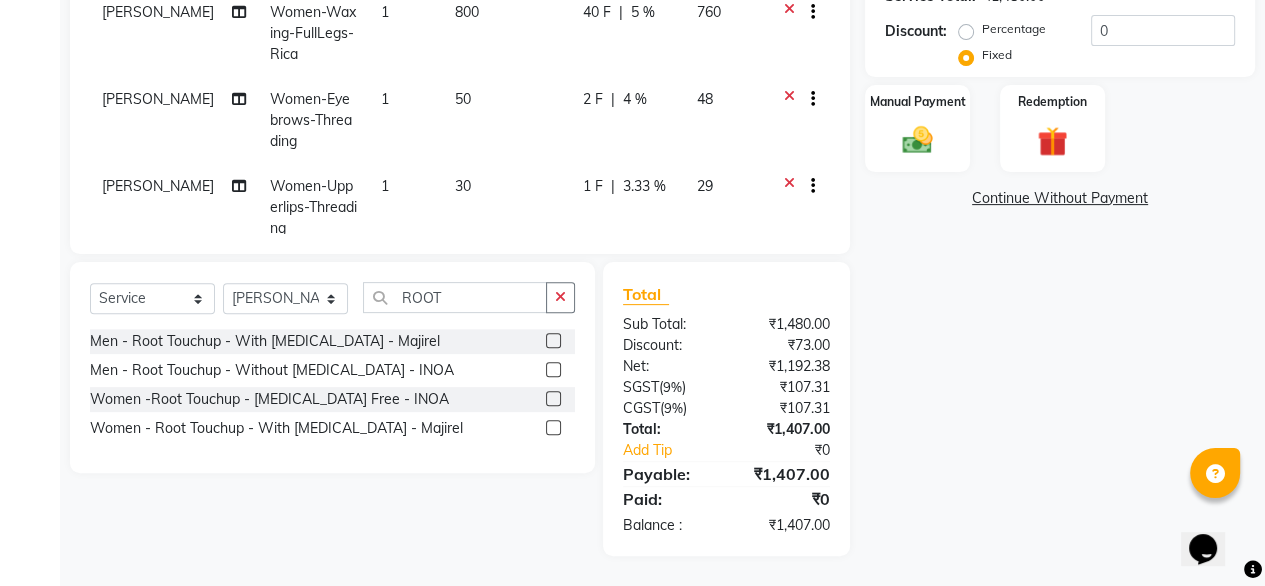 click 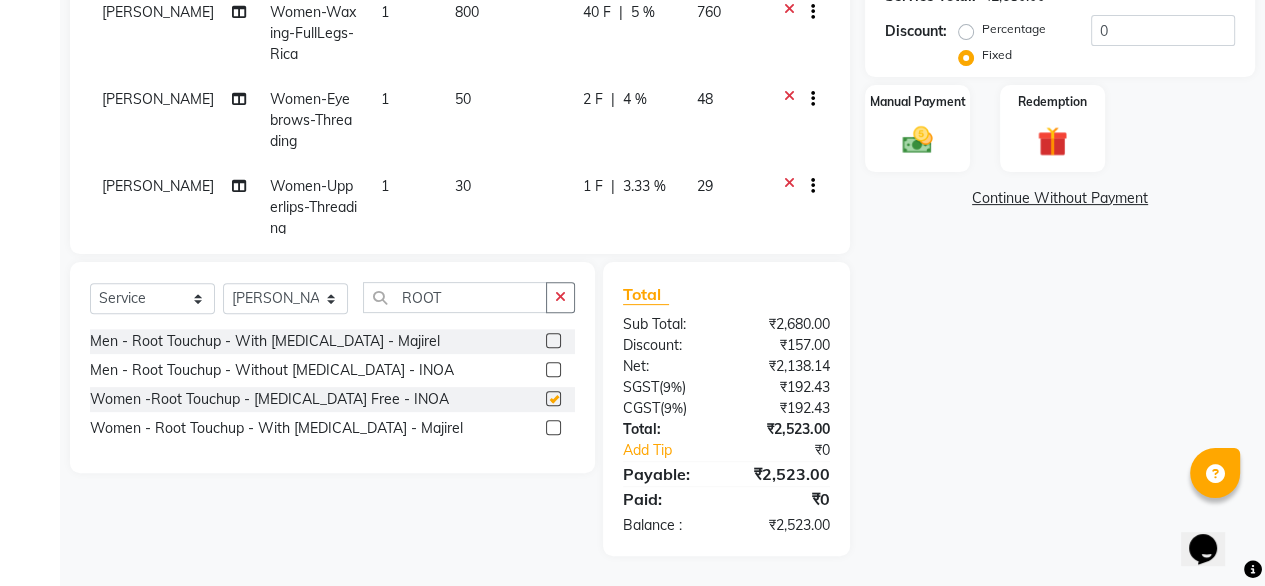 checkbox on "false" 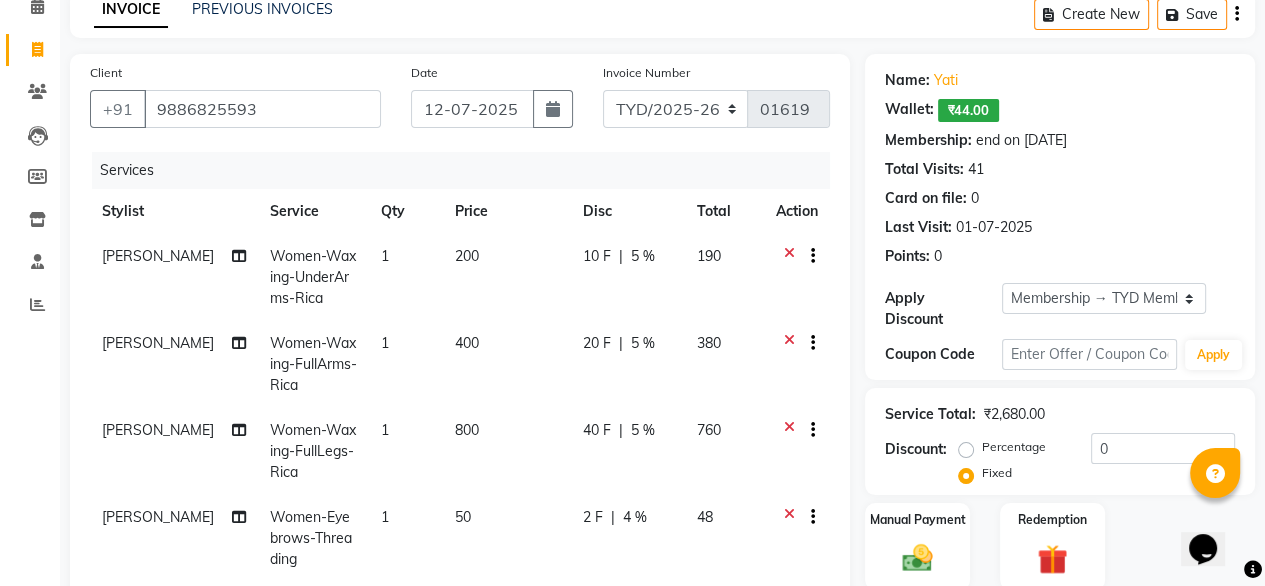 scroll, scrollTop: 0, scrollLeft: 0, axis: both 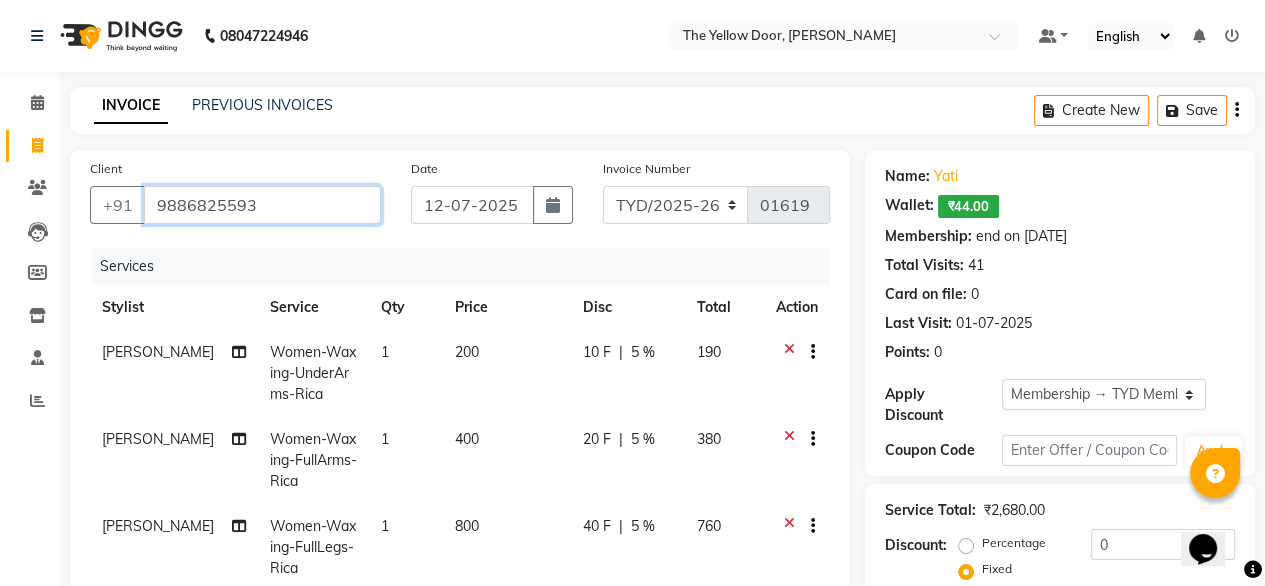 click on "9886825593" at bounding box center (262, 205) 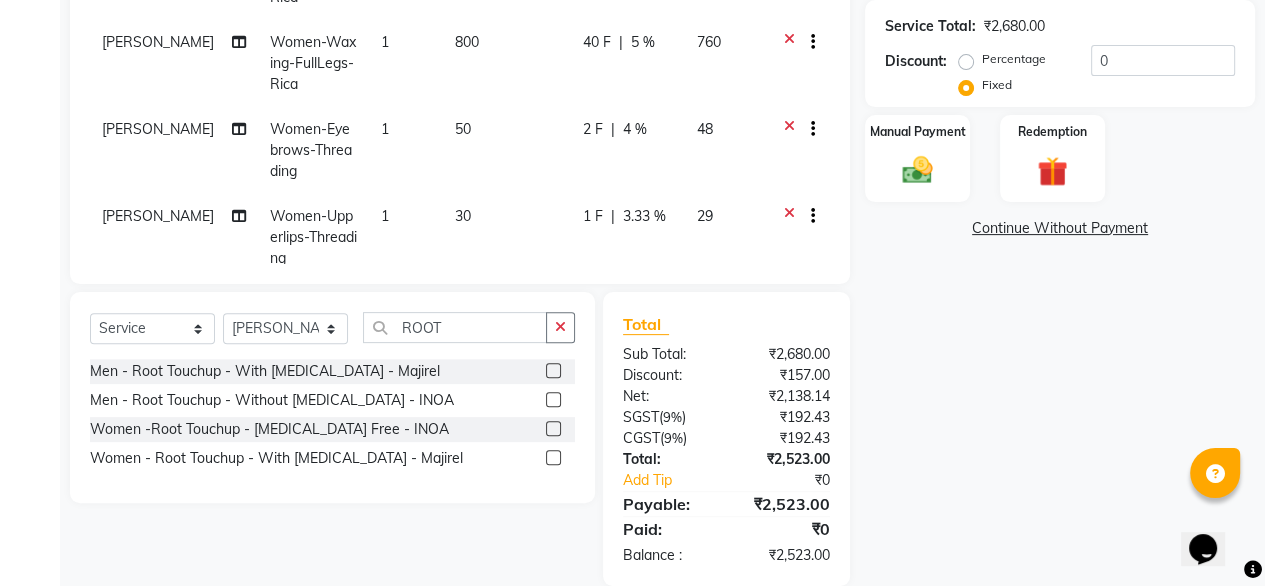scroll, scrollTop: 486, scrollLeft: 0, axis: vertical 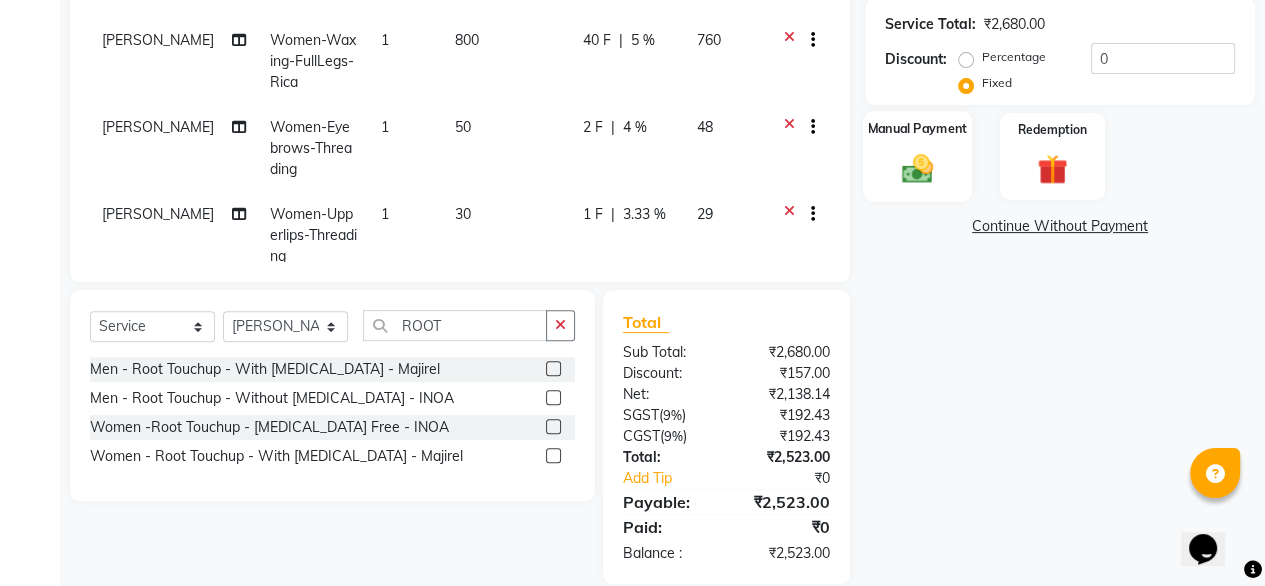click 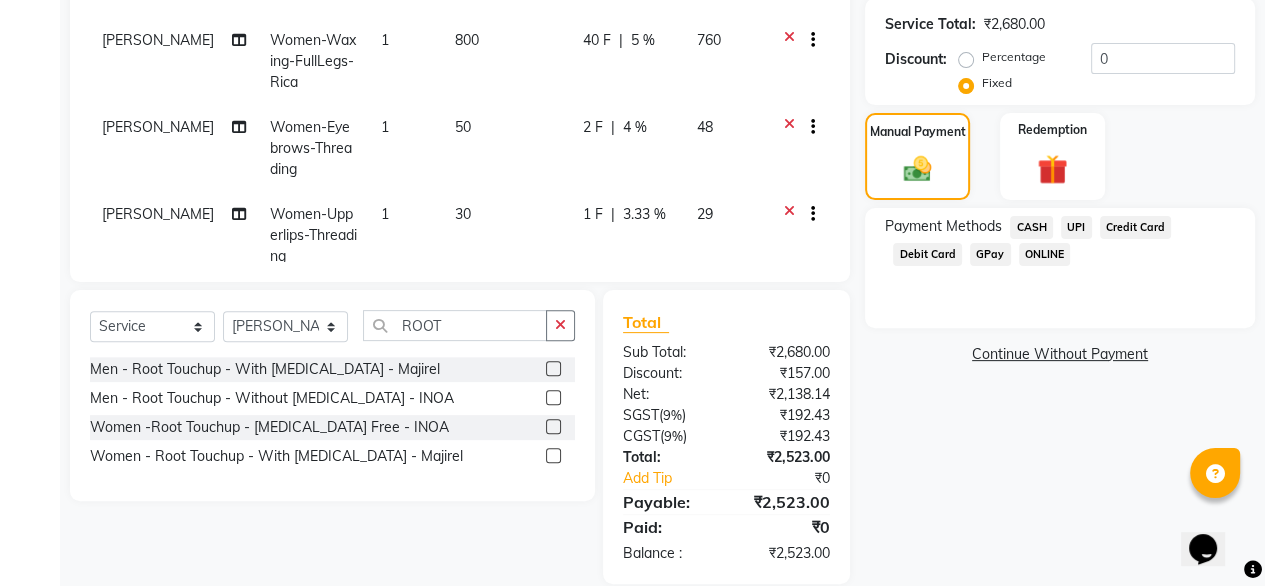 click on "UPI" 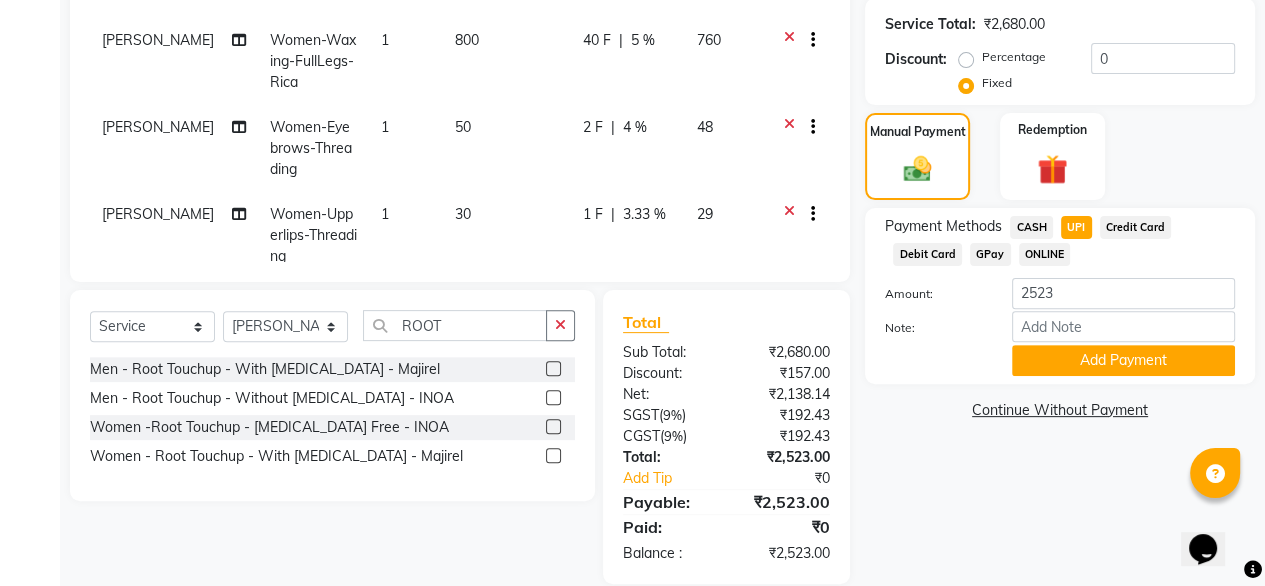 scroll, scrollTop: 515, scrollLeft: 0, axis: vertical 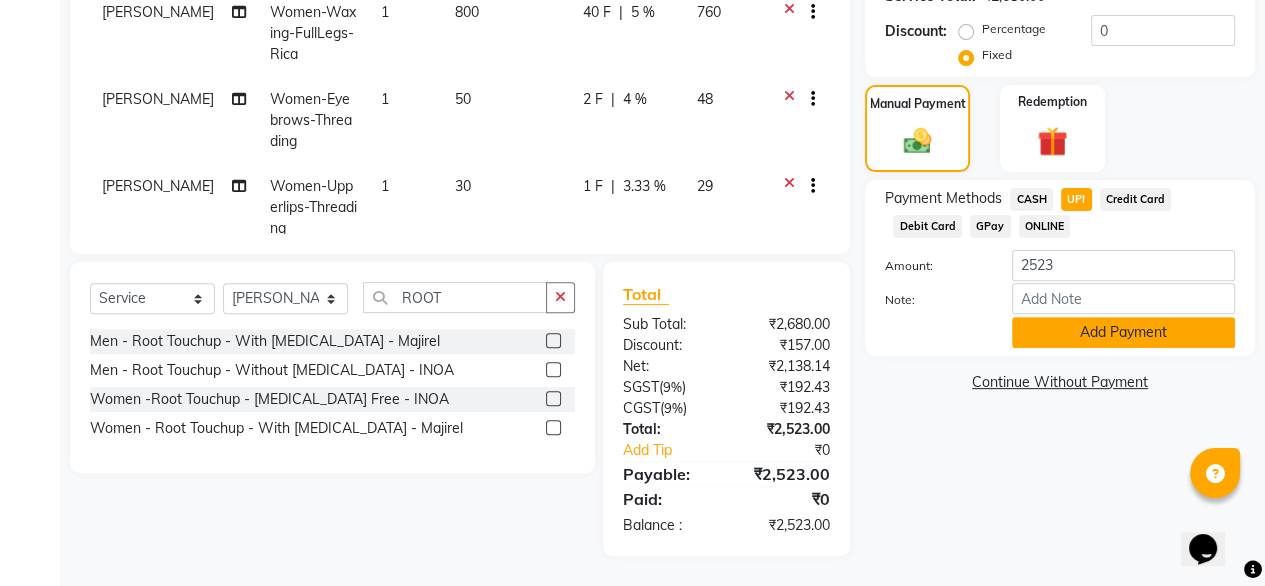 click on "Add Payment" 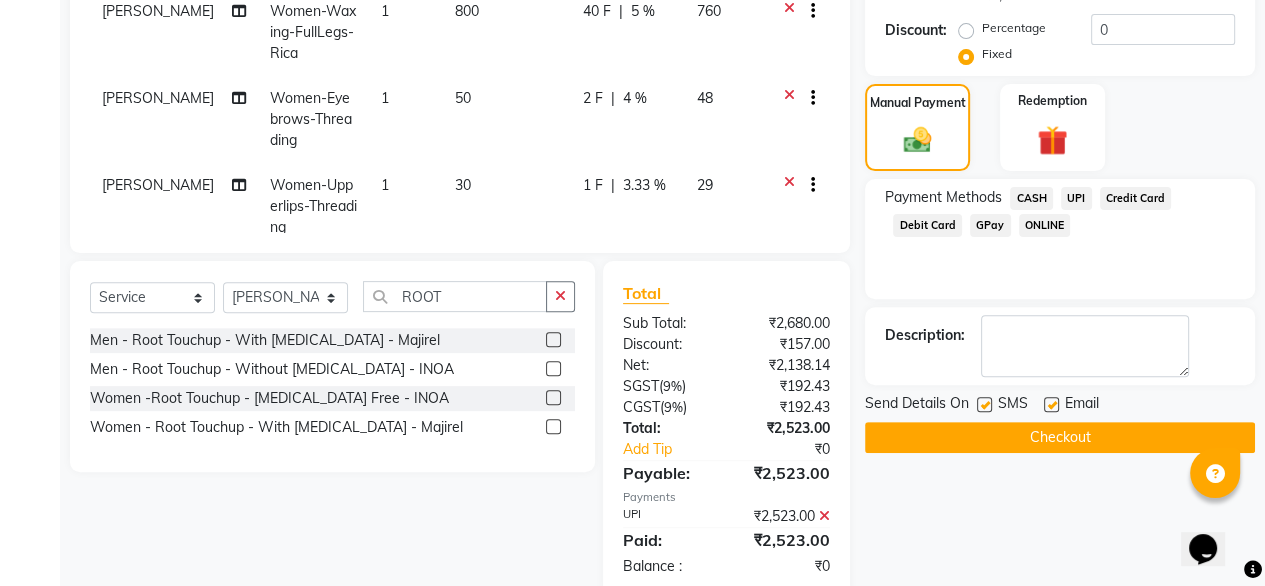 scroll, scrollTop: 556, scrollLeft: 0, axis: vertical 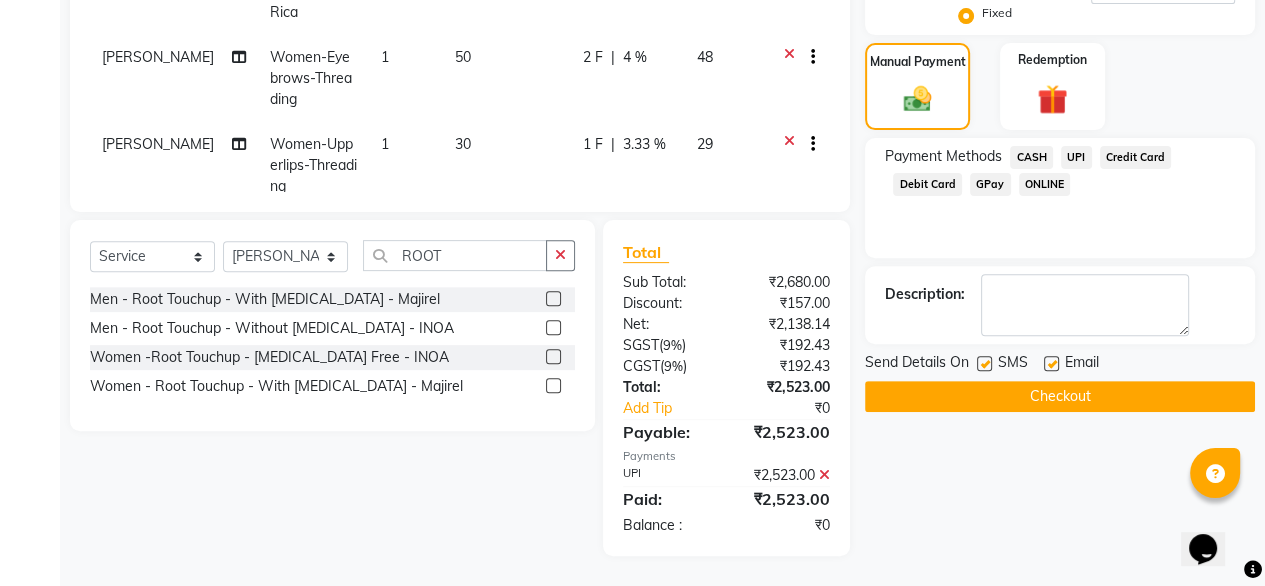 click 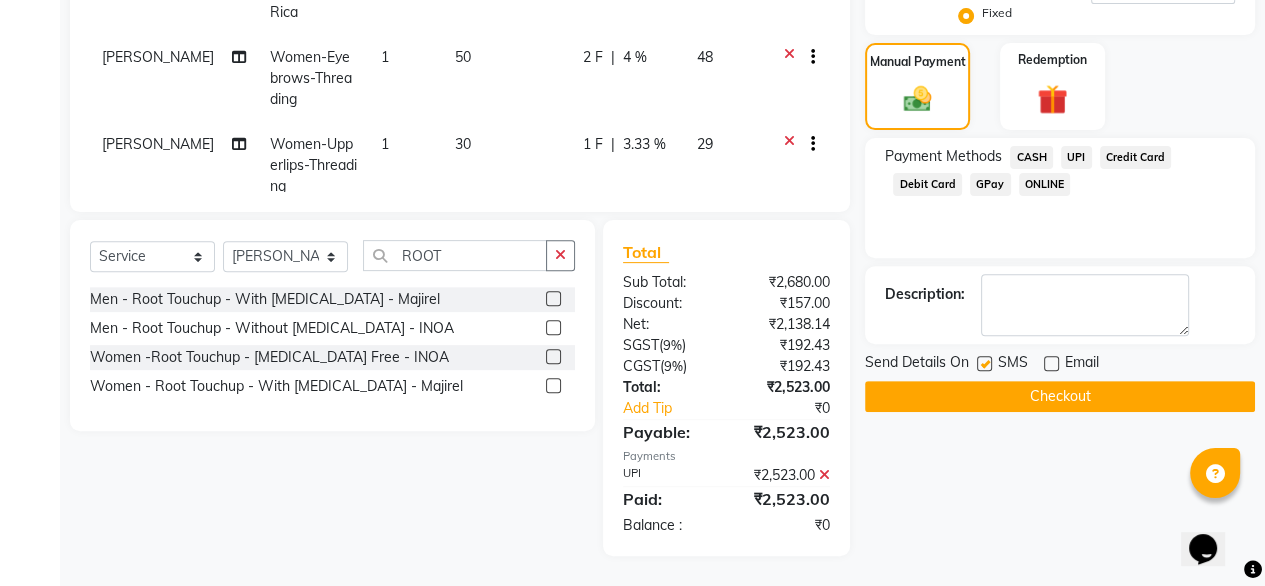 click on "Checkout" 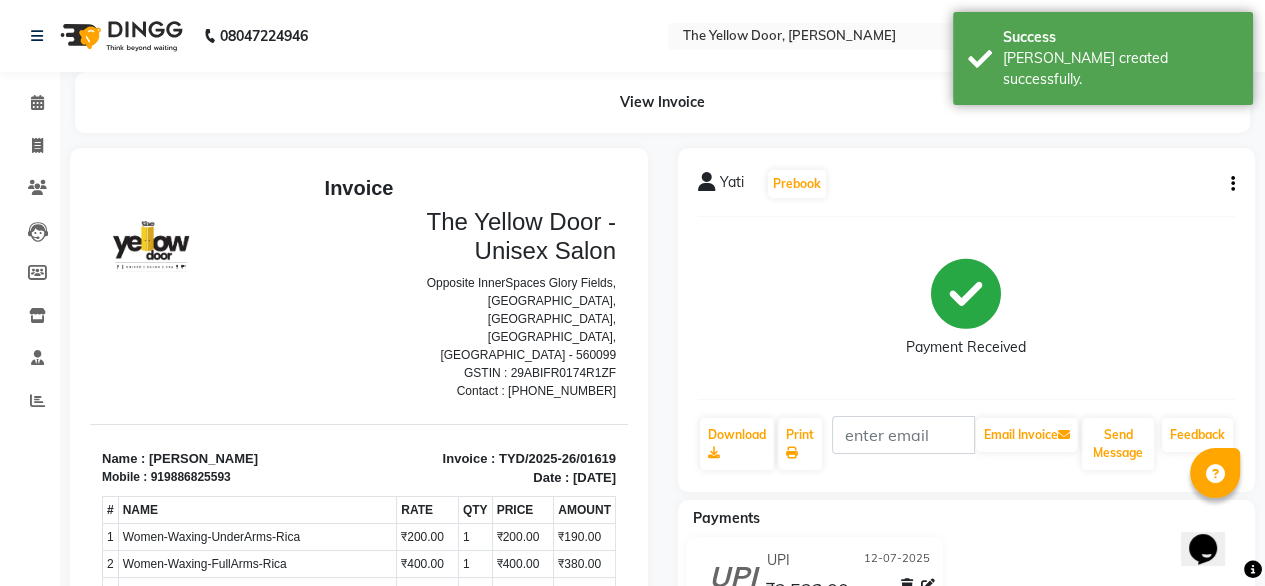 scroll, scrollTop: 2, scrollLeft: 0, axis: vertical 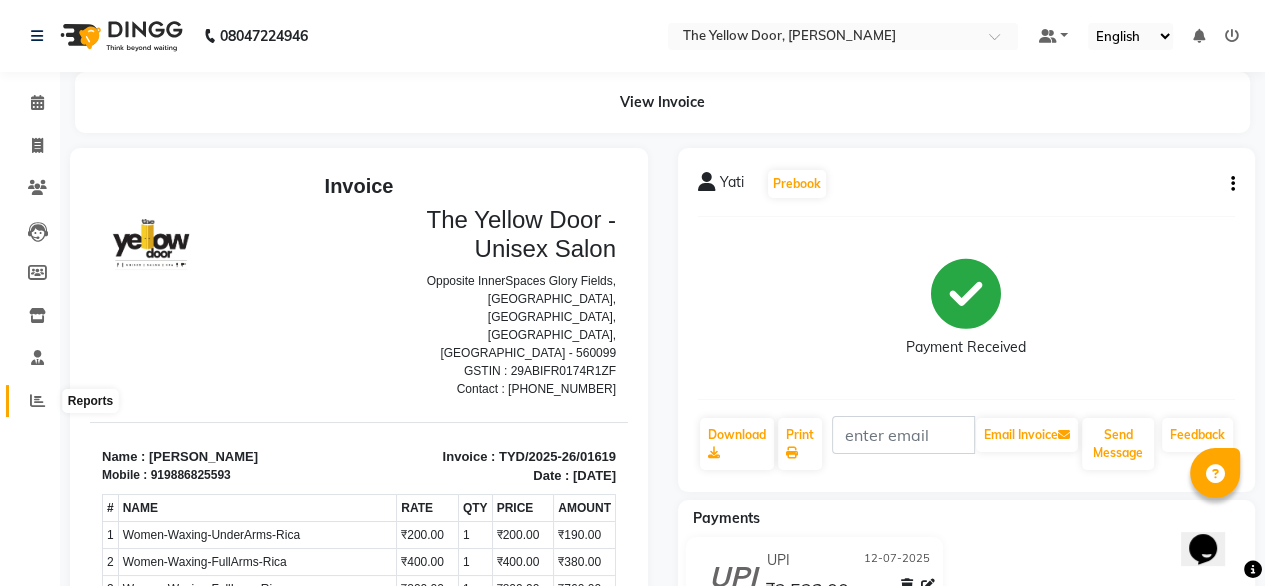 click 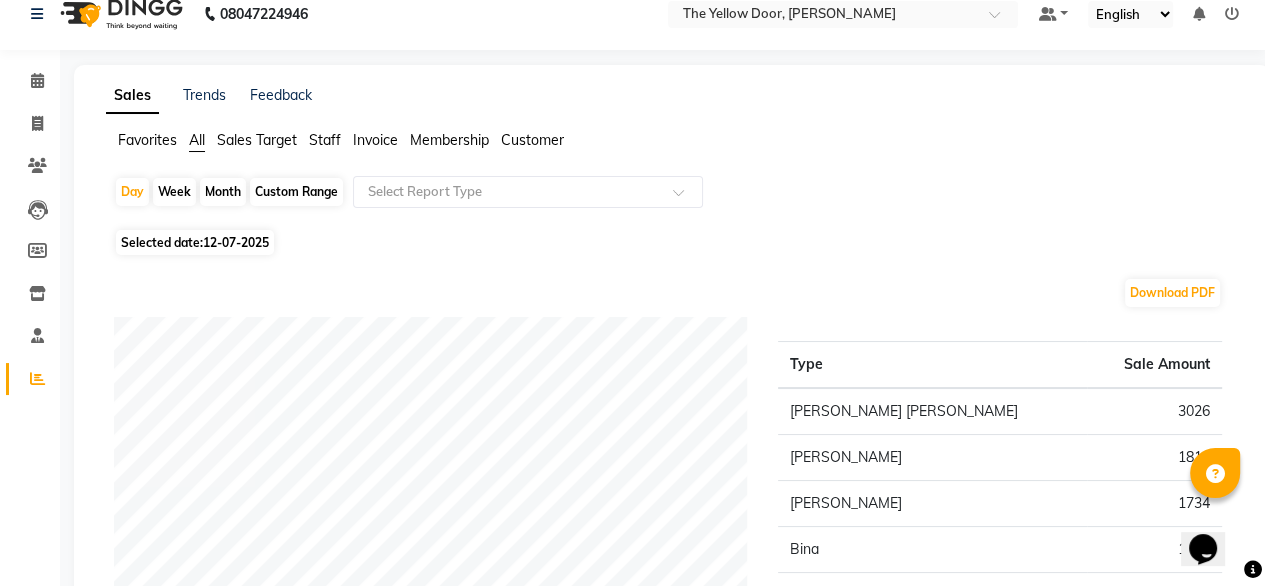scroll, scrollTop: 20, scrollLeft: 0, axis: vertical 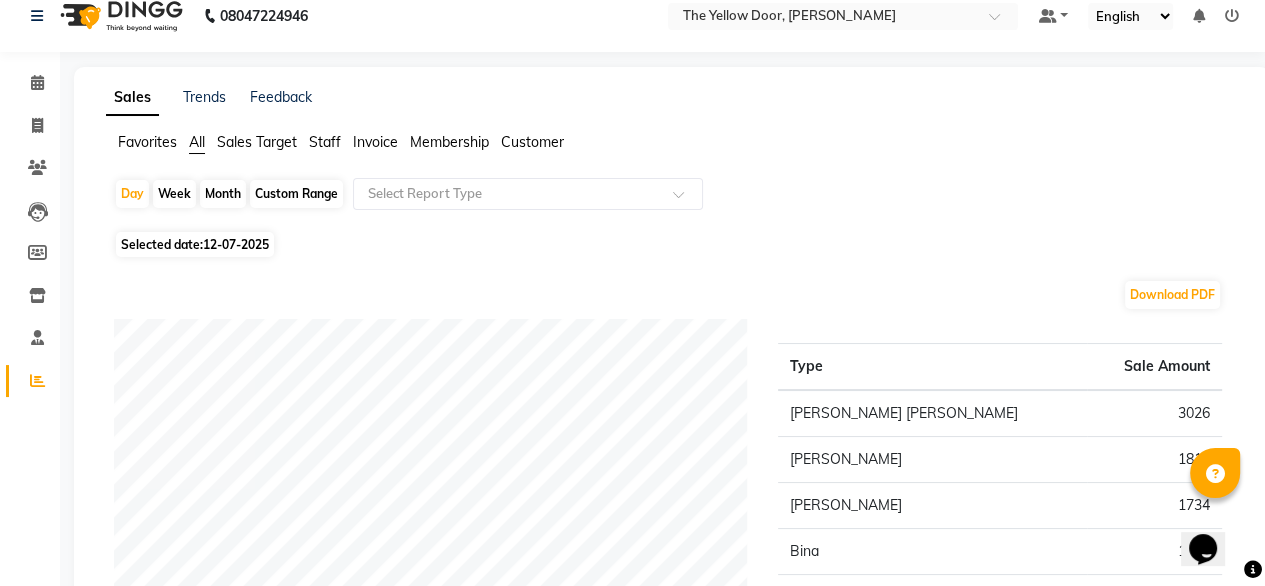 click on "Month" 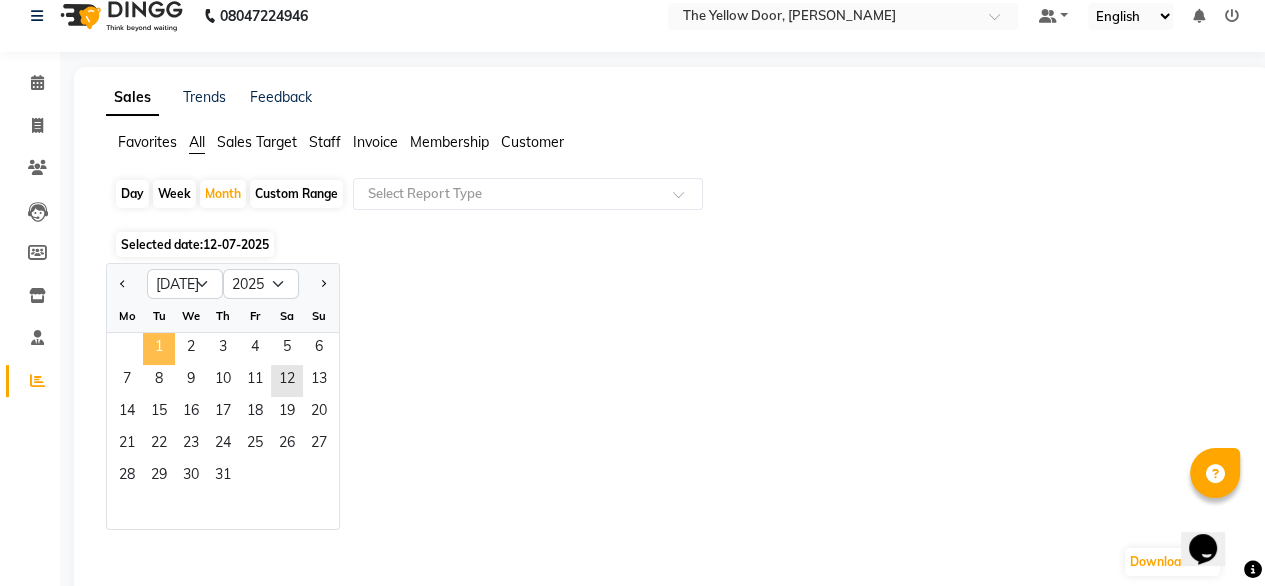 click on "1" 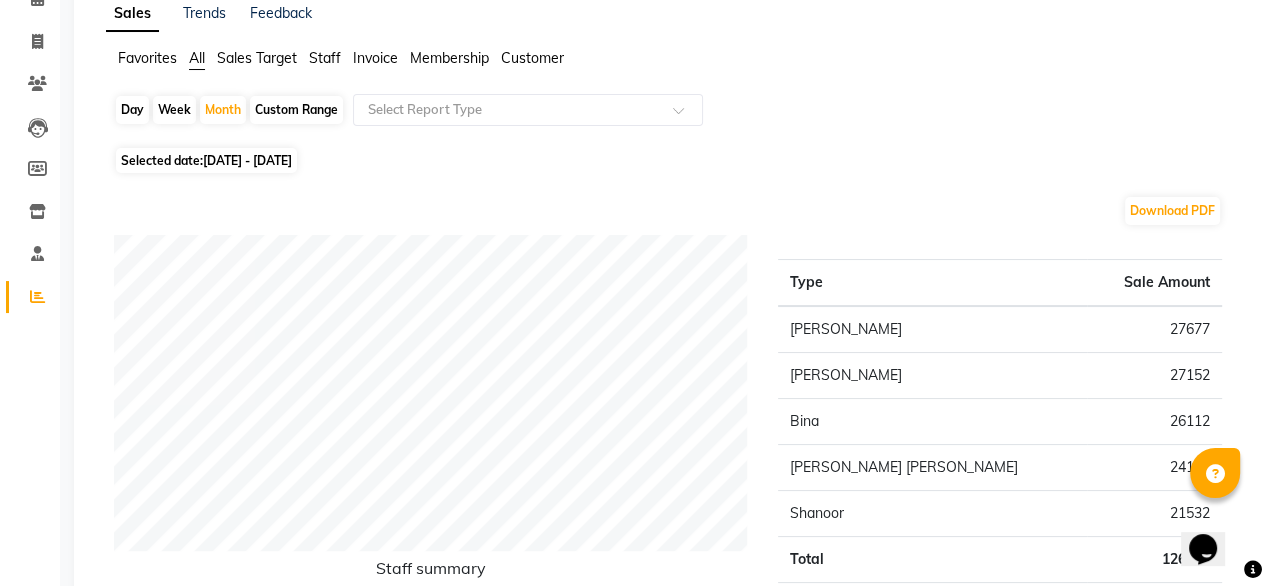 scroll, scrollTop: 0, scrollLeft: 0, axis: both 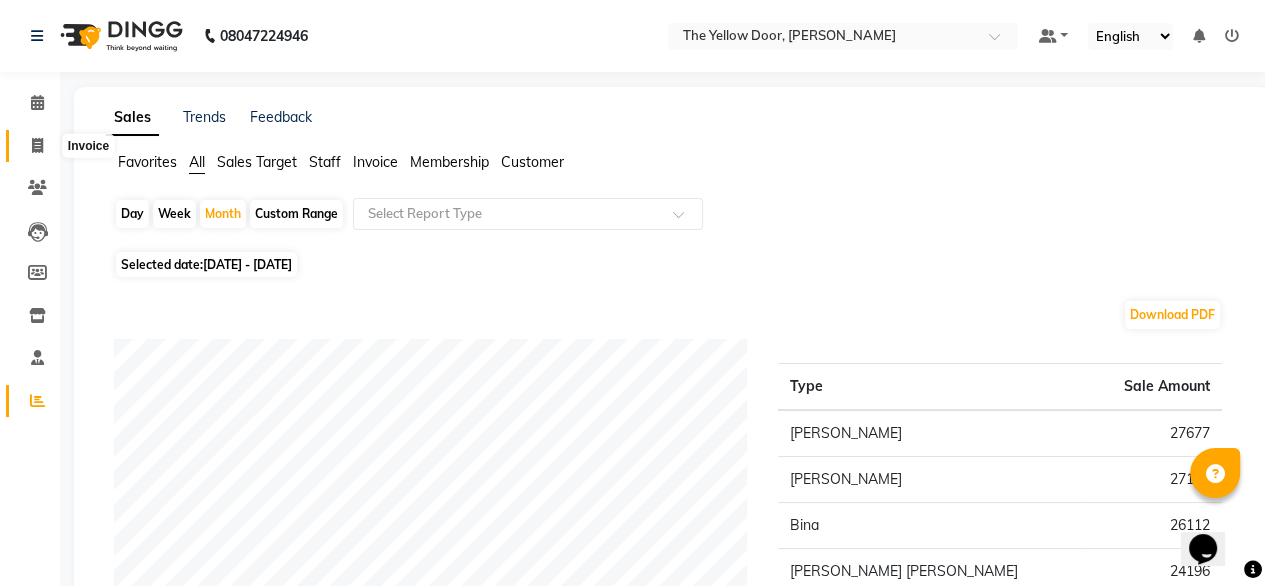 click 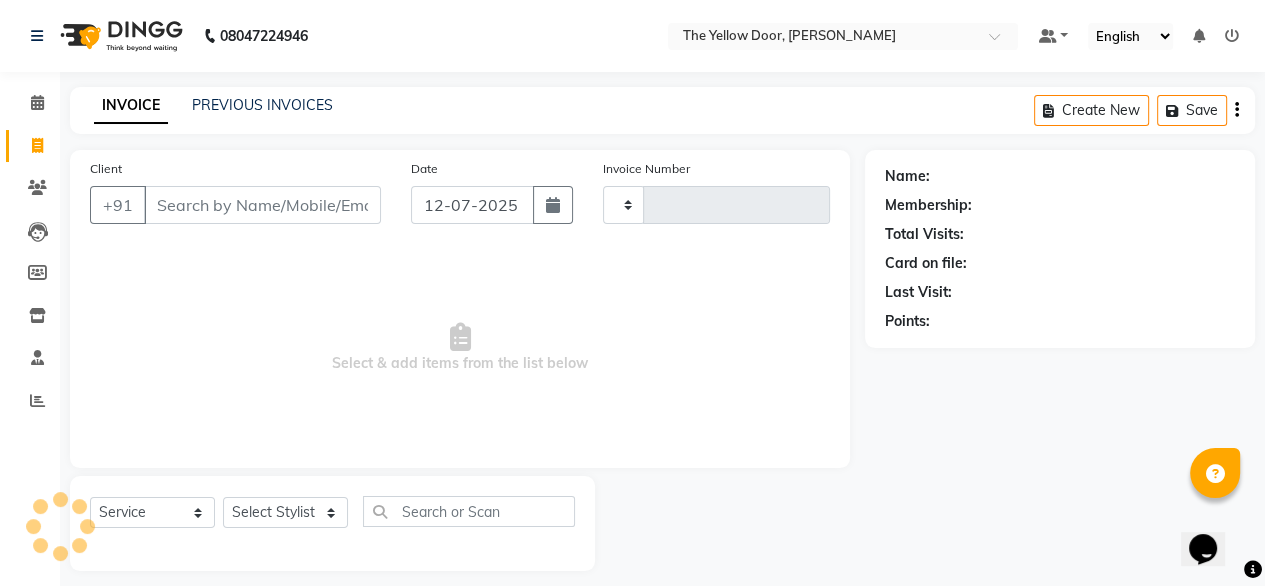 scroll, scrollTop: 16, scrollLeft: 0, axis: vertical 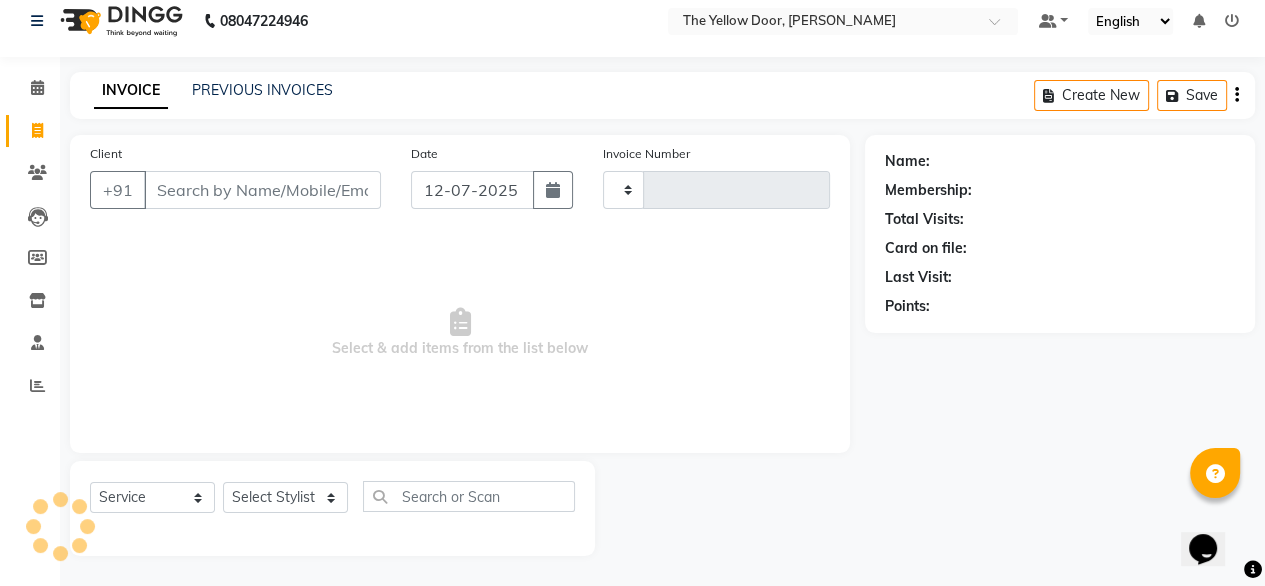 type on "01620" 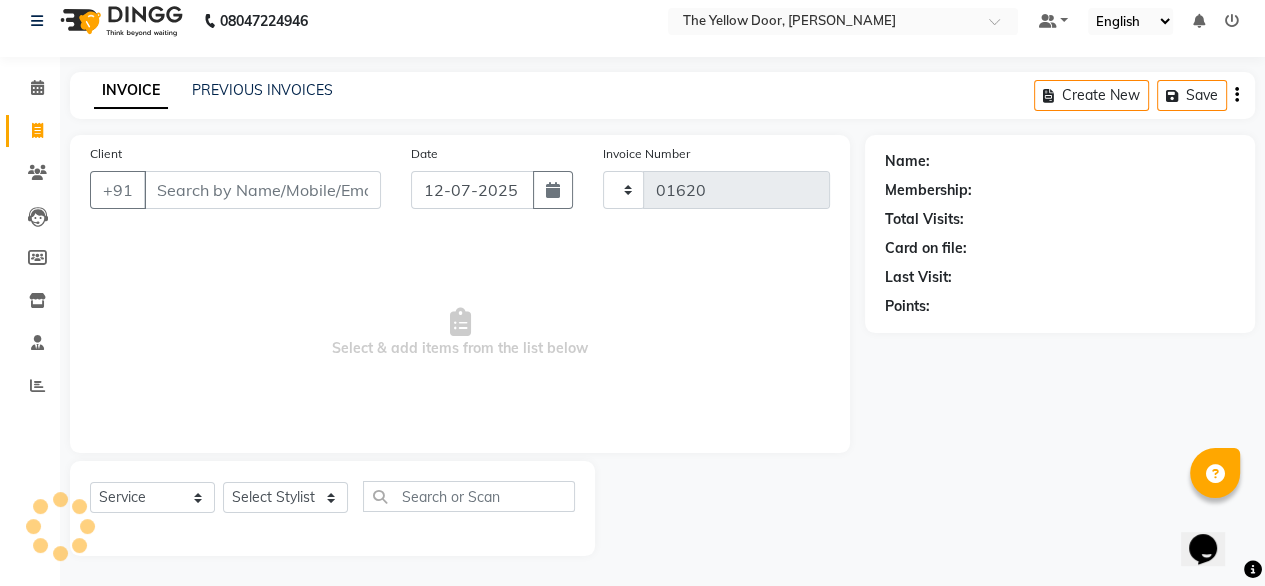 select on "5650" 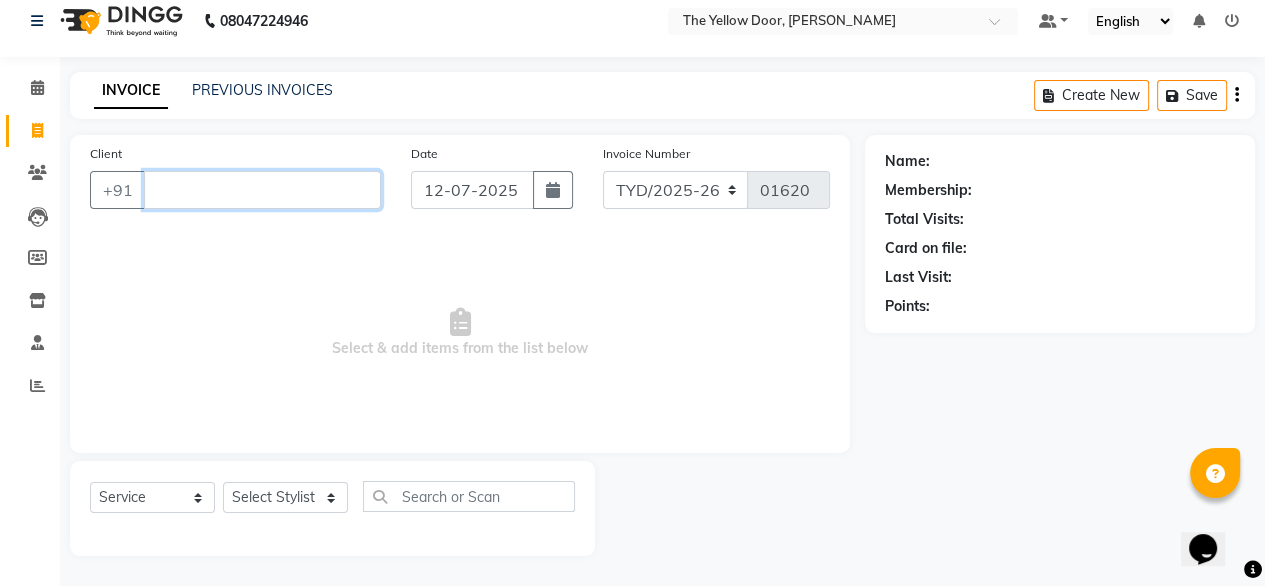 type 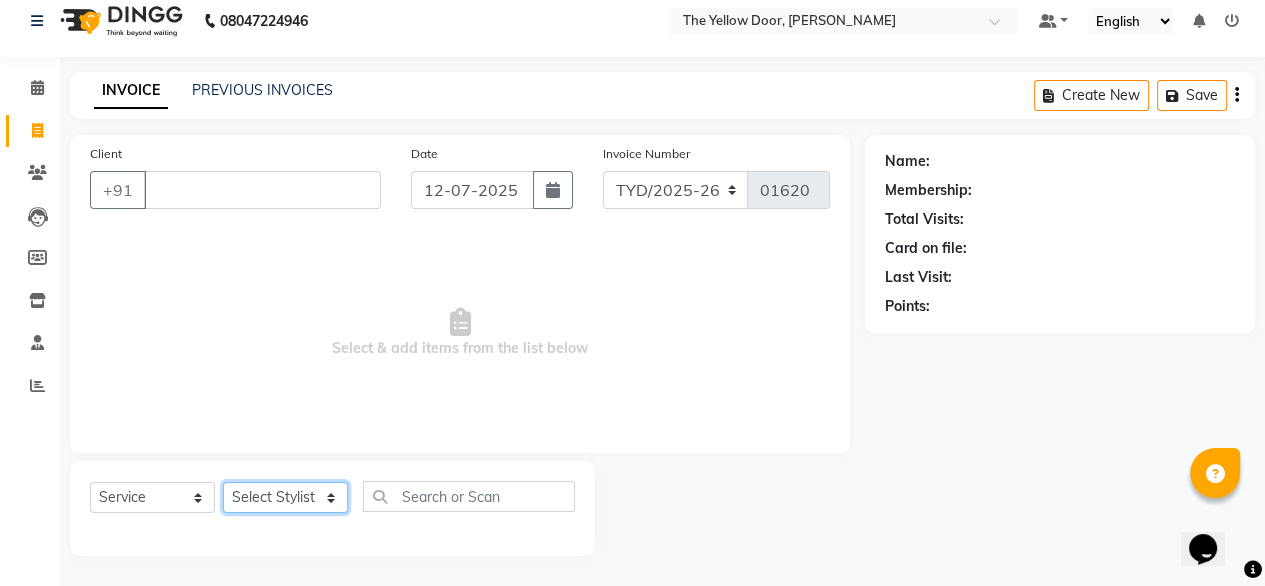 click on "Select Stylist [PERSON_NAME] [PERSON_NAME] [PERSON_NAME] Housekeeping Kaku Manager [PERSON_NAME]" 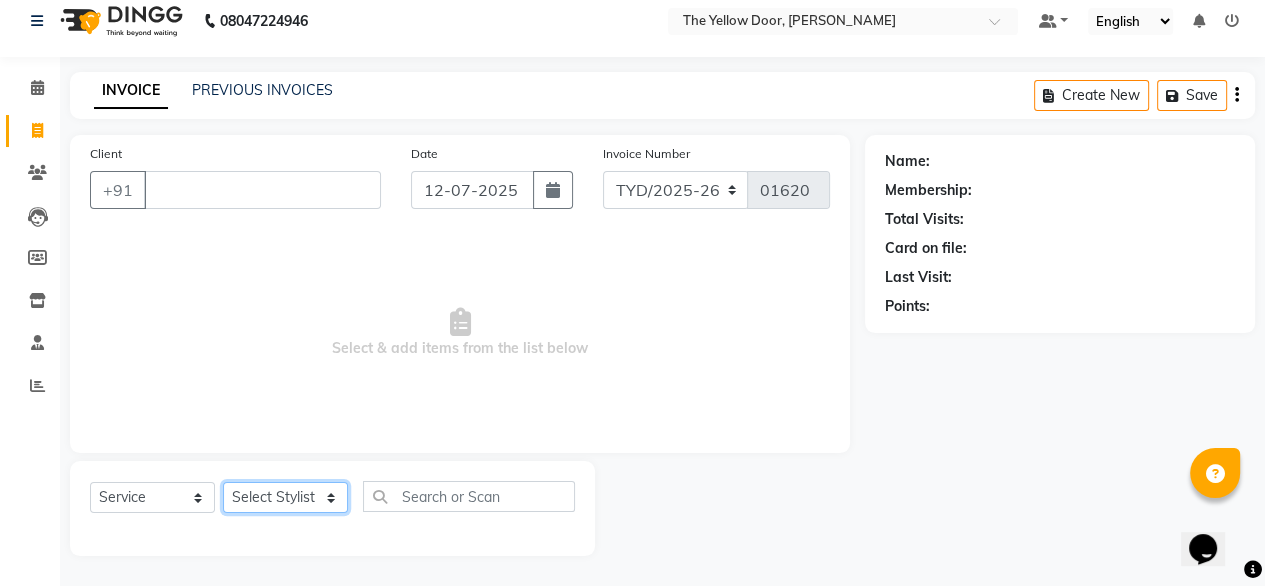 select on "67915" 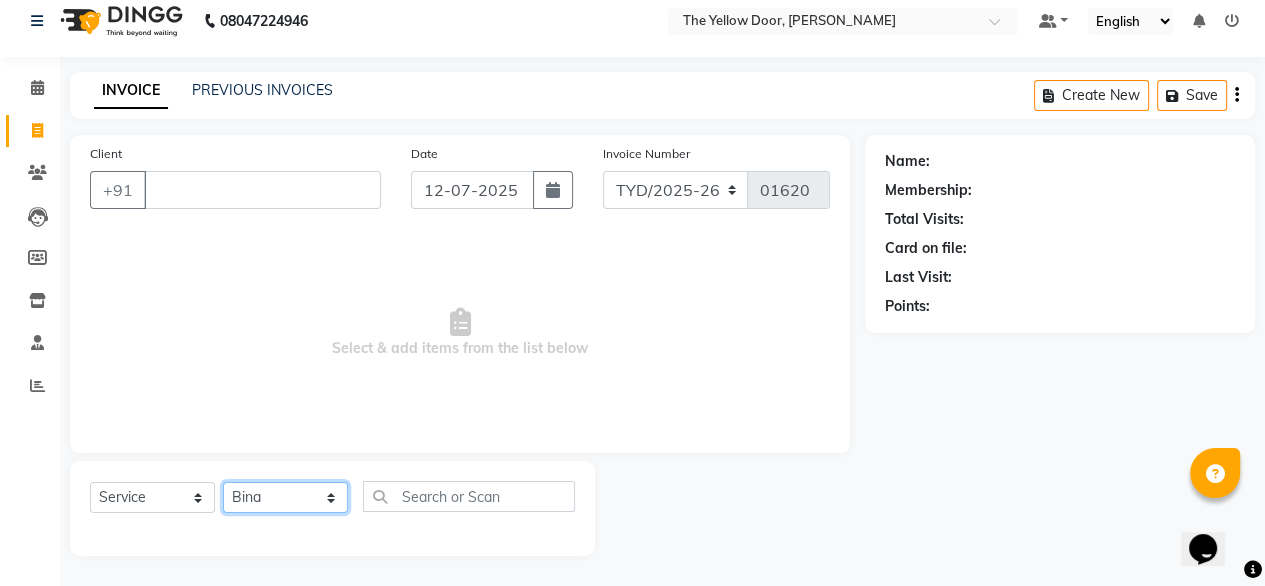 click on "Select Stylist [PERSON_NAME] [PERSON_NAME] [PERSON_NAME] Housekeeping Kaku Manager [PERSON_NAME]" 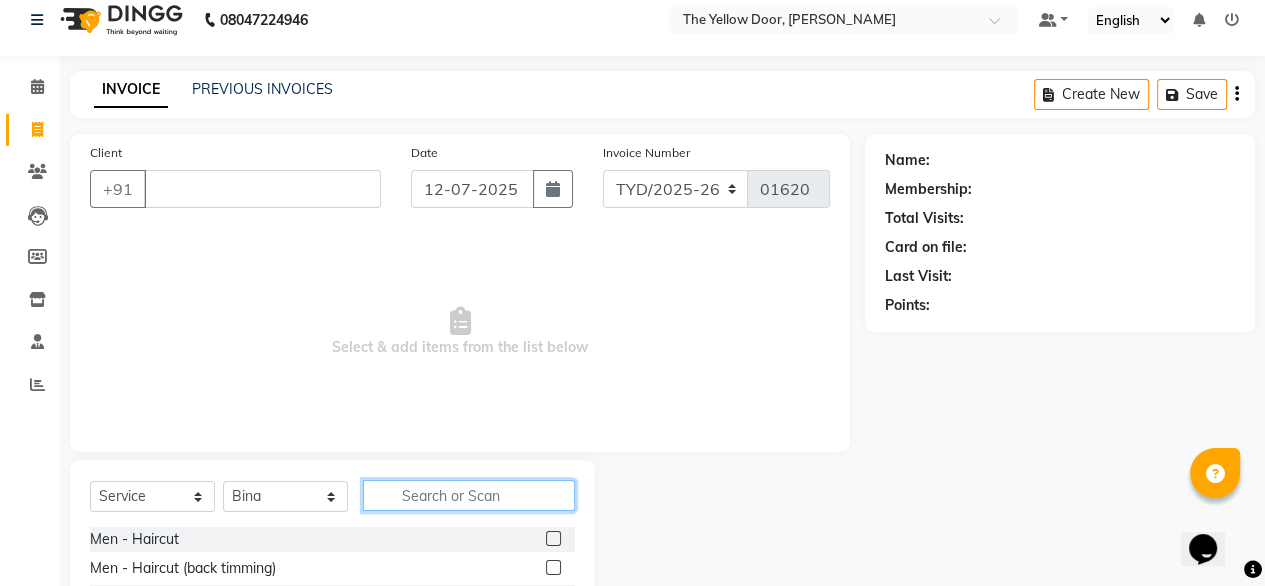 click 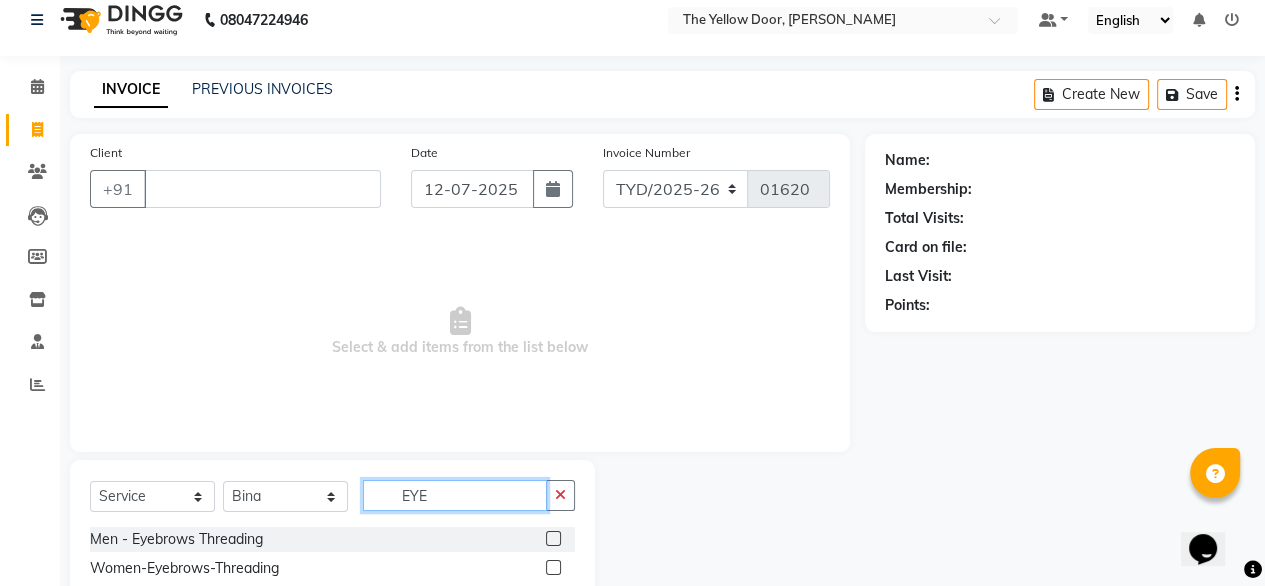type on "EYE" 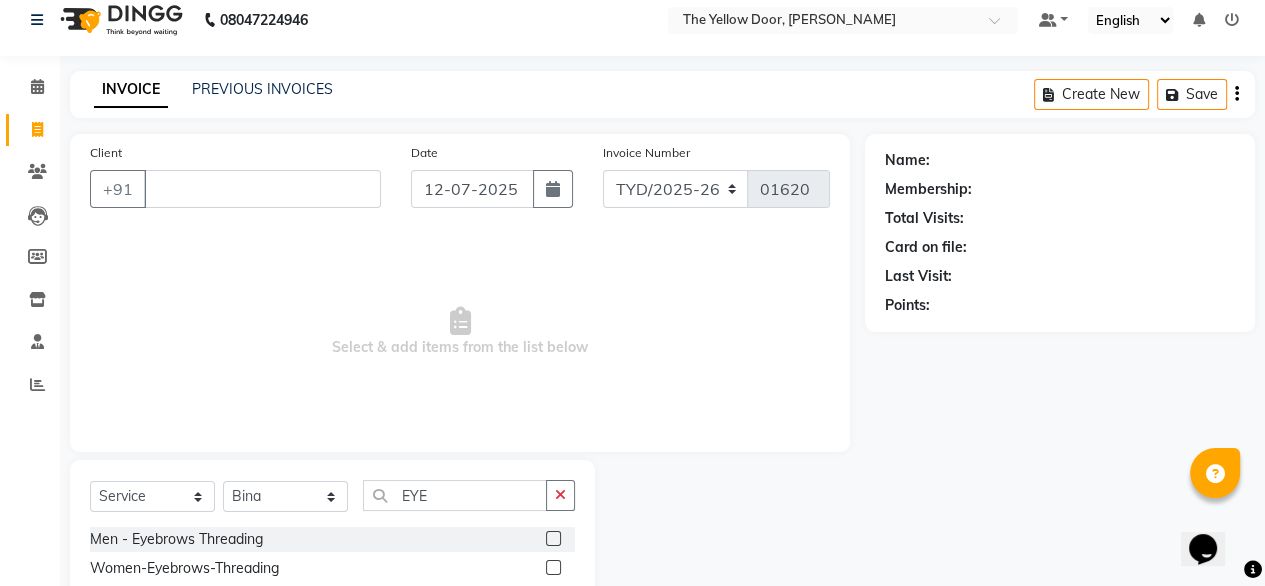 click 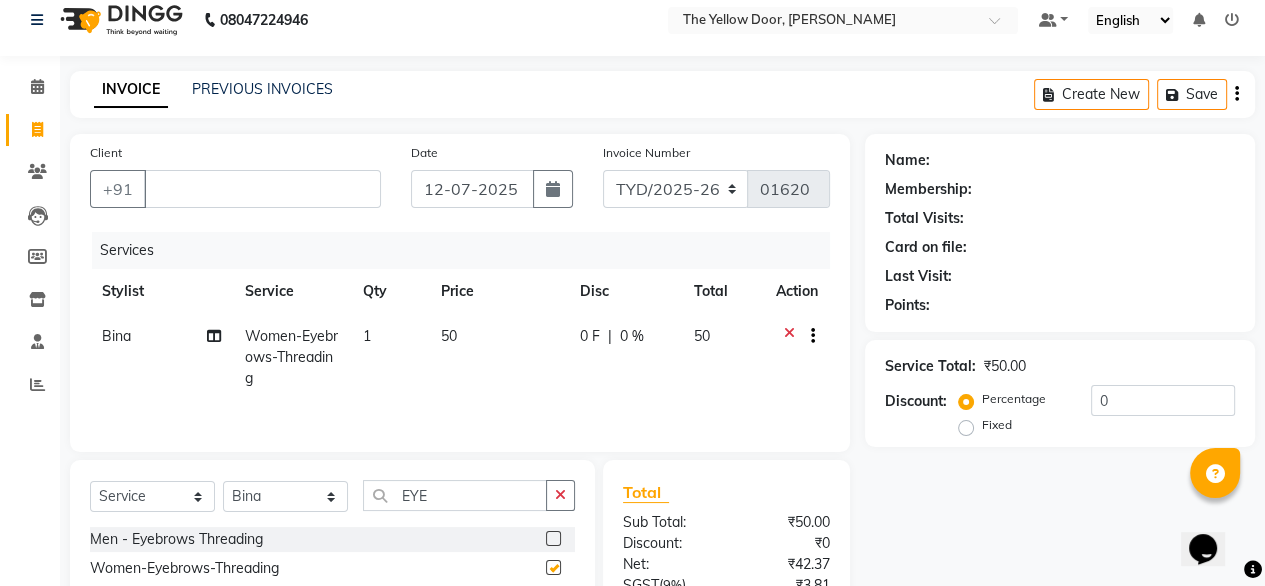 checkbox on "false" 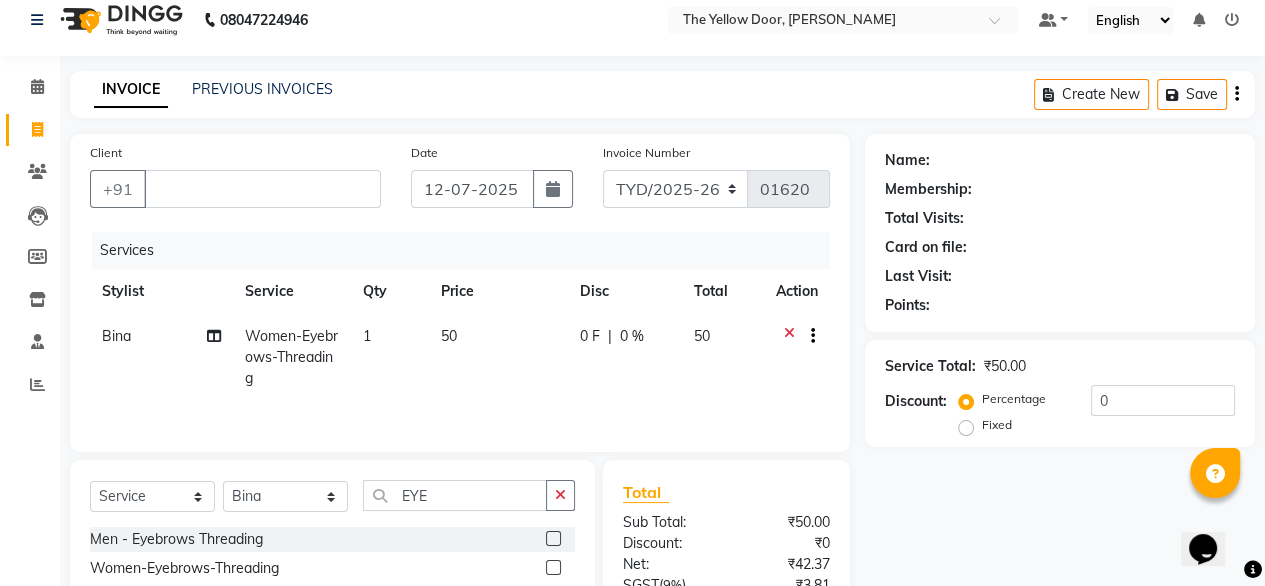 drag, startPoint x: 561, startPoint y: 498, endPoint x: 506, endPoint y: 495, distance: 55.081757 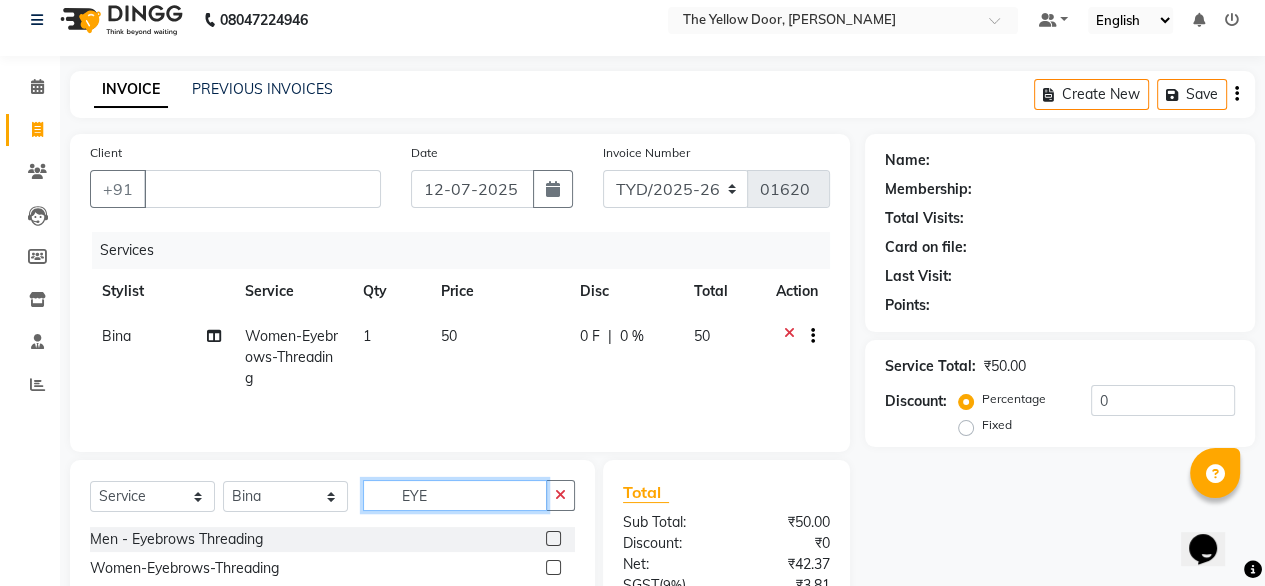 click on "EYE" 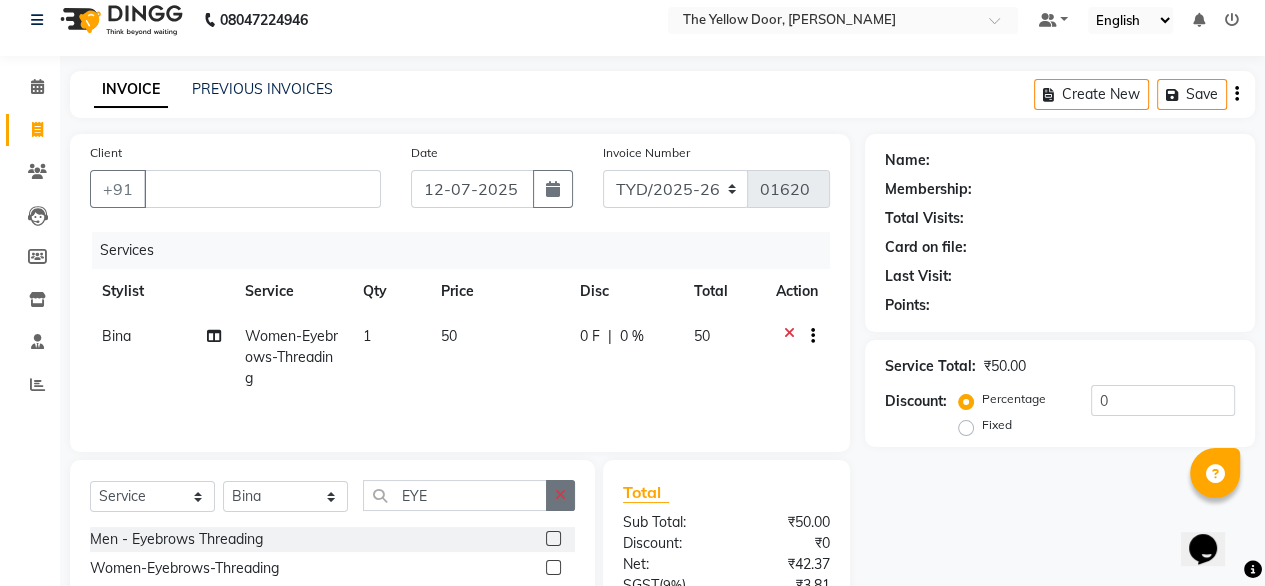 click 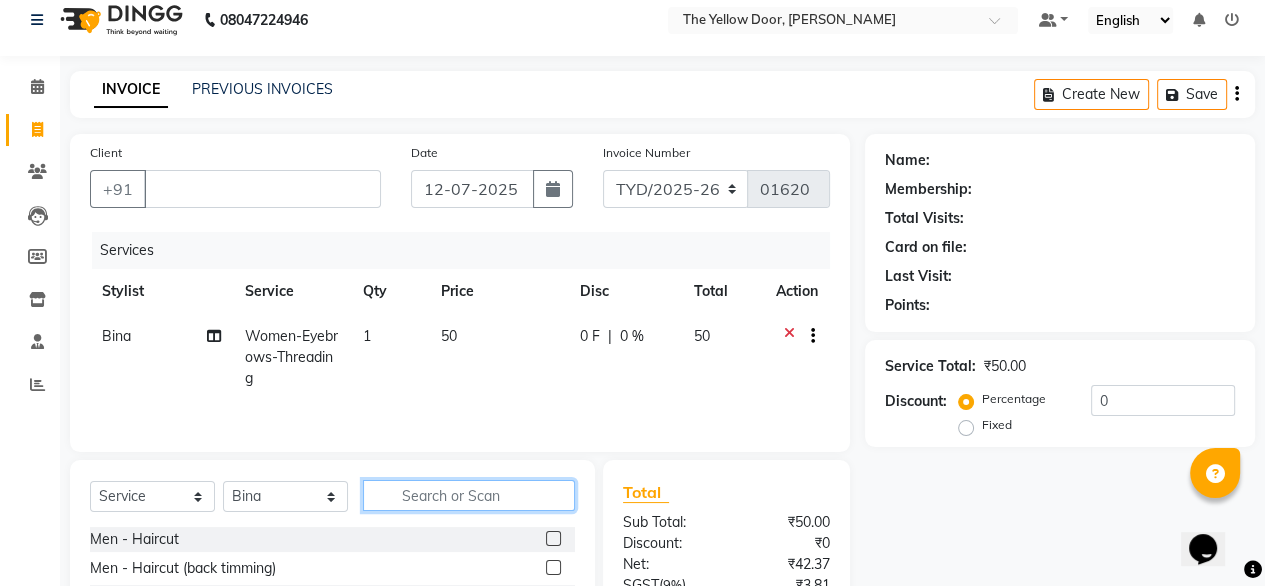 click 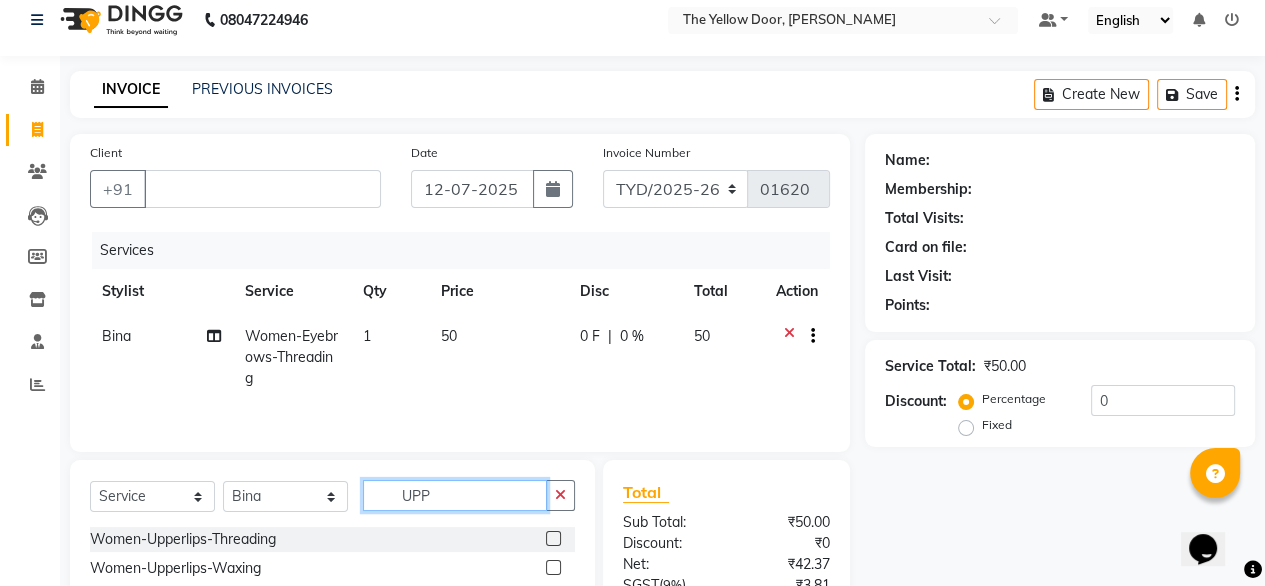 type on "UPP" 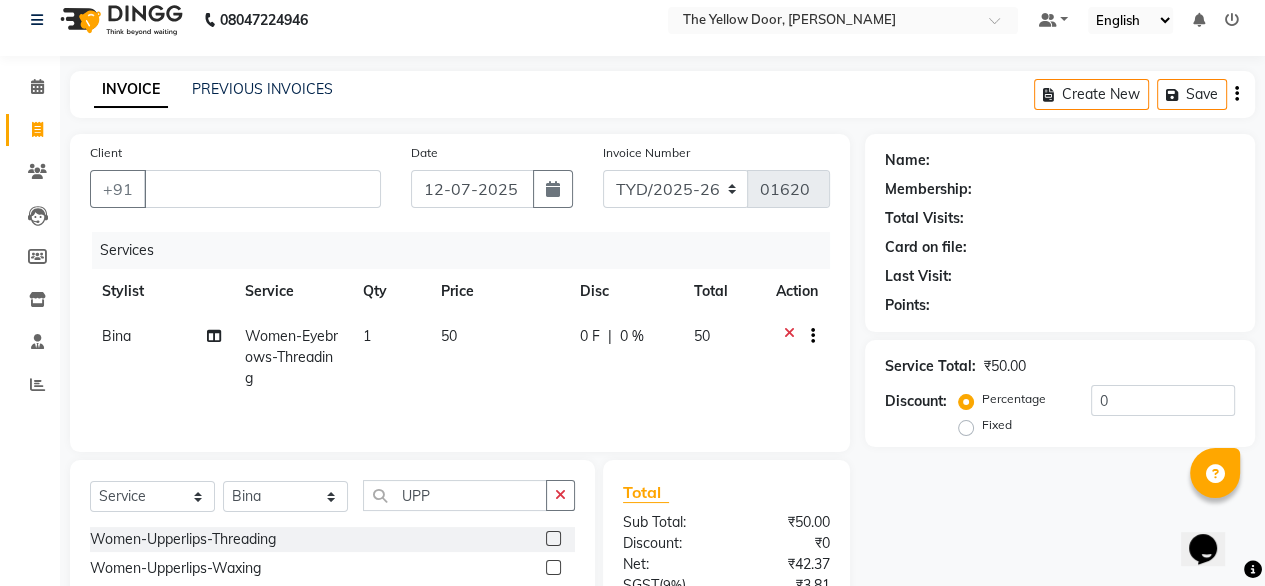 click 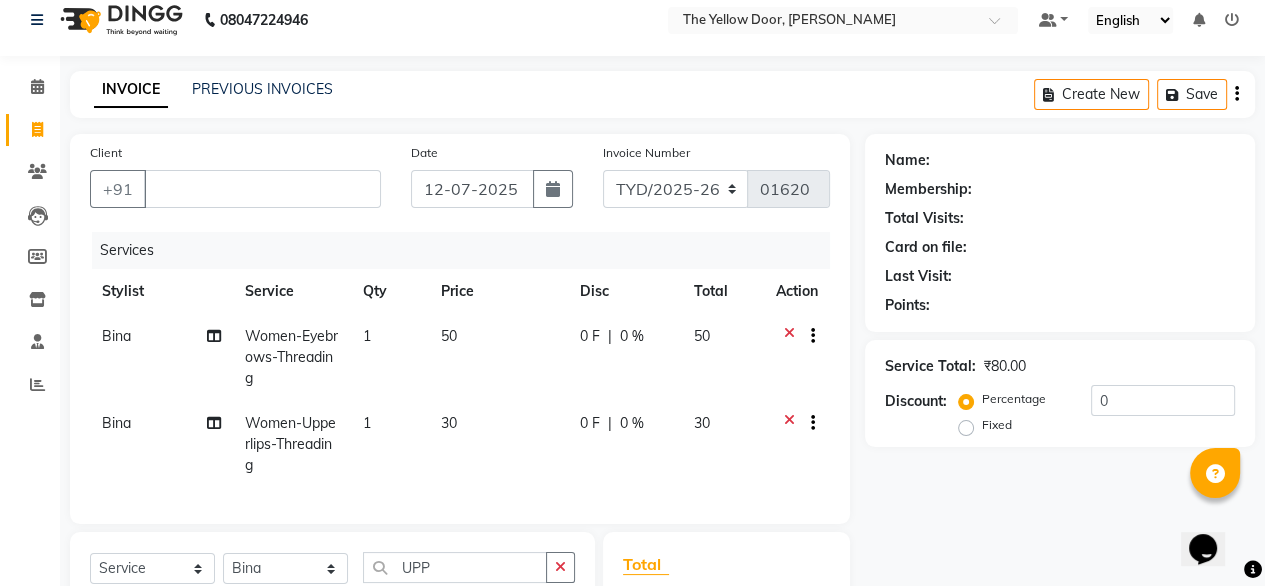 checkbox on "false" 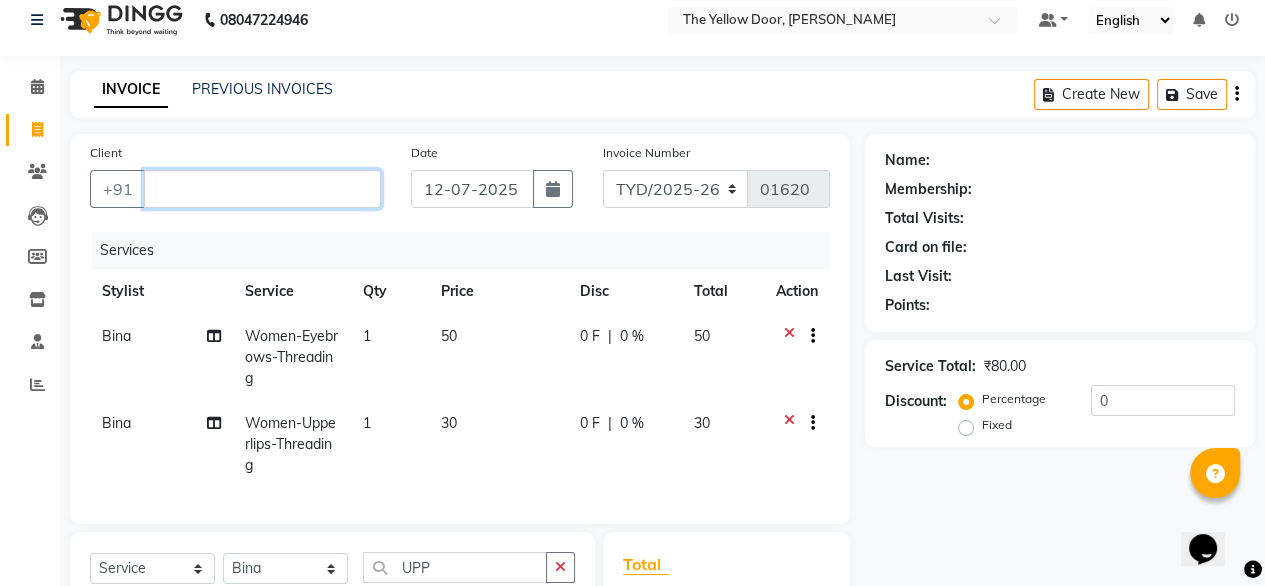 click on "Client" at bounding box center (262, 189) 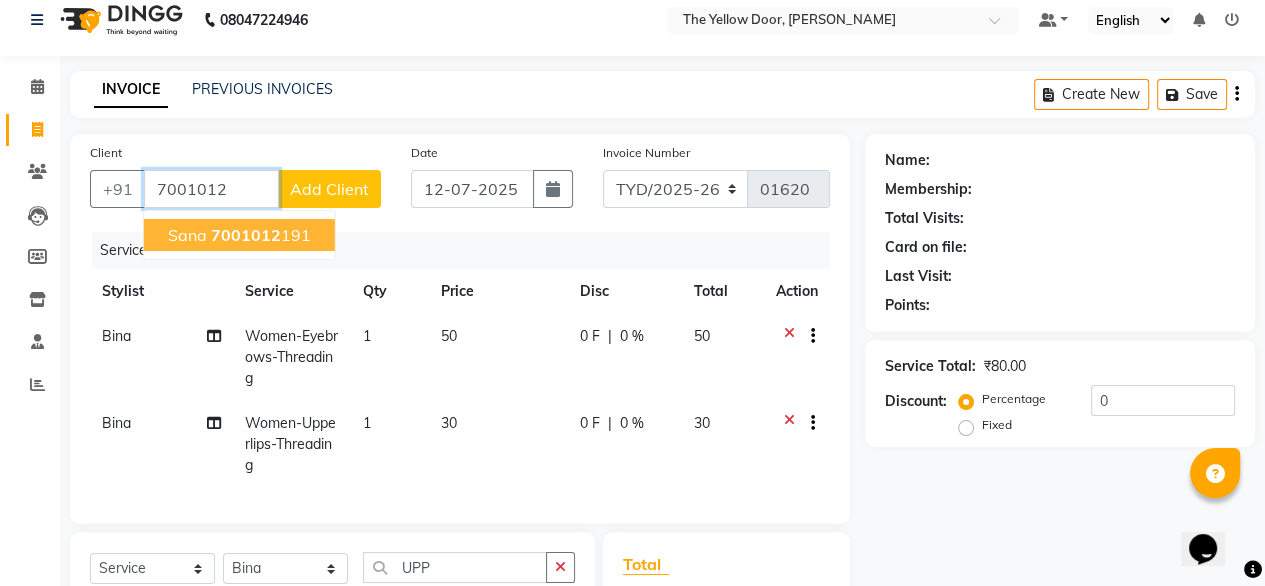 click on "7001012" 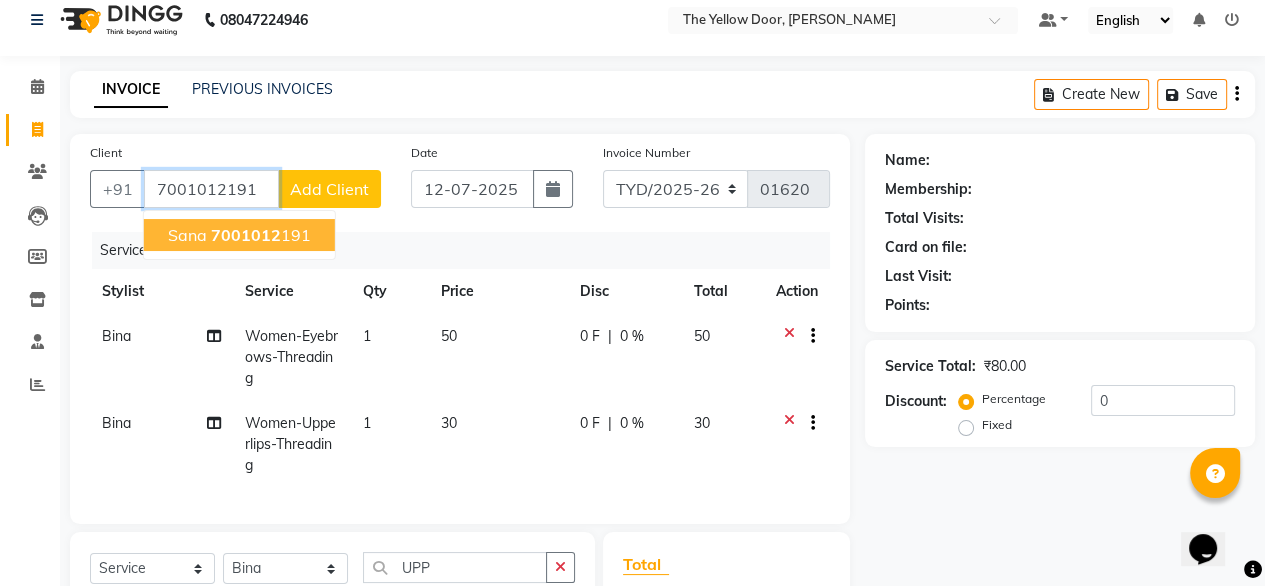 type on "7001012191" 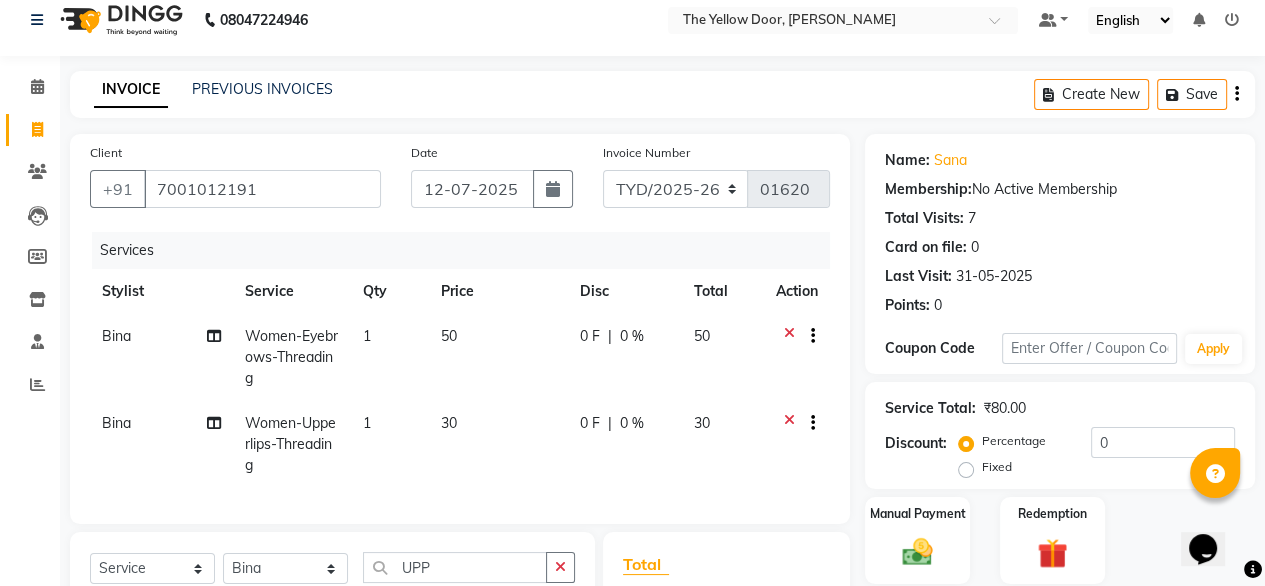 scroll, scrollTop: 302, scrollLeft: 0, axis: vertical 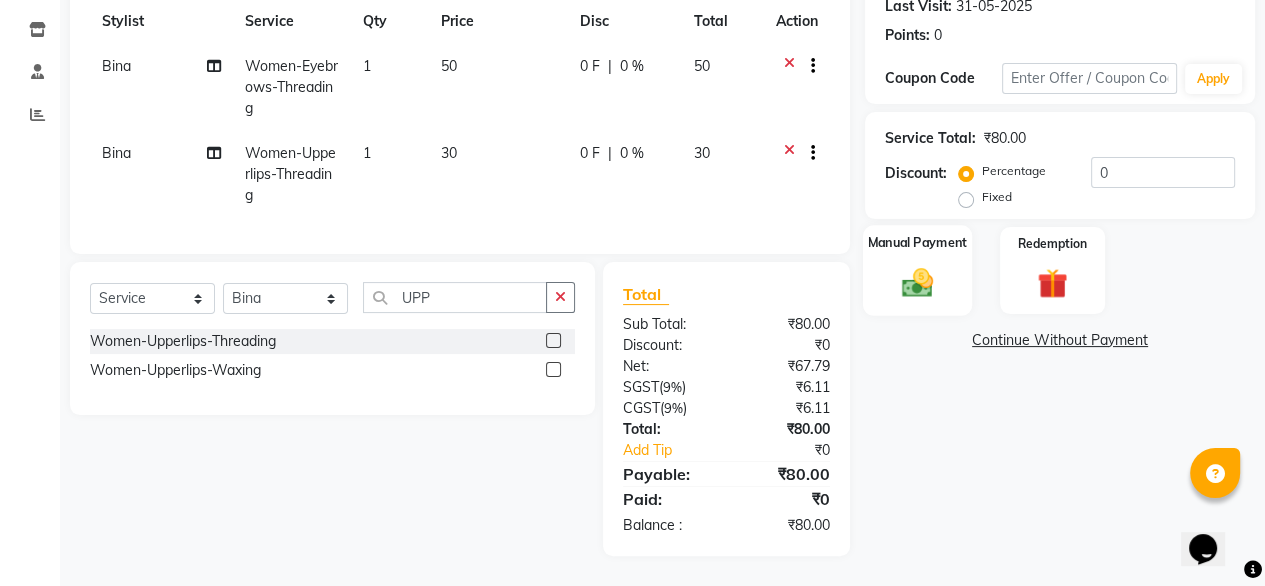 click on "Manual Payment" 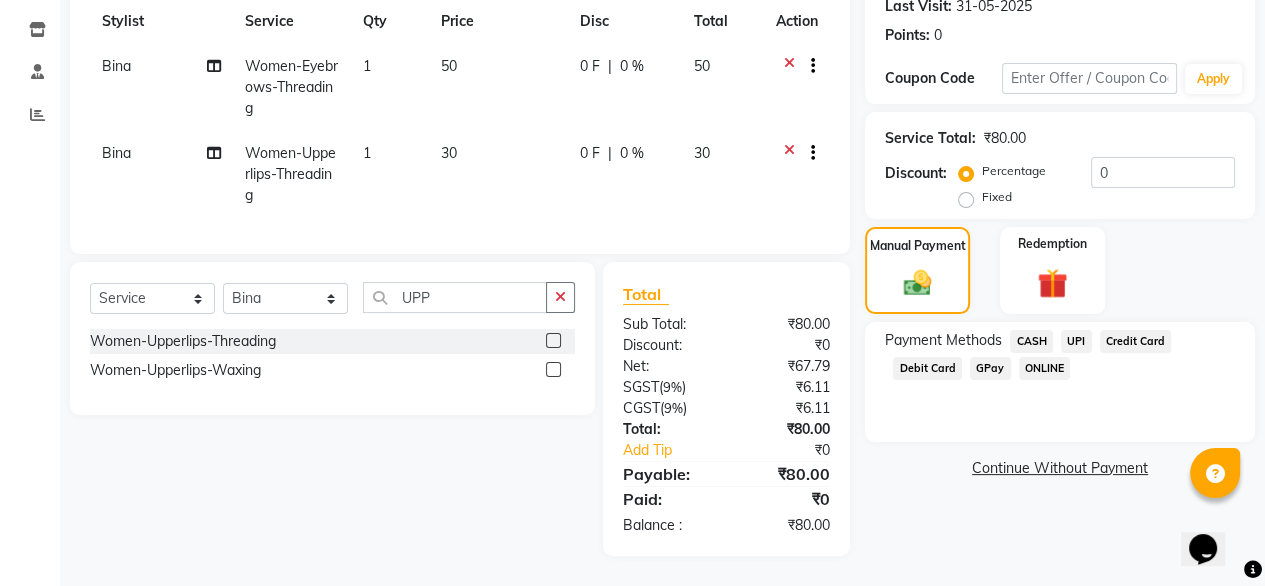 click on "UPI" 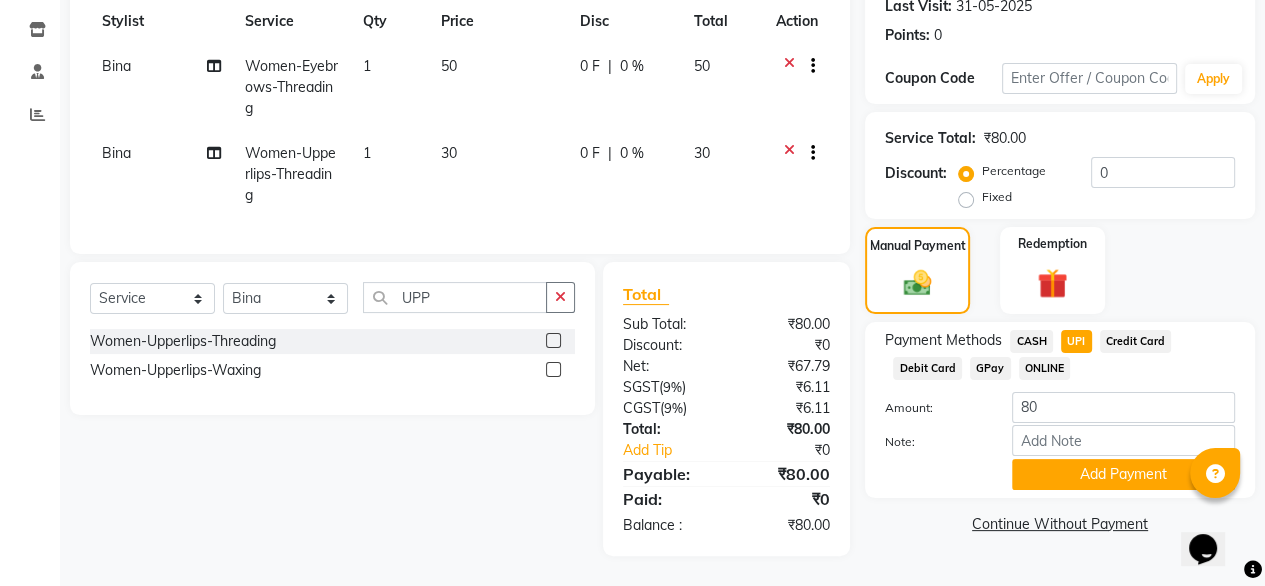 click on "Payment Methods  CASH   UPI   Credit Card   Debit Card   GPay   ONLINE  Amount: 80 Note: Add Payment" 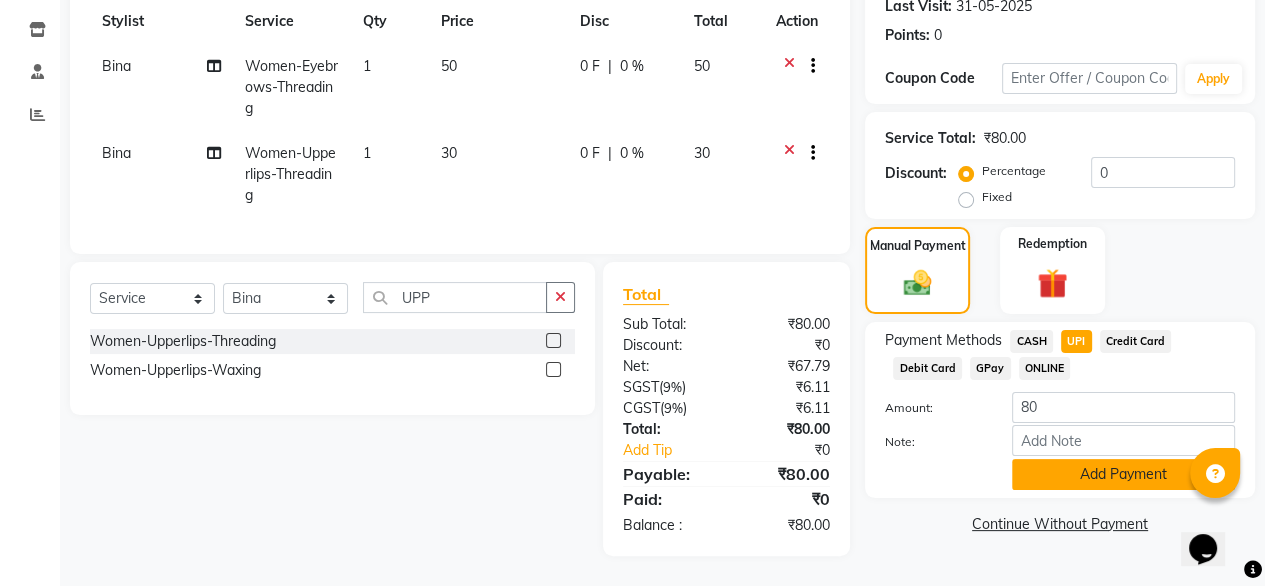click on "Add Payment" 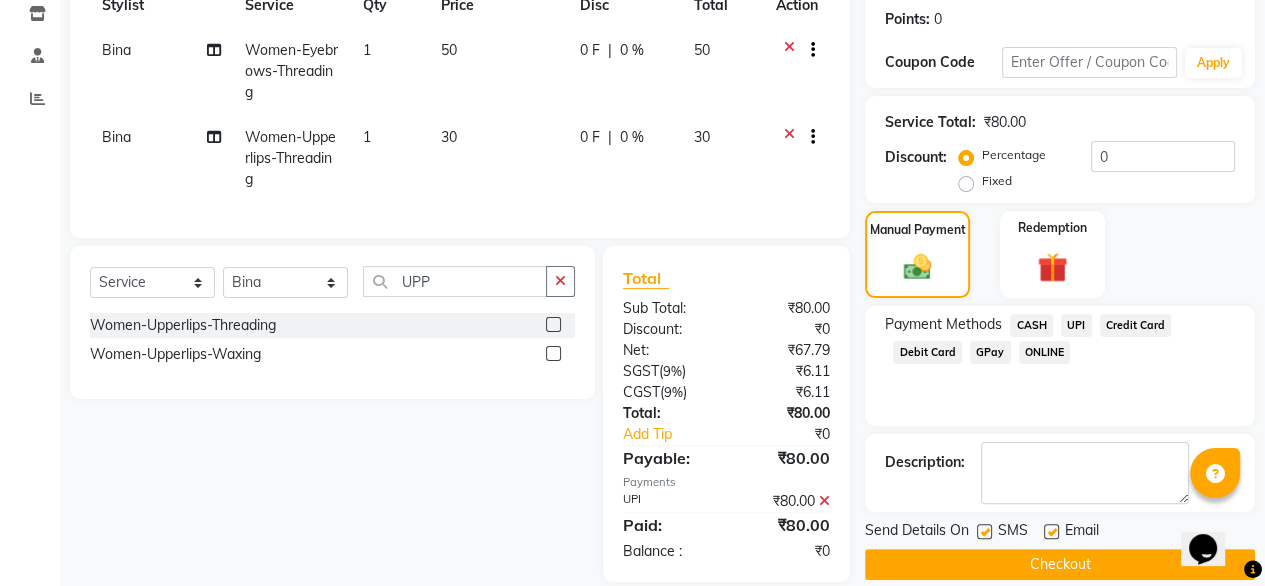 scroll, scrollTop: 344, scrollLeft: 0, axis: vertical 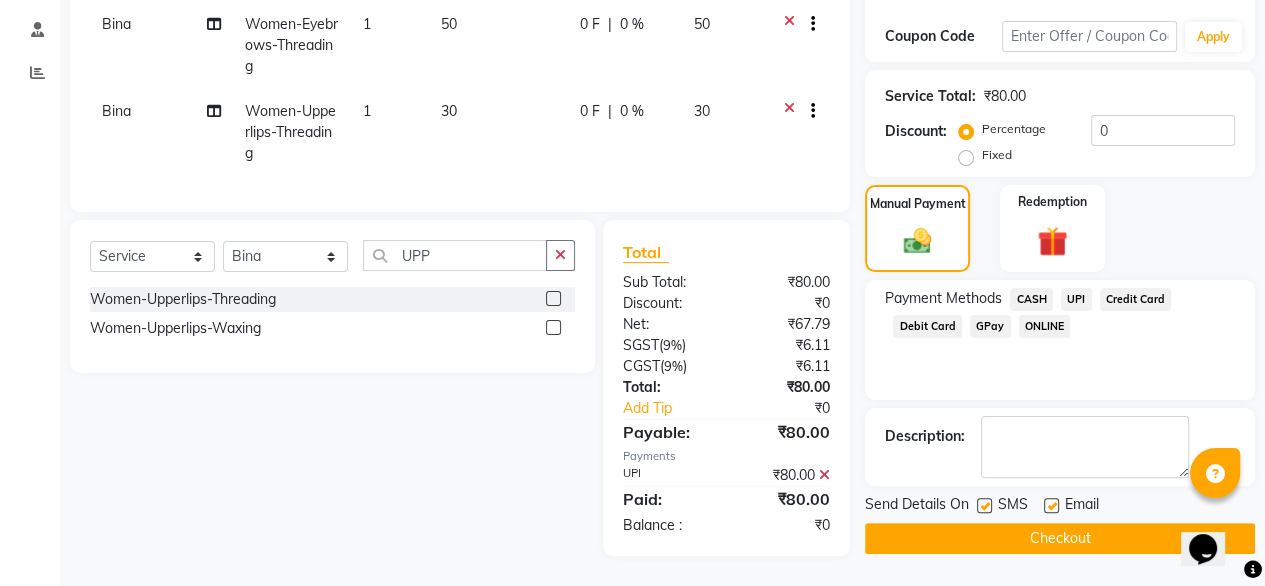 click 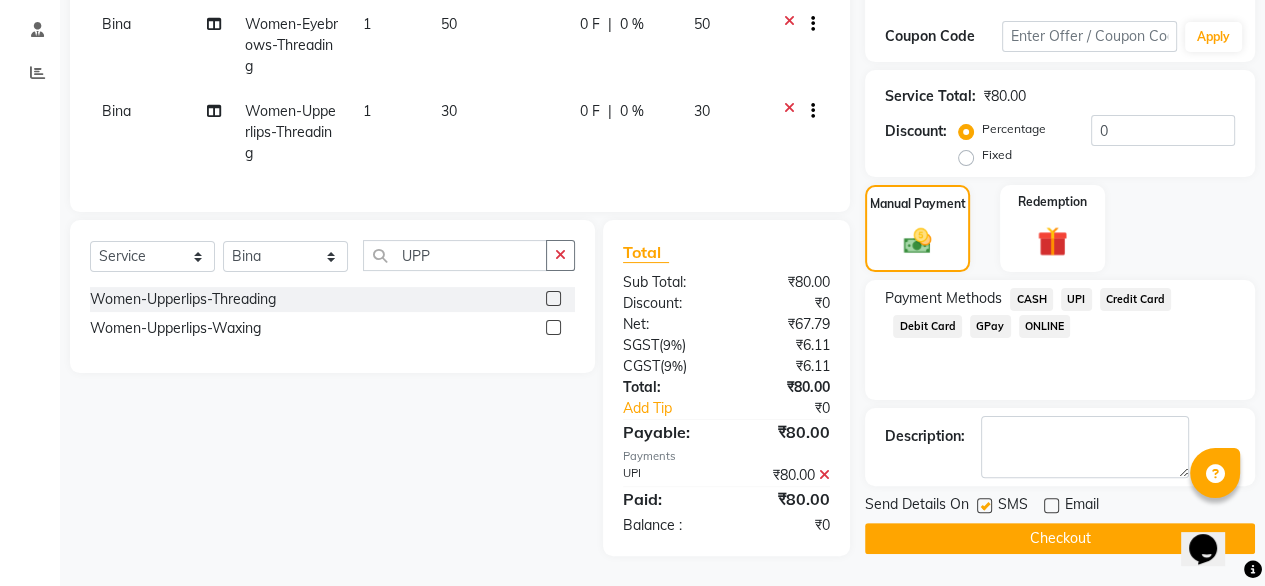 click on "Checkout" 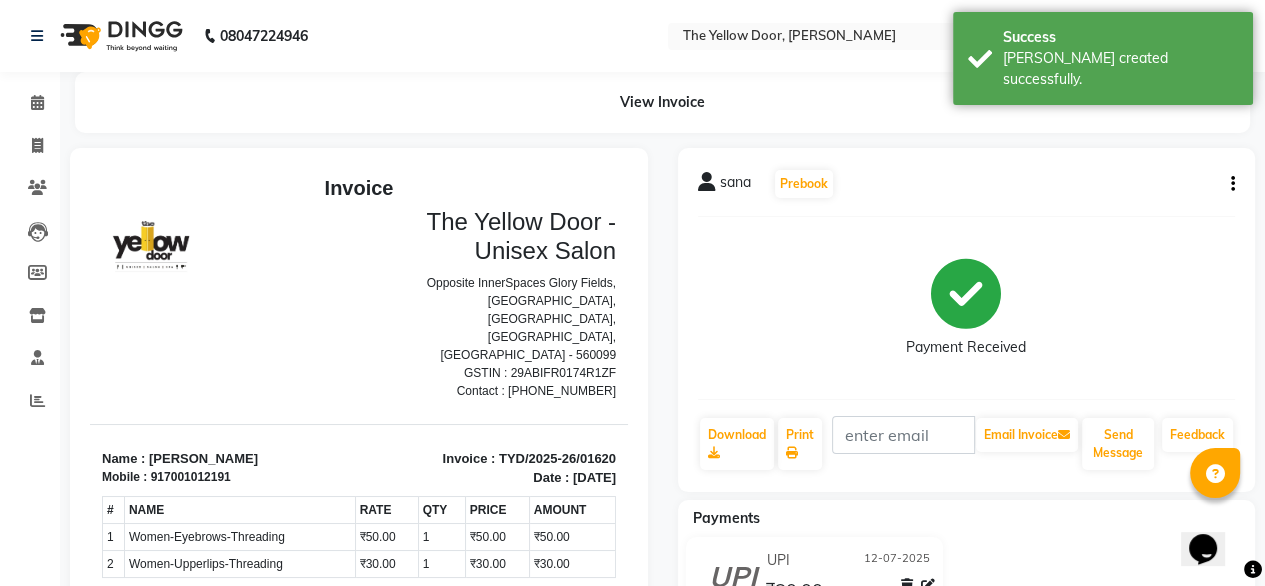 scroll, scrollTop: 0, scrollLeft: 0, axis: both 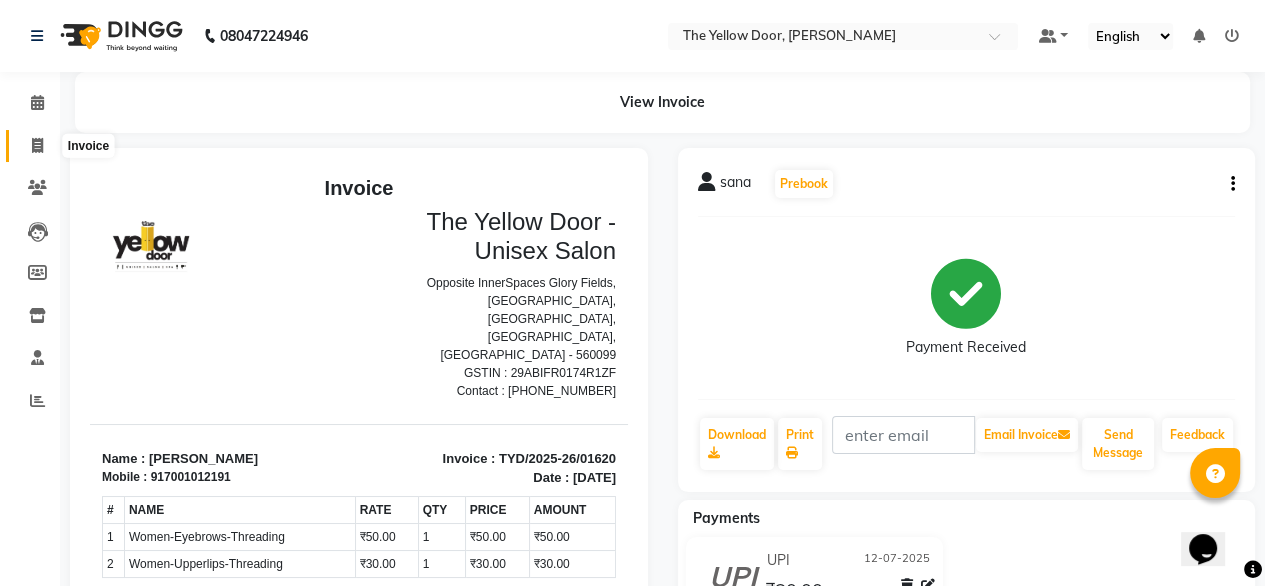 click 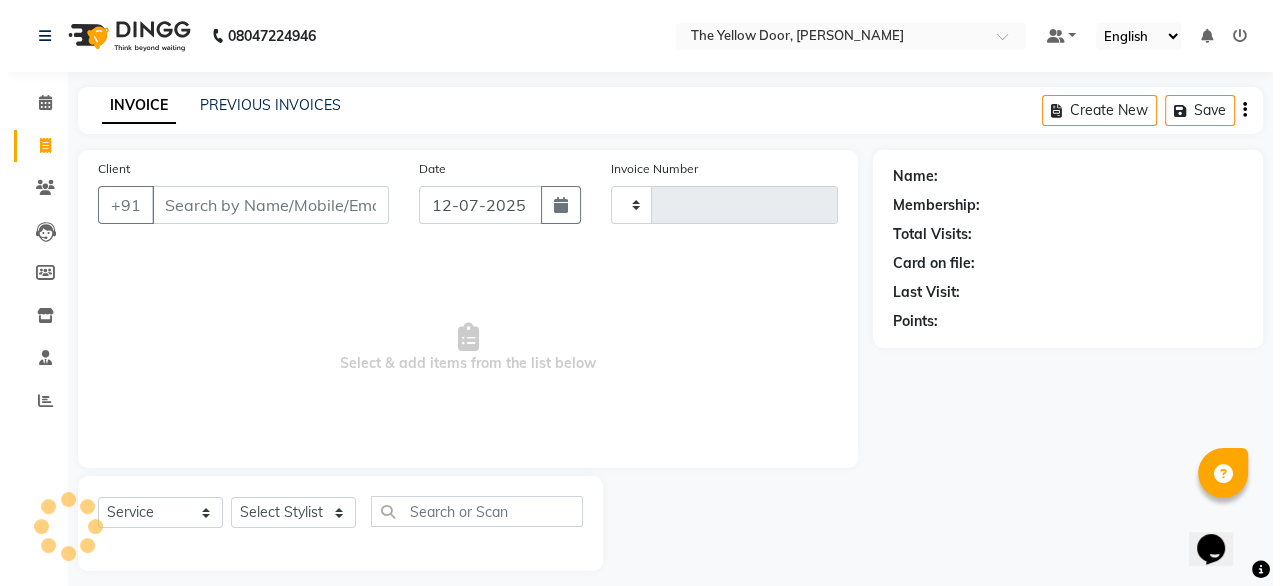scroll, scrollTop: 16, scrollLeft: 0, axis: vertical 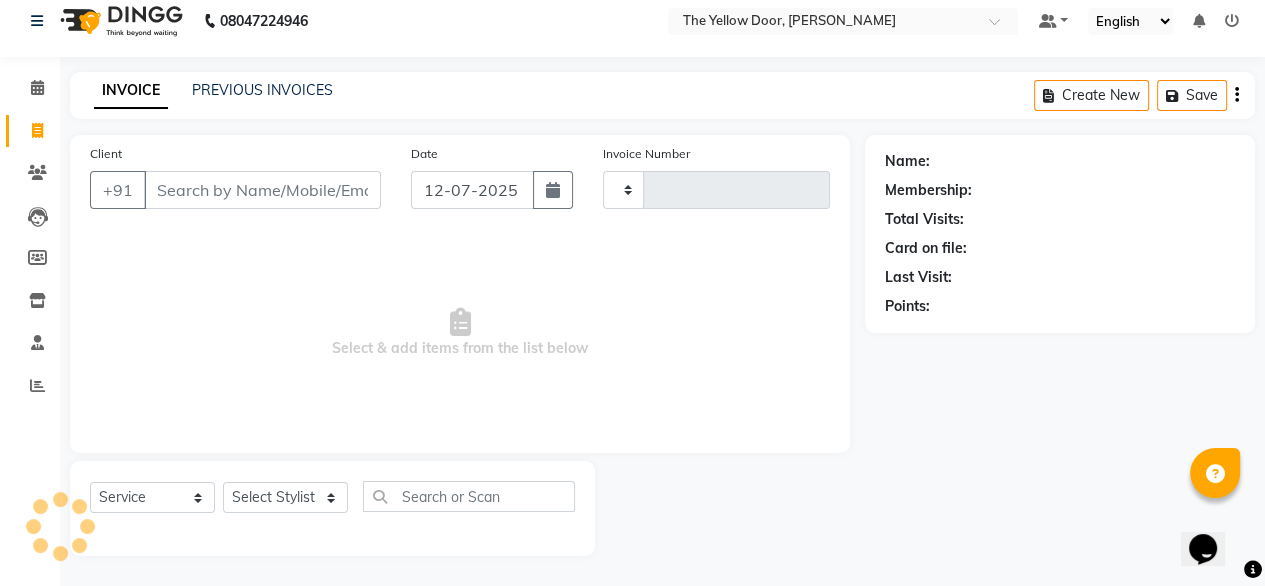 type on "01621" 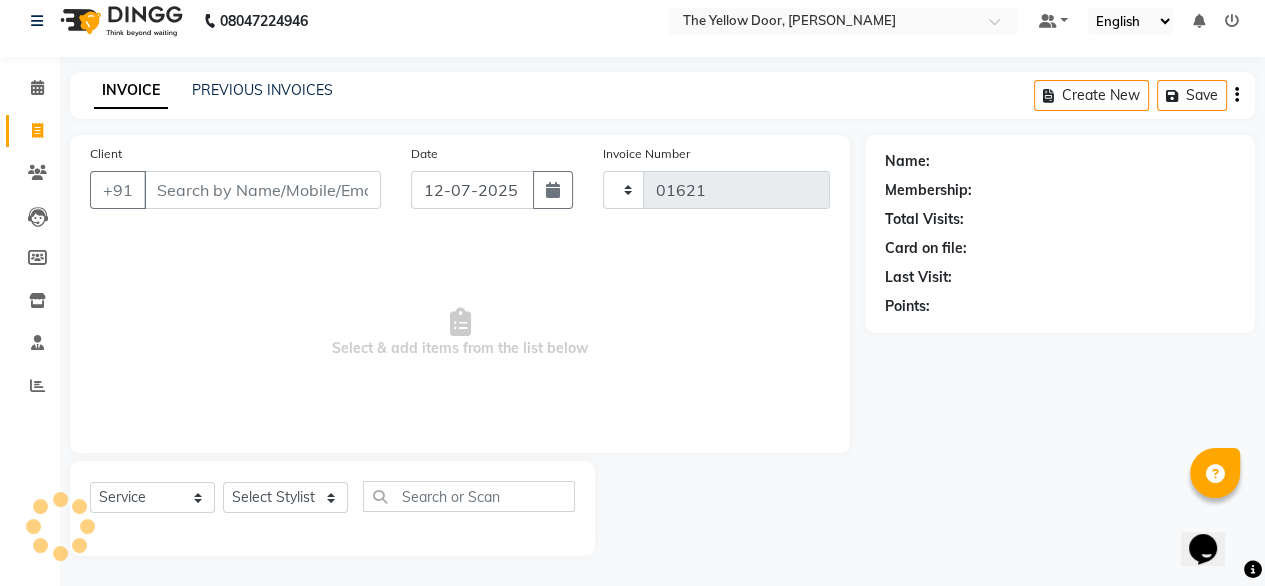 select on "5650" 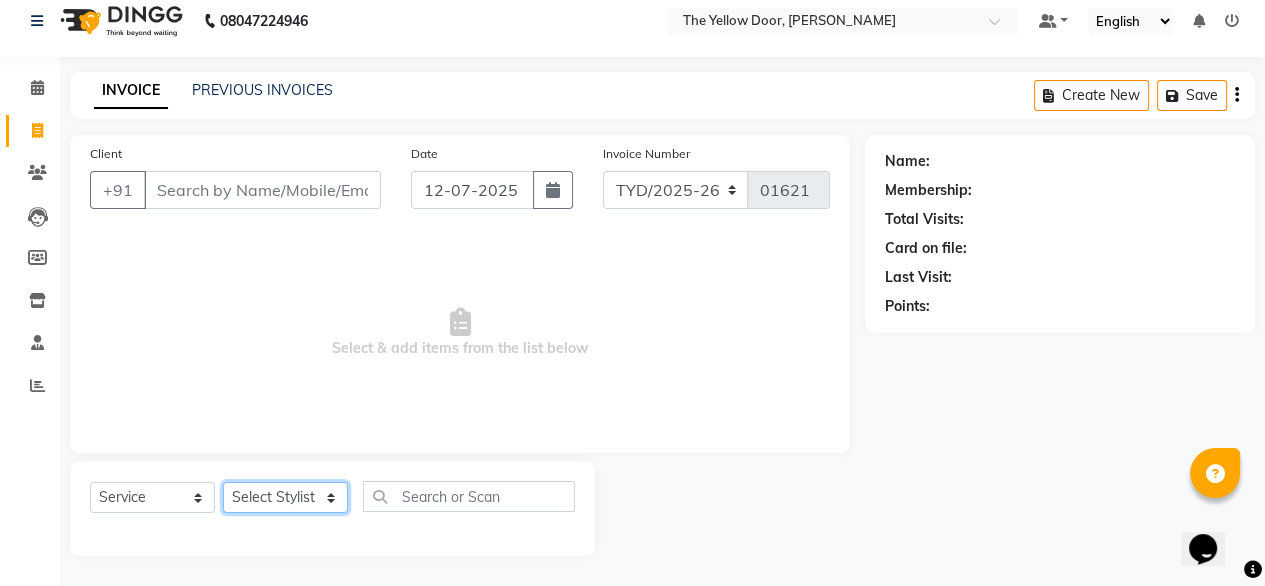 click on "Select Stylist [PERSON_NAME] [PERSON_NAME] [PERSON_NAME] Housekeeping Kaku Manager [PERSON_NAME]" 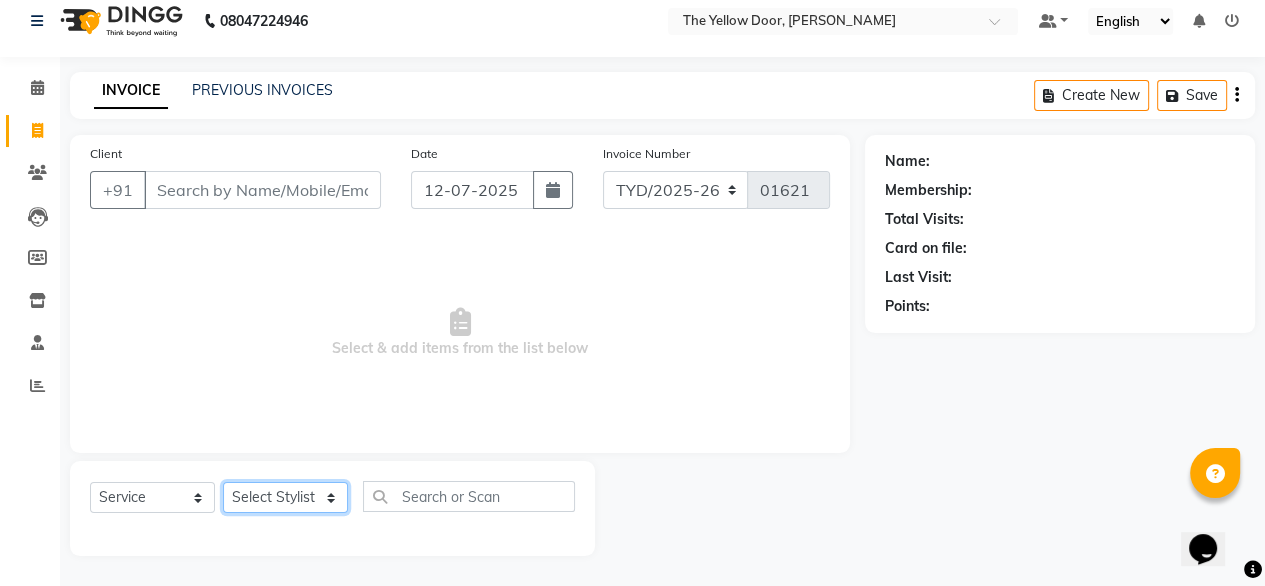 select on "67915" 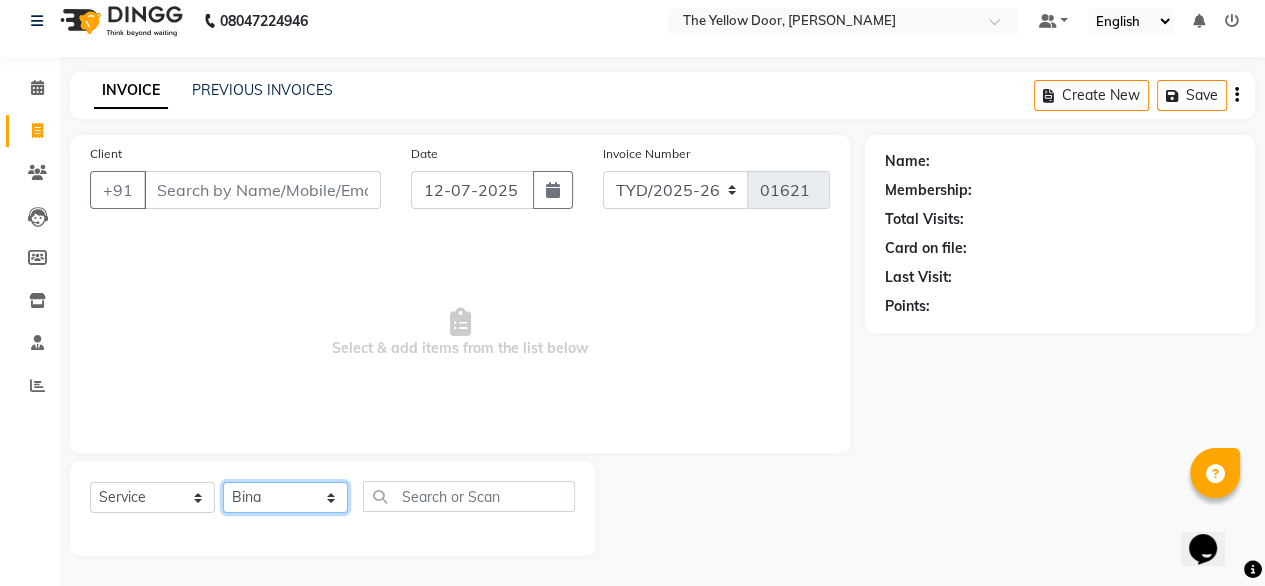 click on "Select Stylist [PERSON_NAME] [PERSON_NAME] [PERSON_NAME] Housekeeping Kaku Manager [PERSON_NAME]" 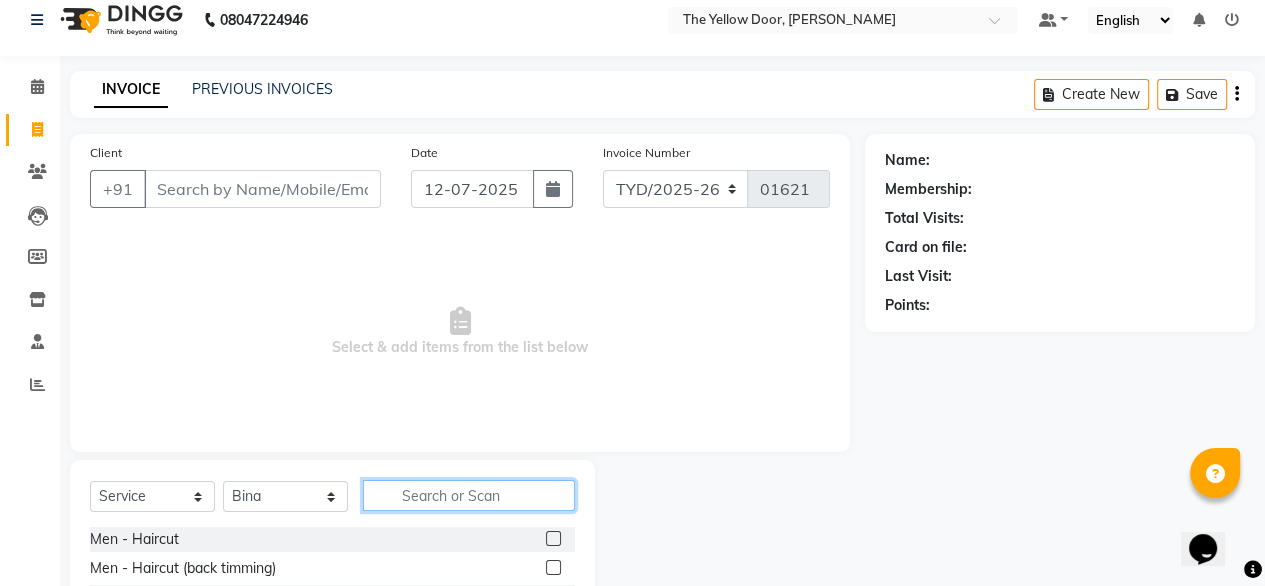 click 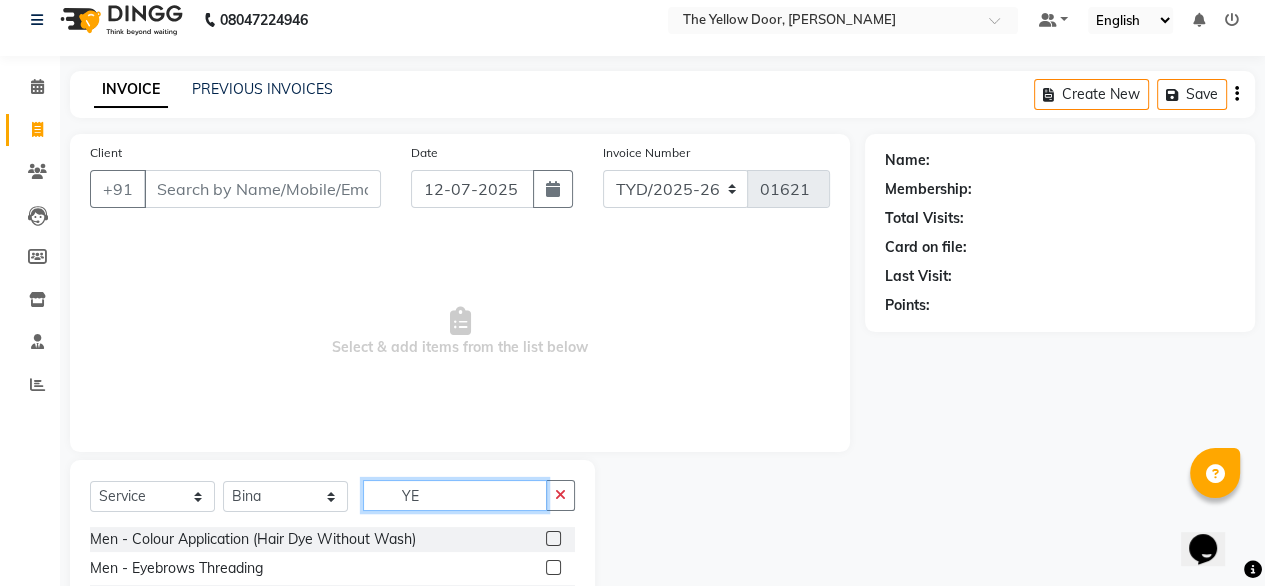 type on "Y" 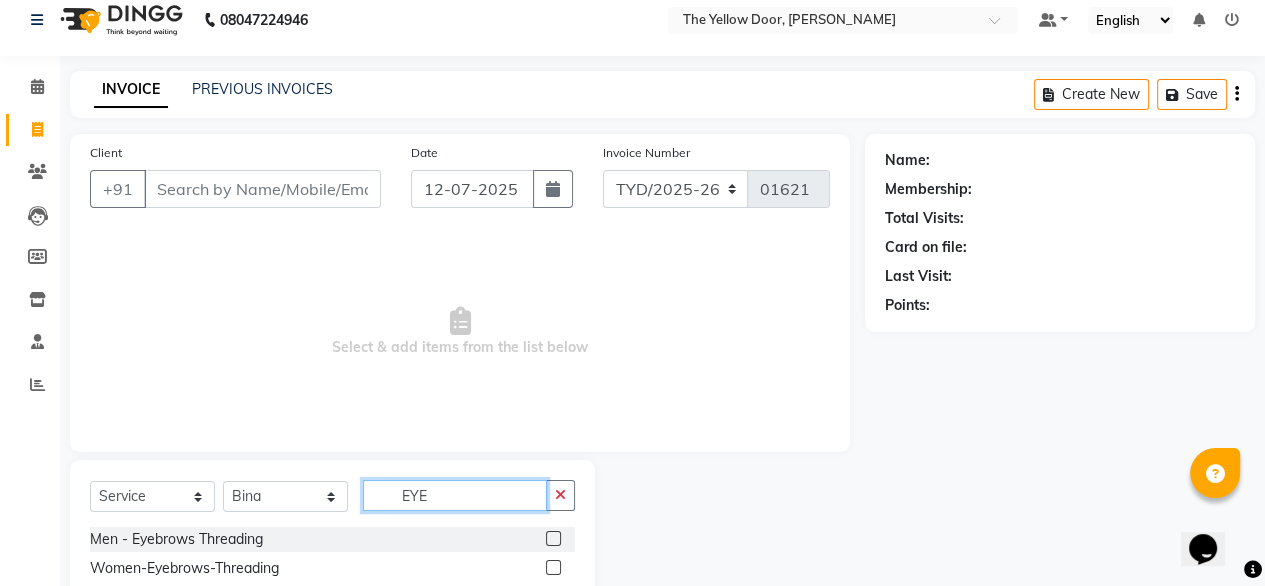 type on "EYE" 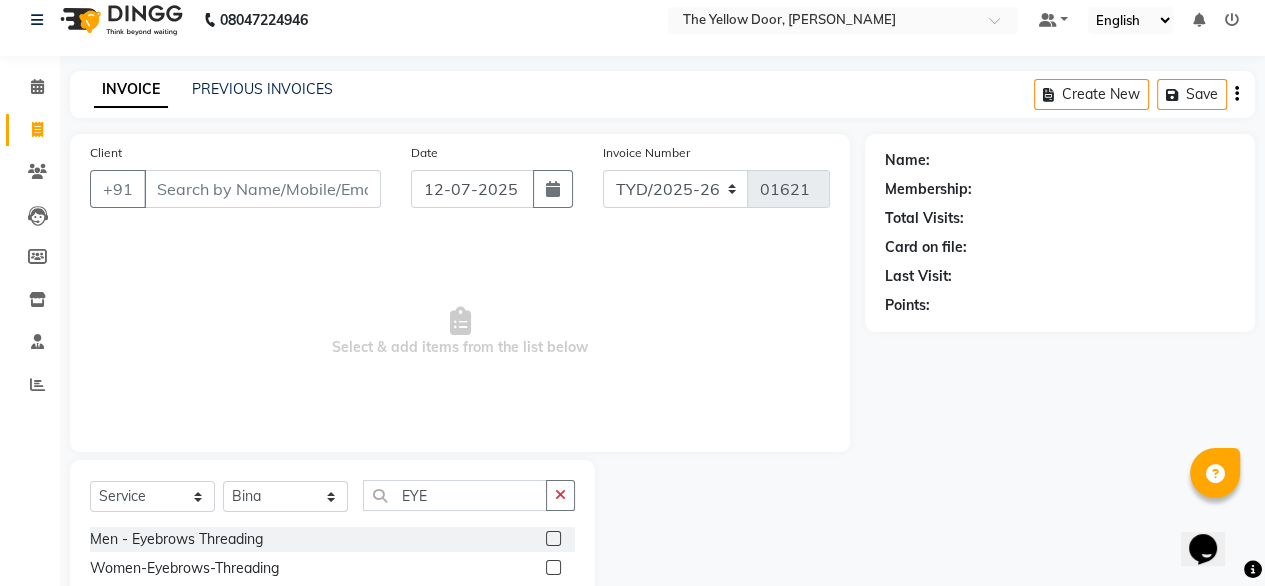 click 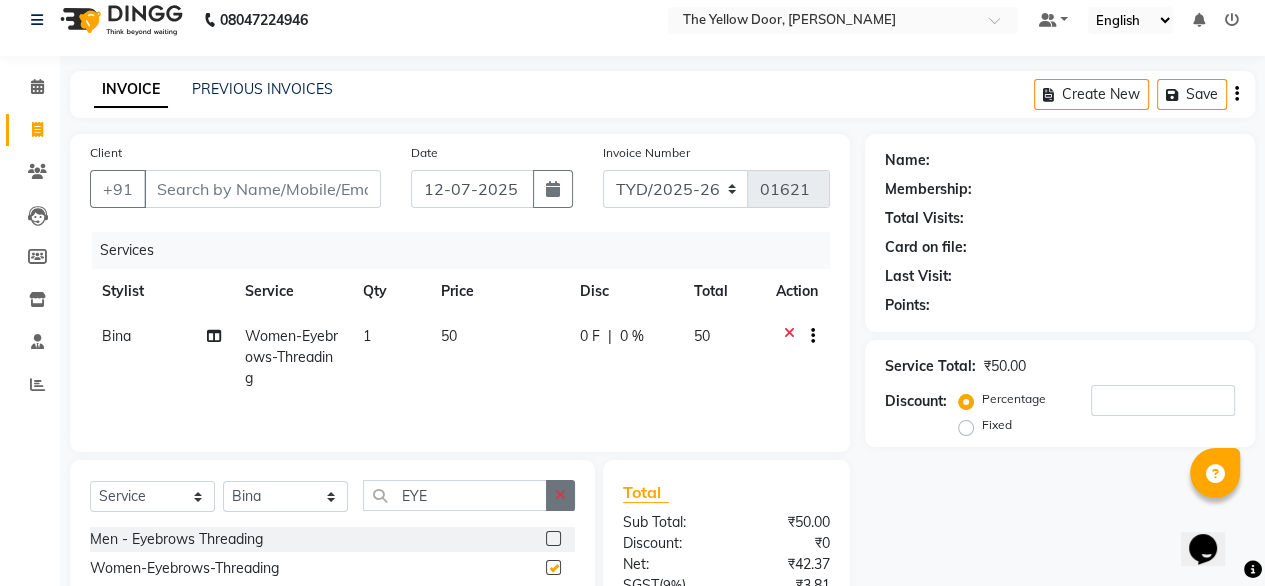 checkbox on "false" 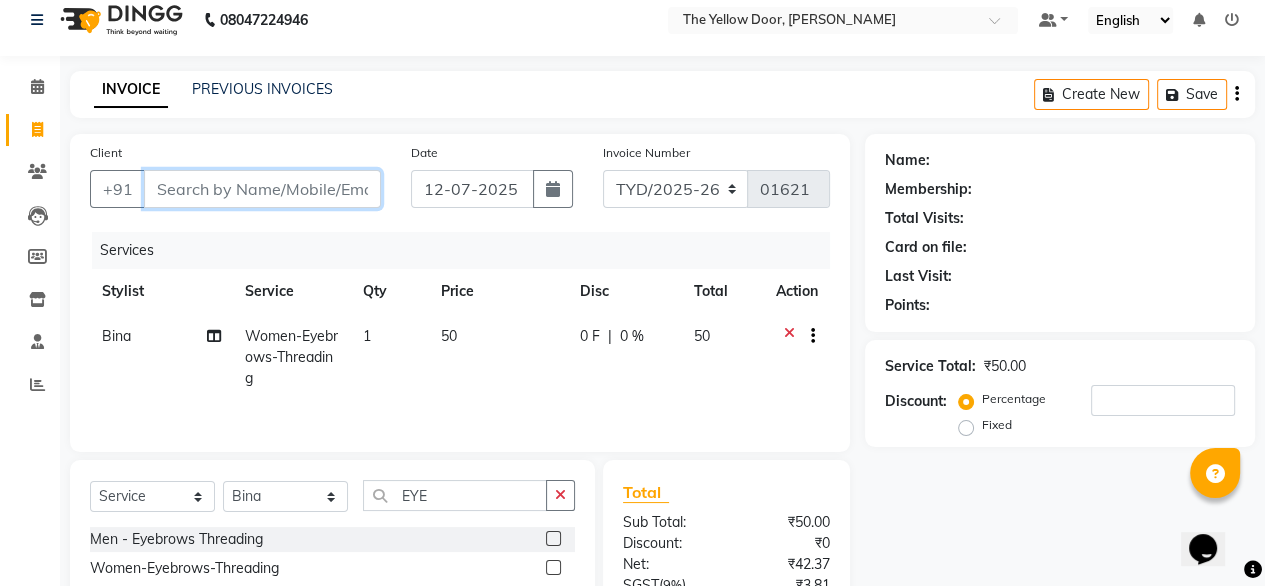 click on "Client" at bounding box center [262, 189] 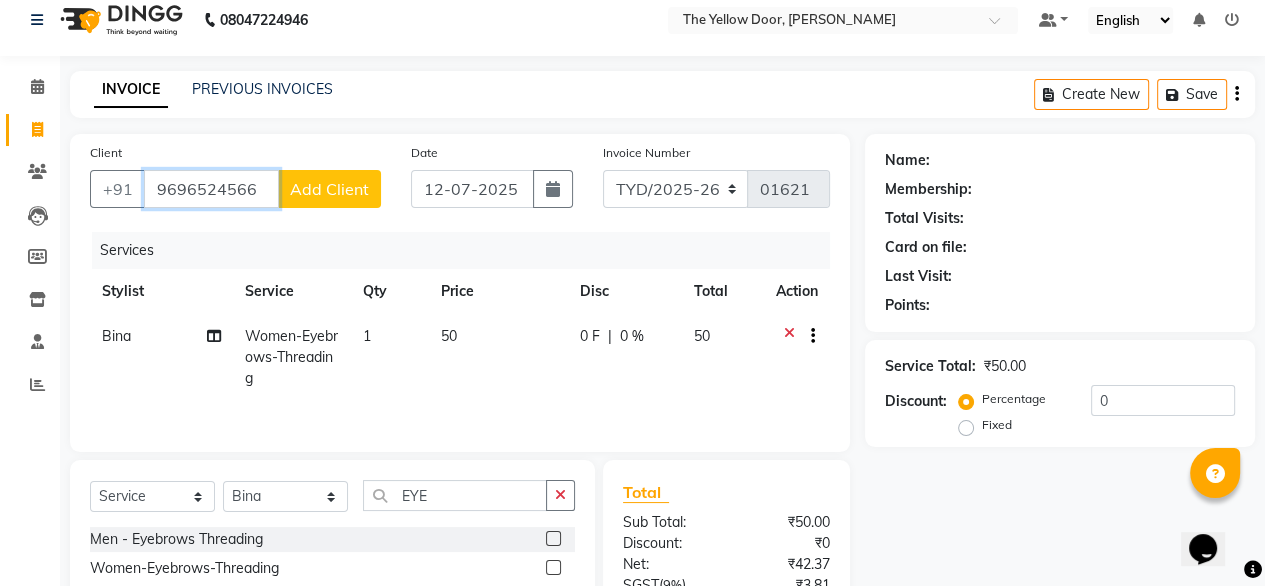 type on "9696524566" 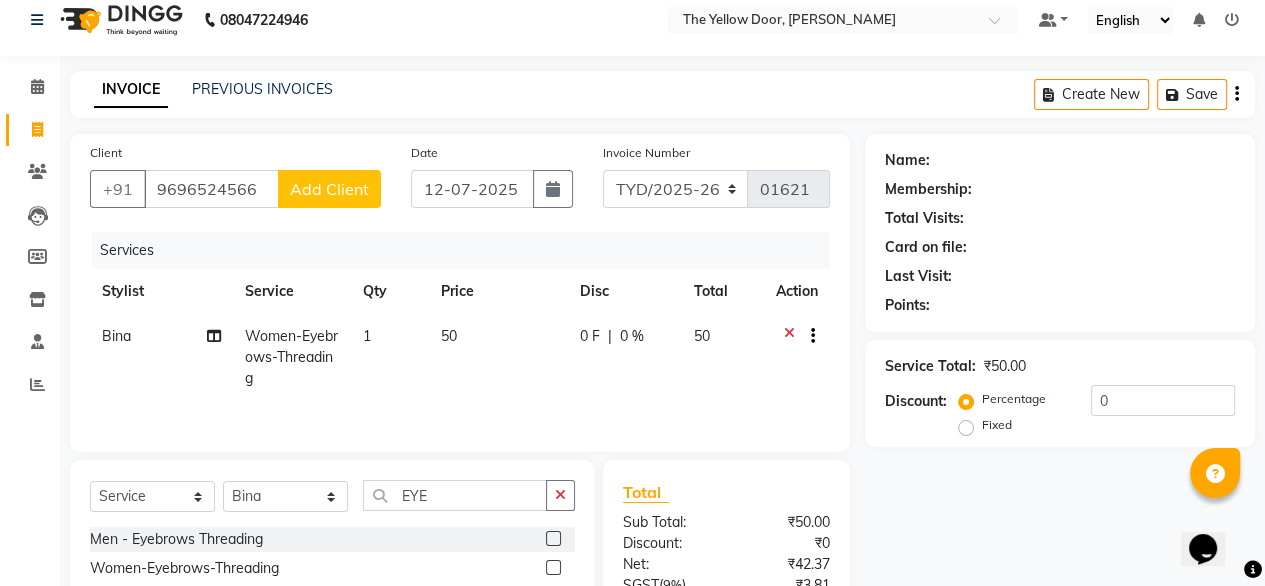 click on "Add Client" 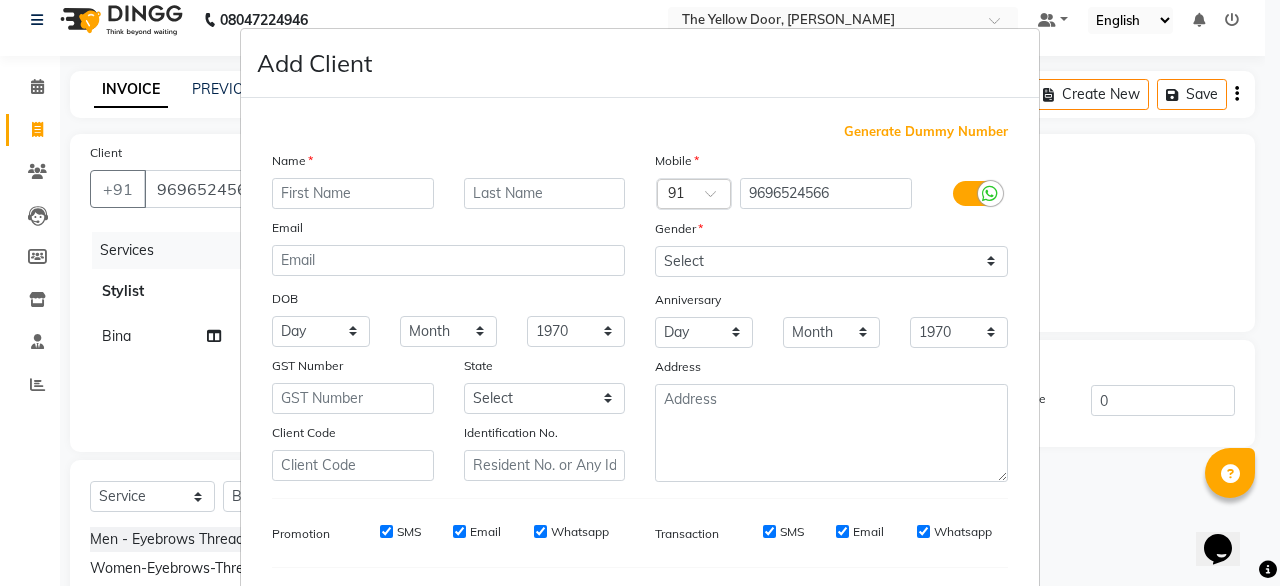 click at bounding box center [353, 193] 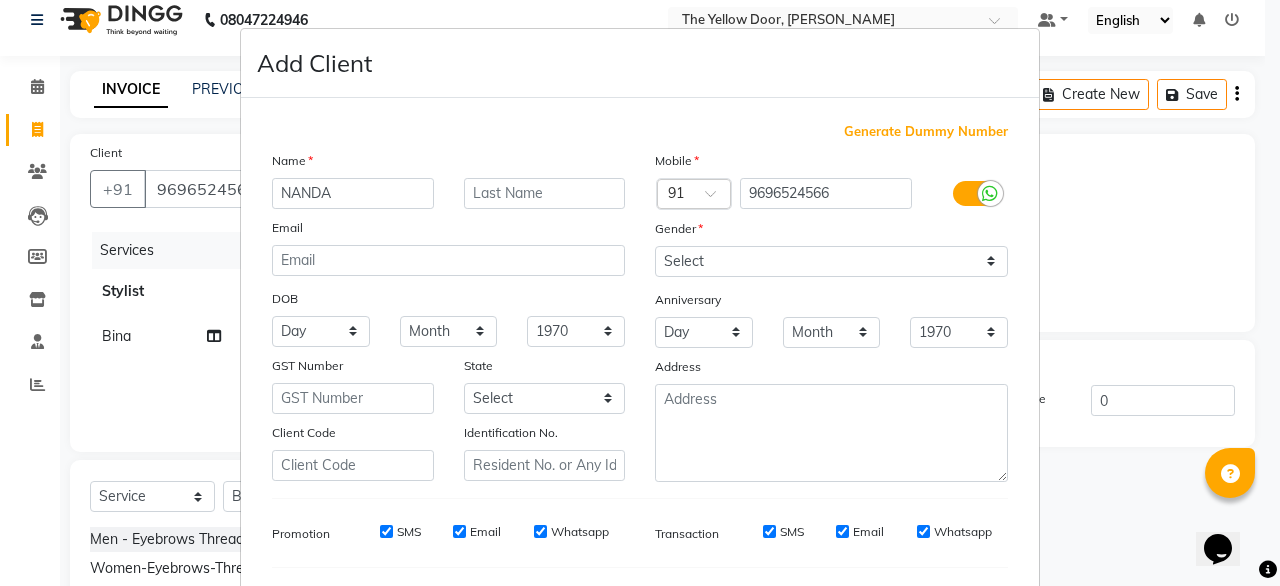 type on "NANDA" 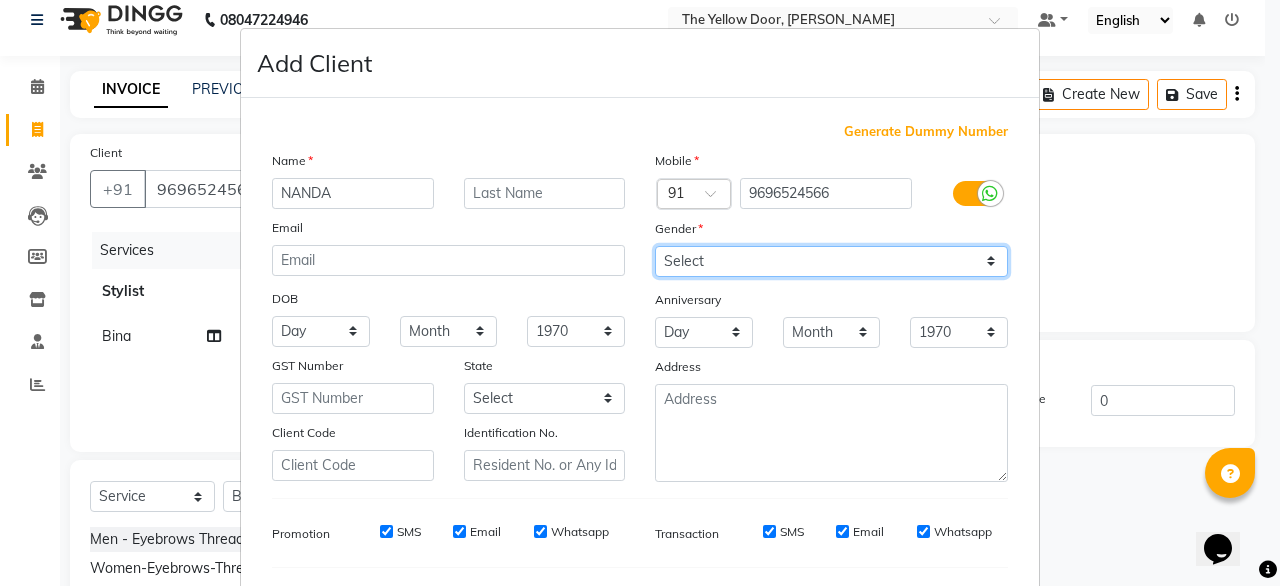 click on "Select [DEMOGRAPHIC_DATA] [DEMOGRAPHIC_DATA] Other Prefer Not To Say" at bounding box center (831, 261) 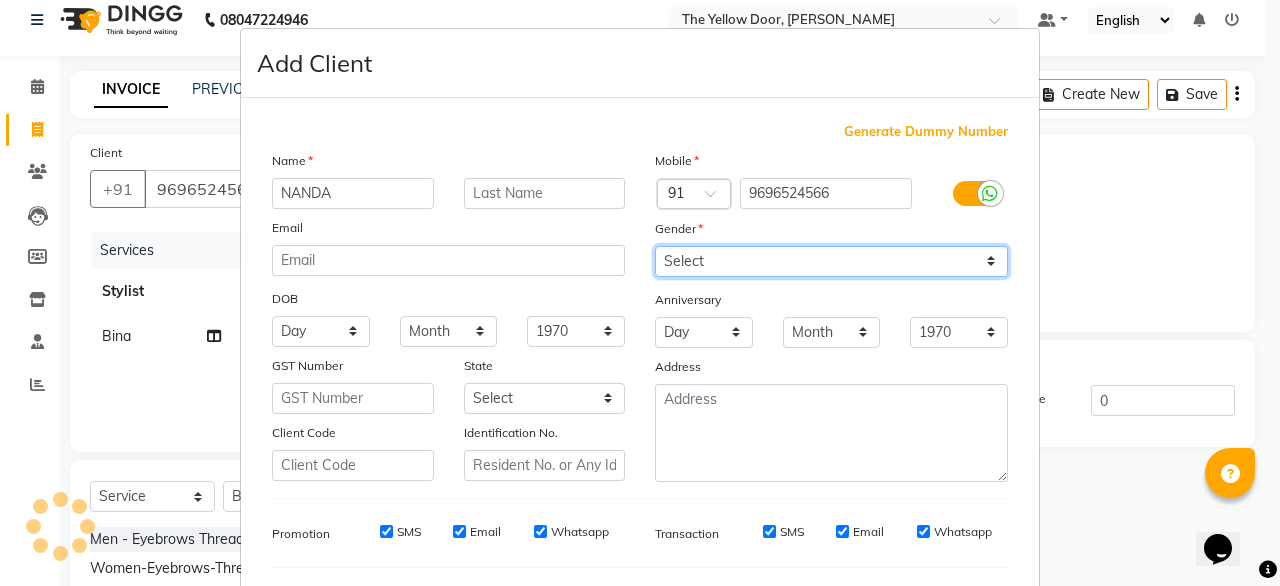 select on "[DEMOGRAPHIC_DATA]" 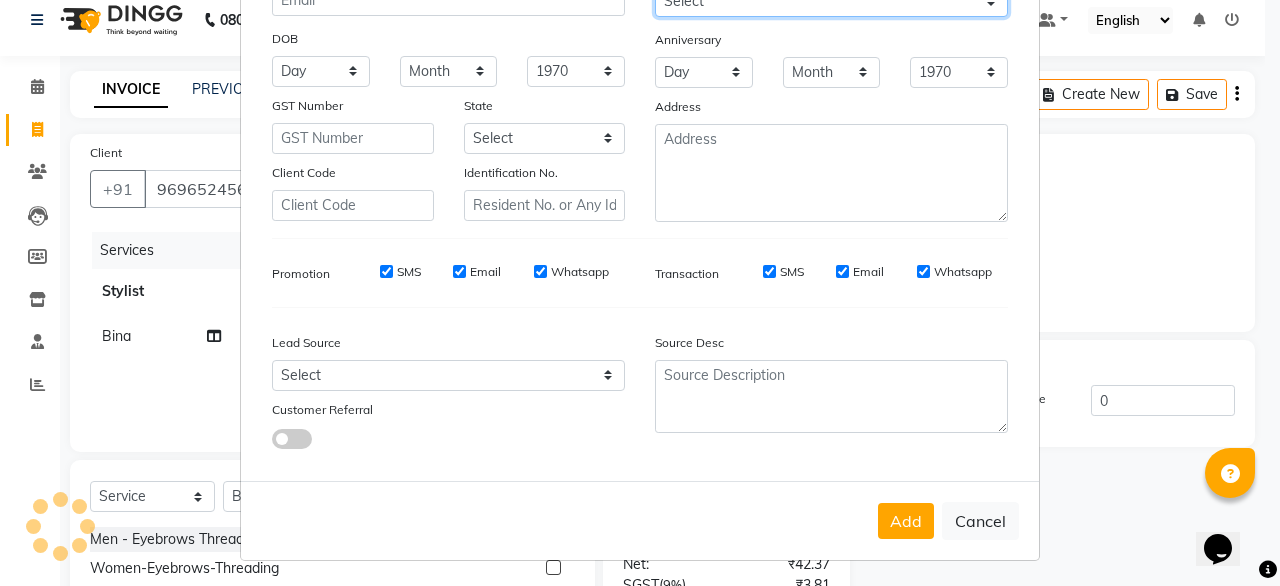 scroll, scrollTop: 262, scrollLeft: 0, axis: vertical 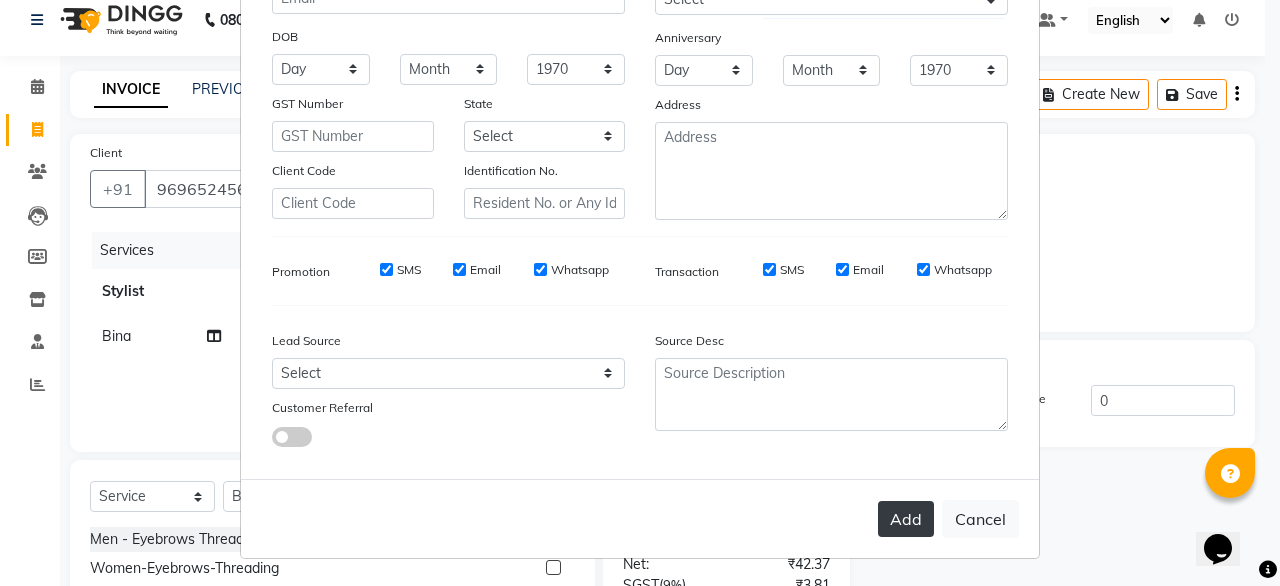 click on "Add" at bounding box center (906, 519) 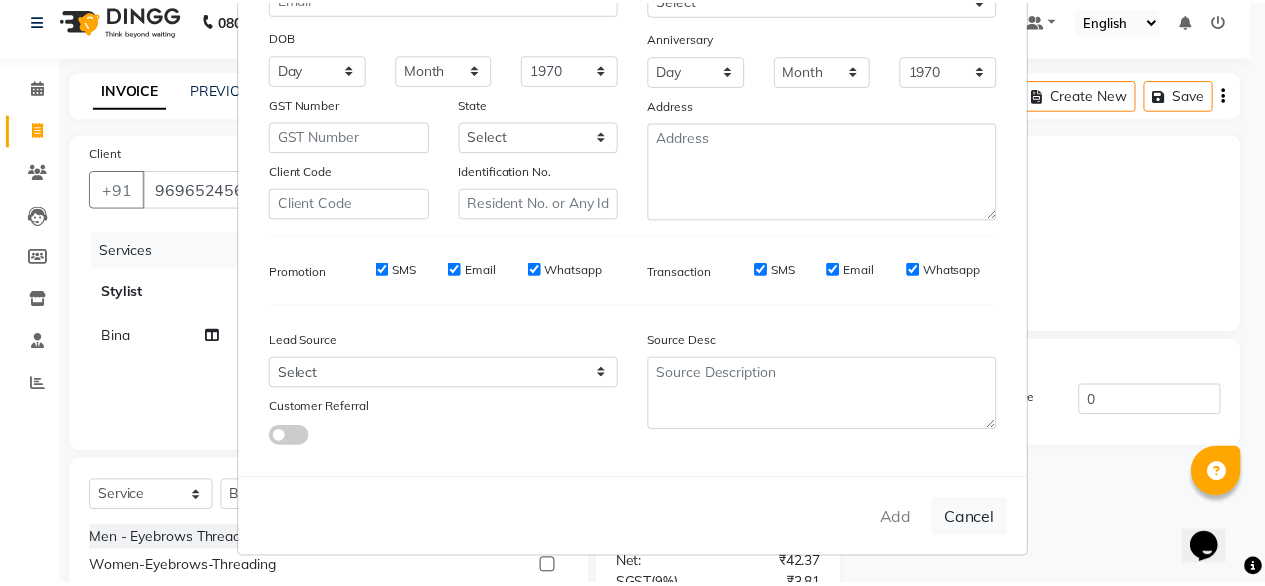 scroll, scrollTop: 271, scrollLeft: 0, axis: vertical 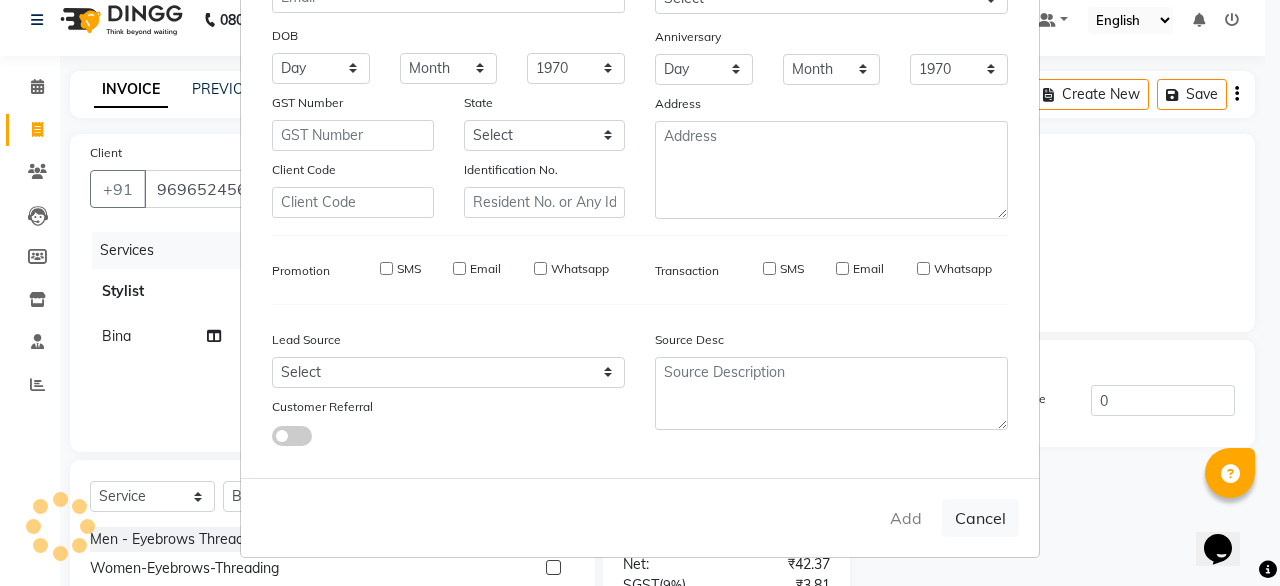 type 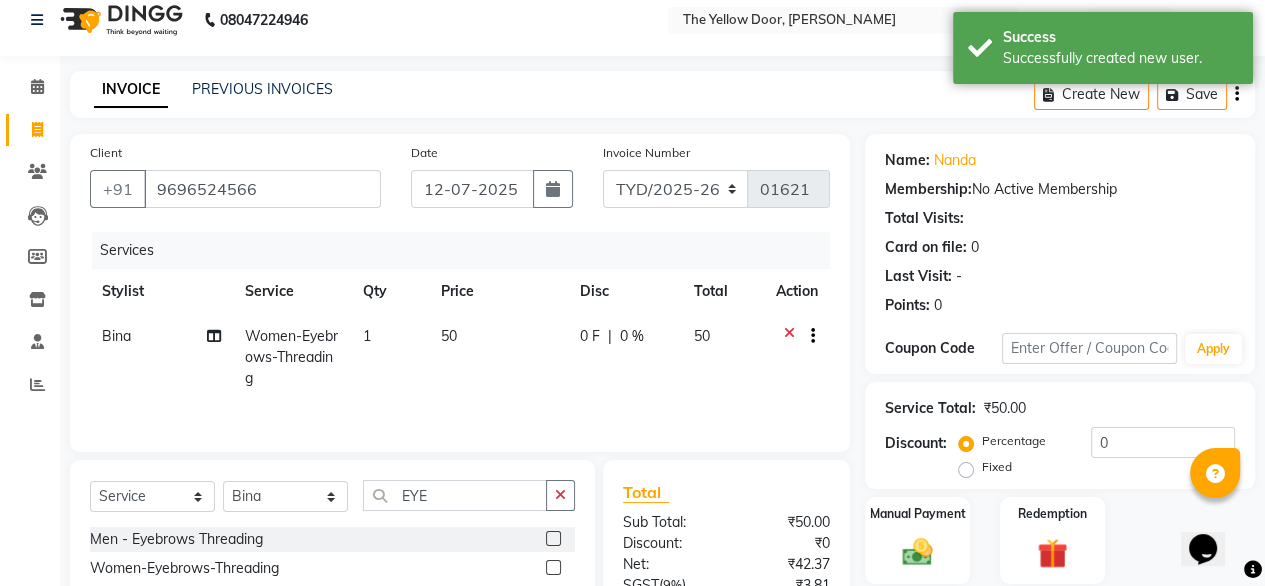 scroll, scrollTop: 215, scrollLeft: 0, axis: vertical 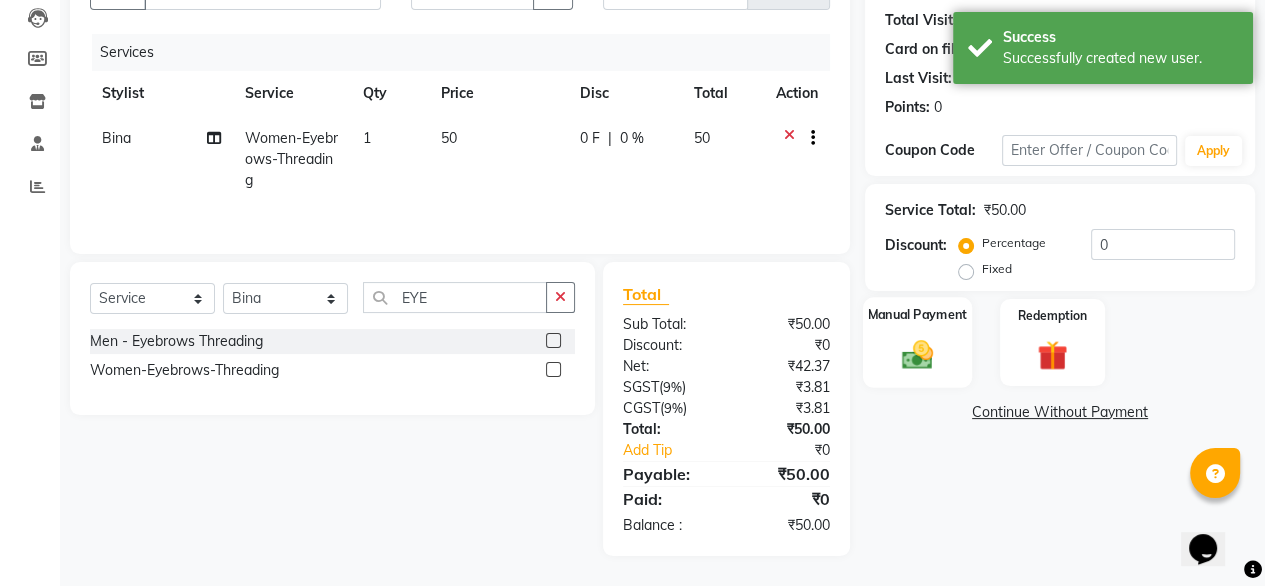click 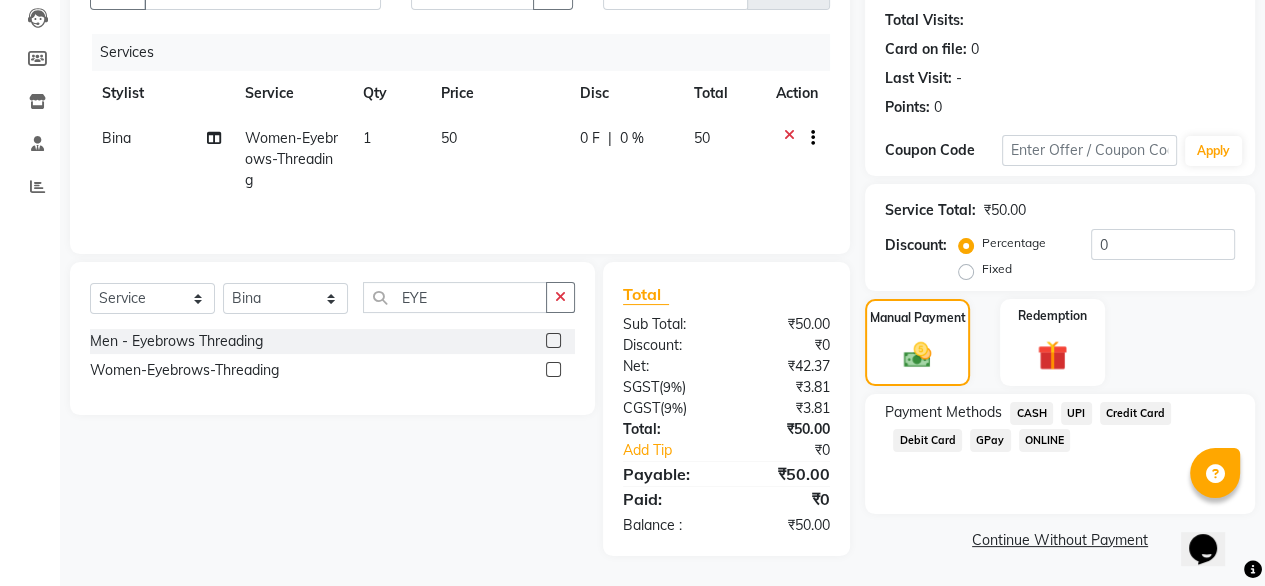 click on "UPI" 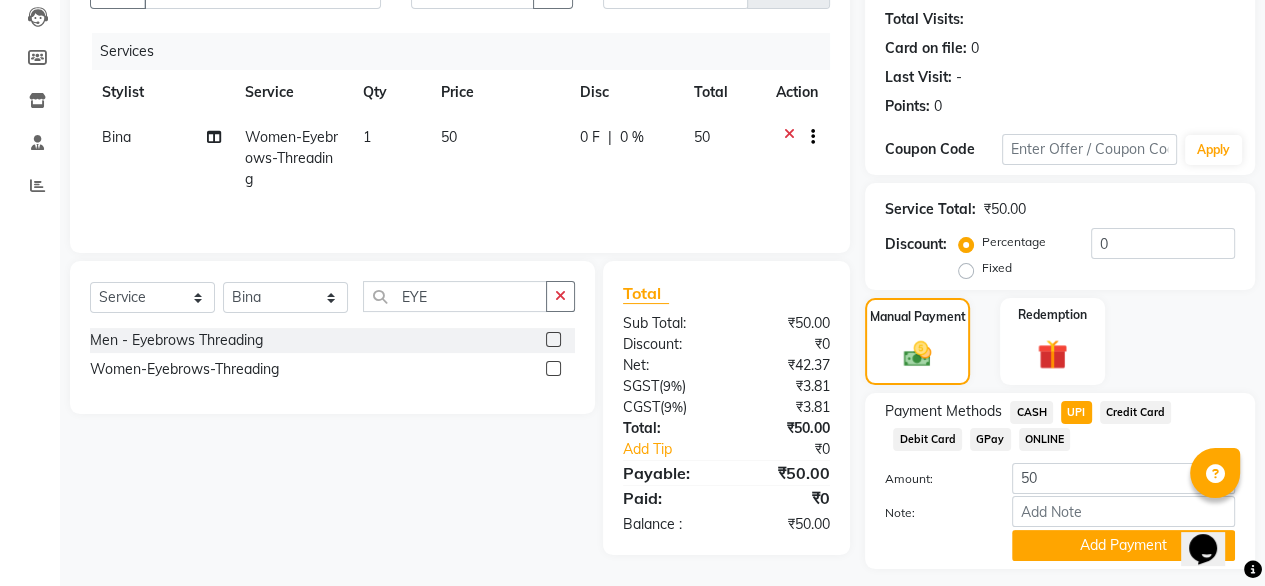 click on "CASH" 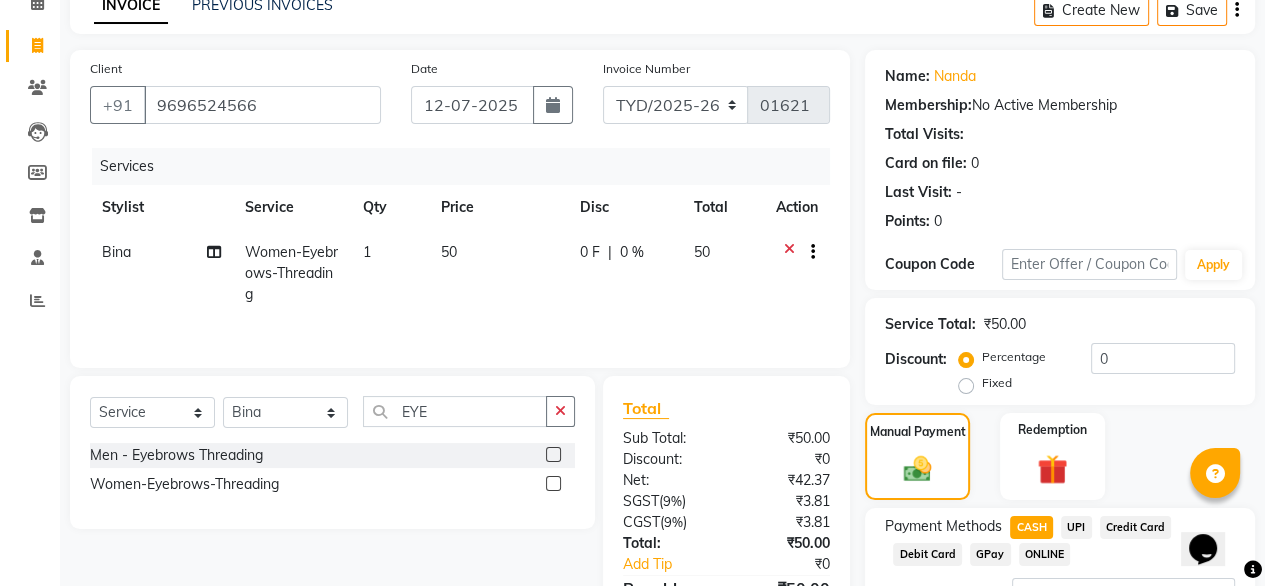 scroll, scrollTop: 272, scrollLeft: 0, axis: vertical 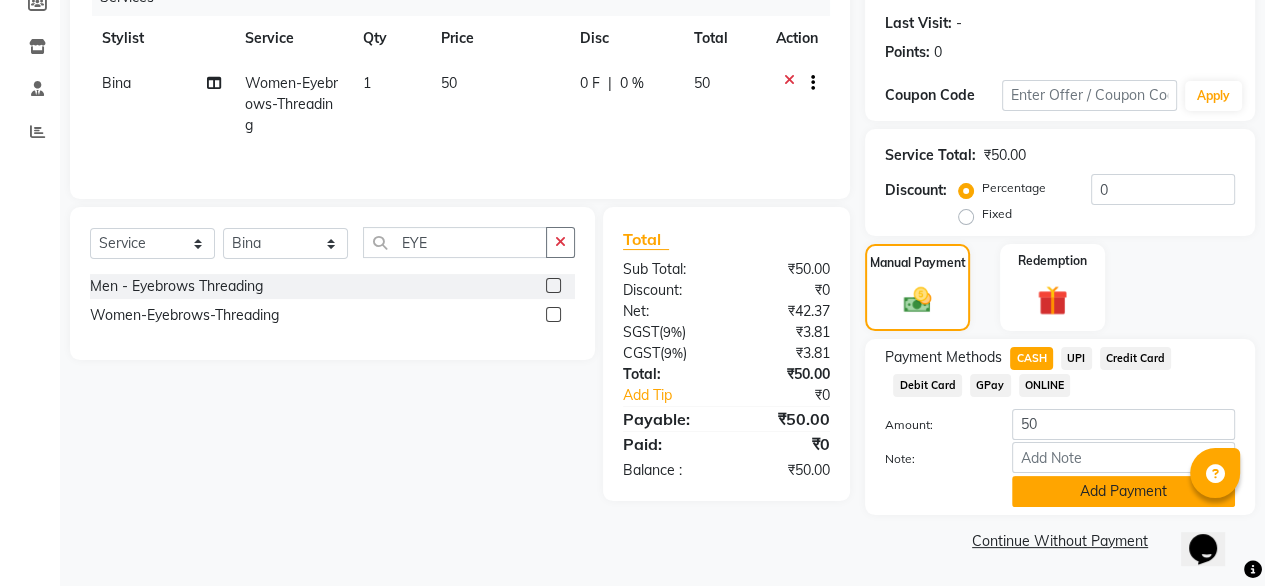 click on "Add Payment" 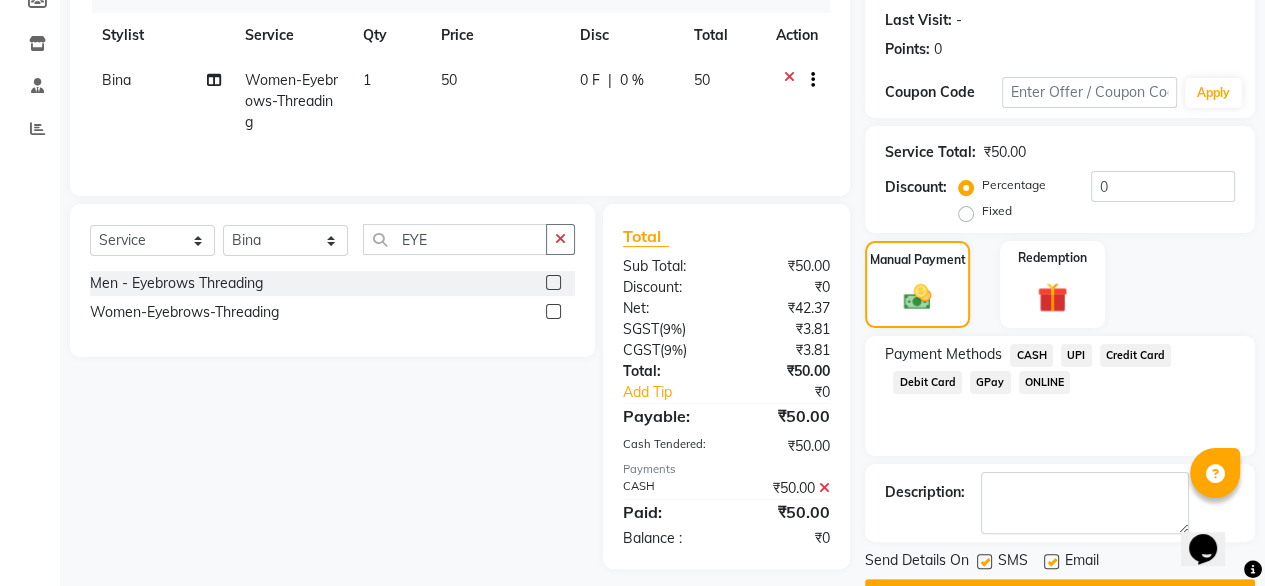 scroll, scrollTop: 325, scrollLeft: 0, axis: vertical 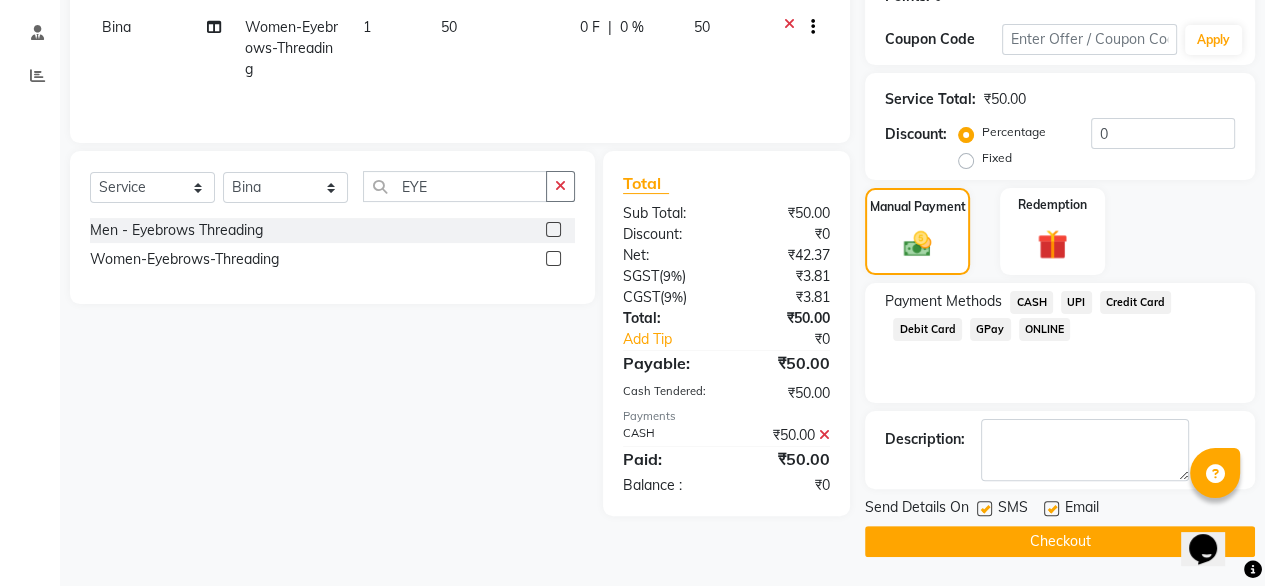 click on "Checkout" 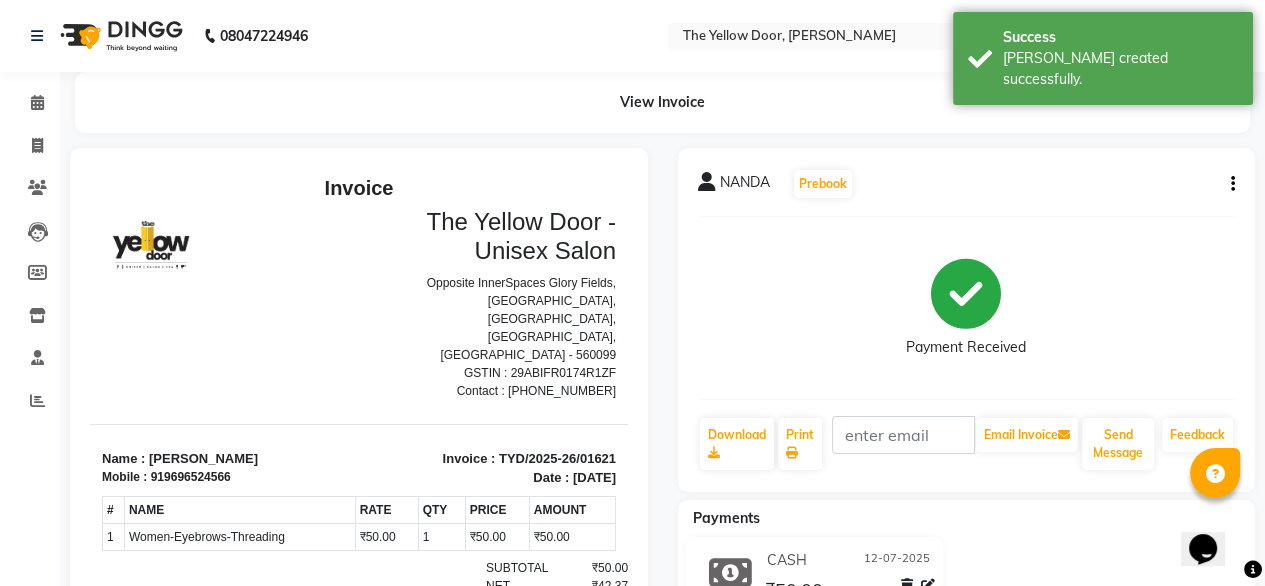 scroll, scrollTop: 0, scrollLeft: 0, axis: both 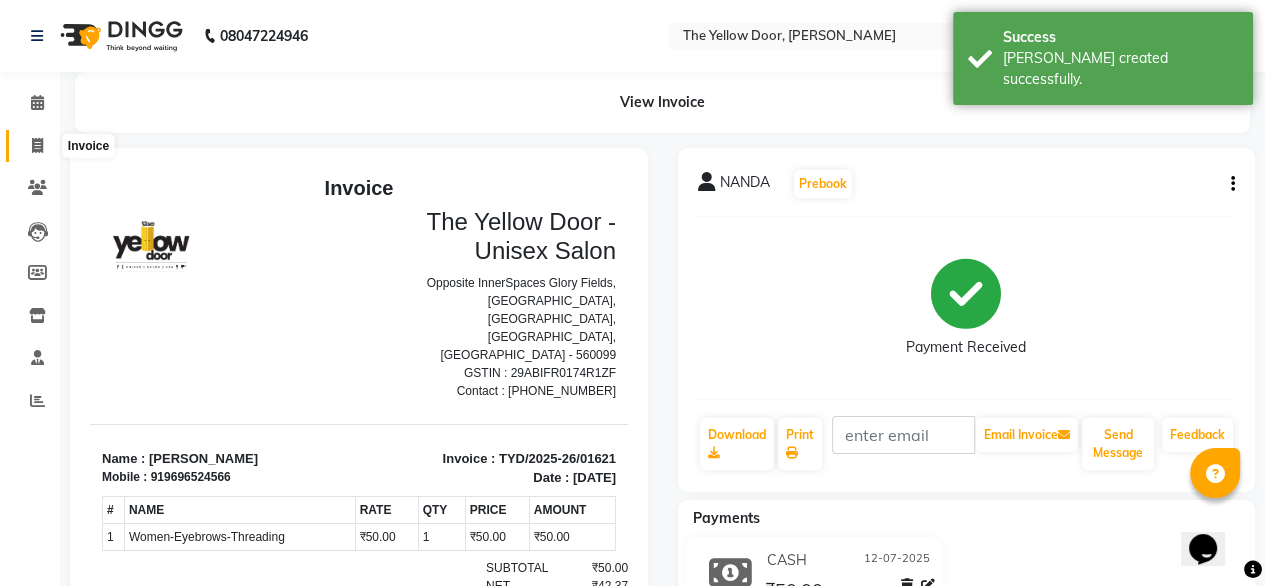 click 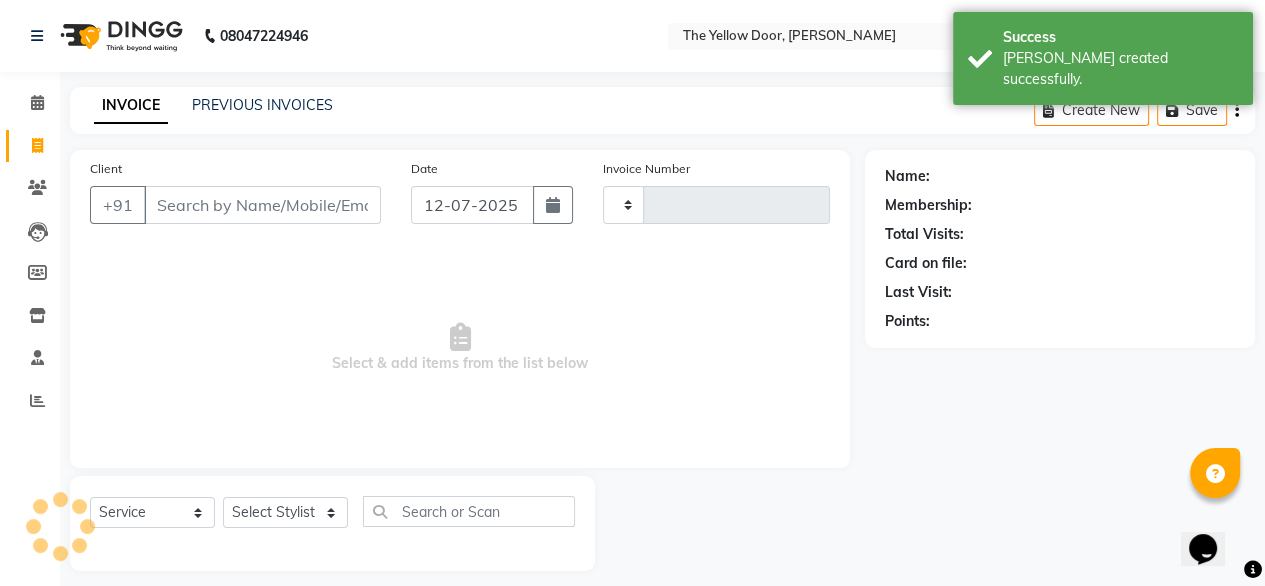 scroll, scrollTop: 16, scrollLeft: 0, axis: vertical 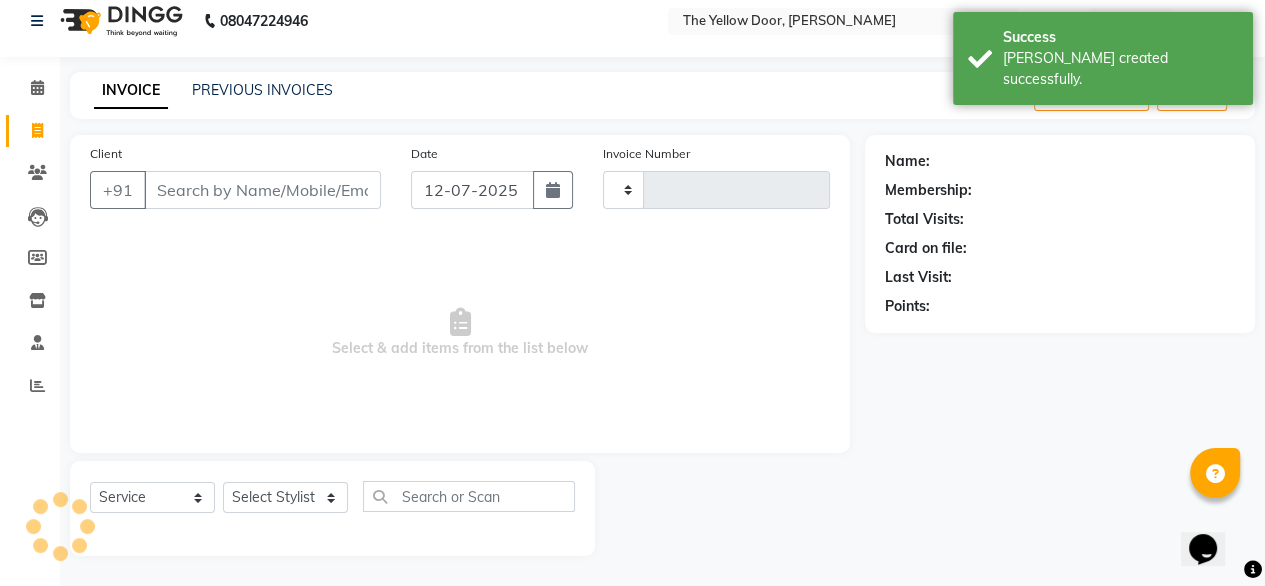 type on "01622" 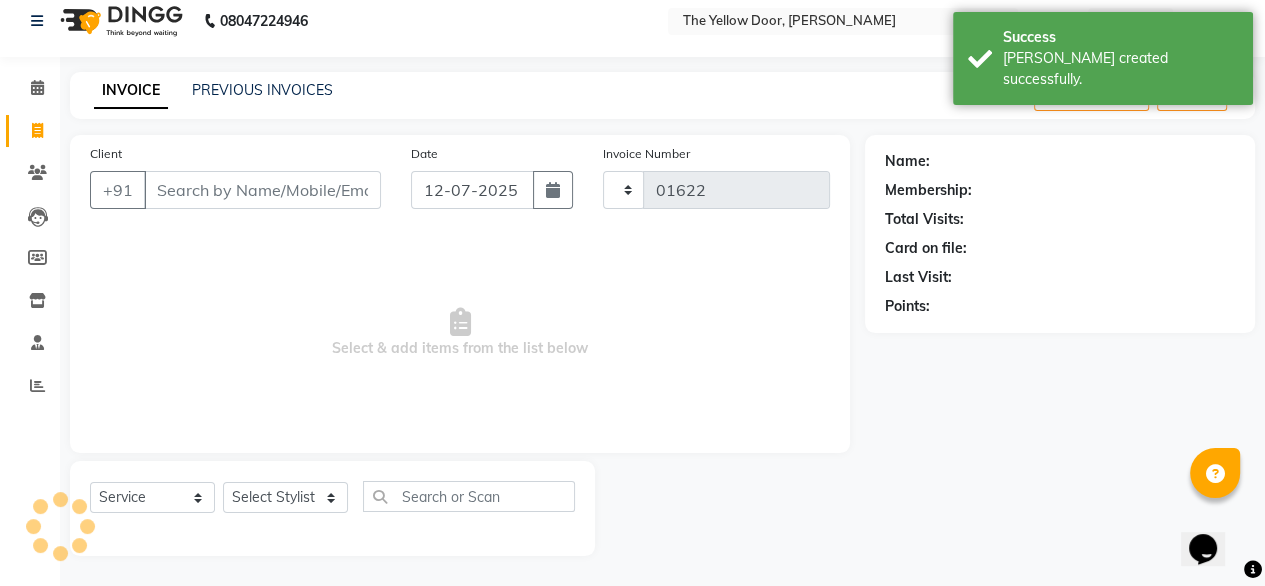 select on "5650" 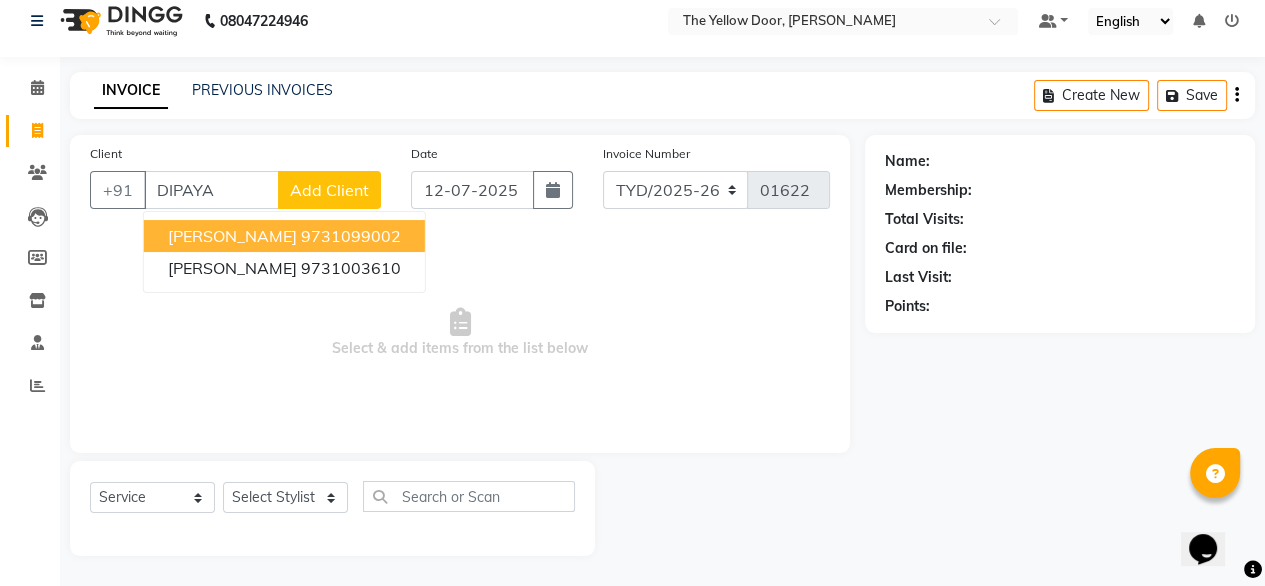 click on "[PERSON_NAME]" at bounding box center [232, 236] 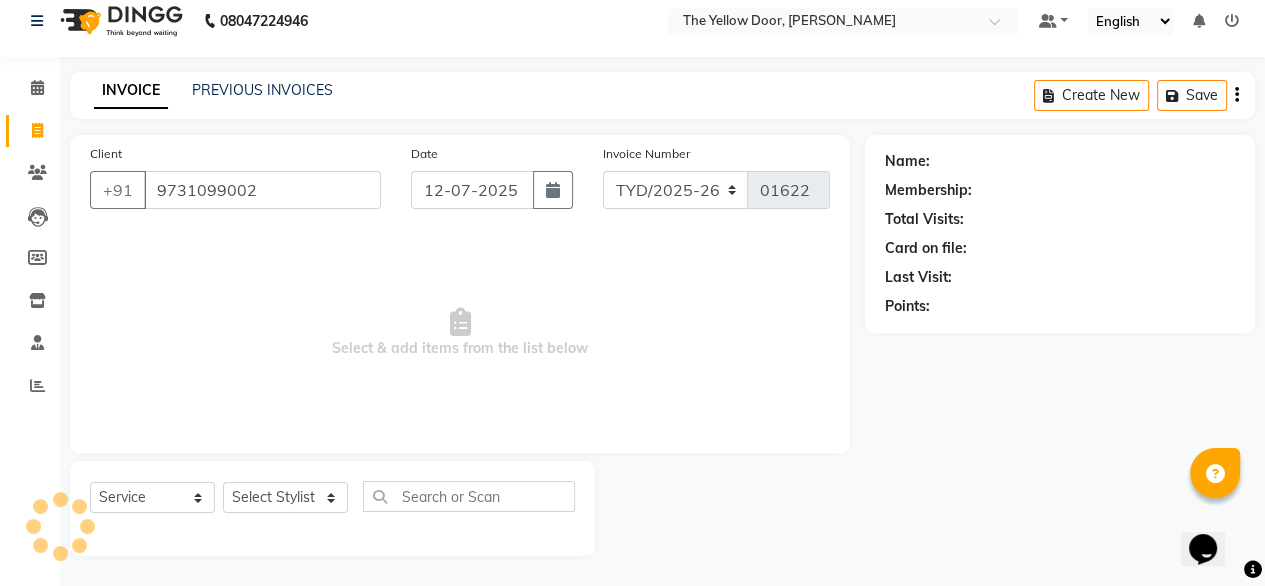 type on "9731099002" 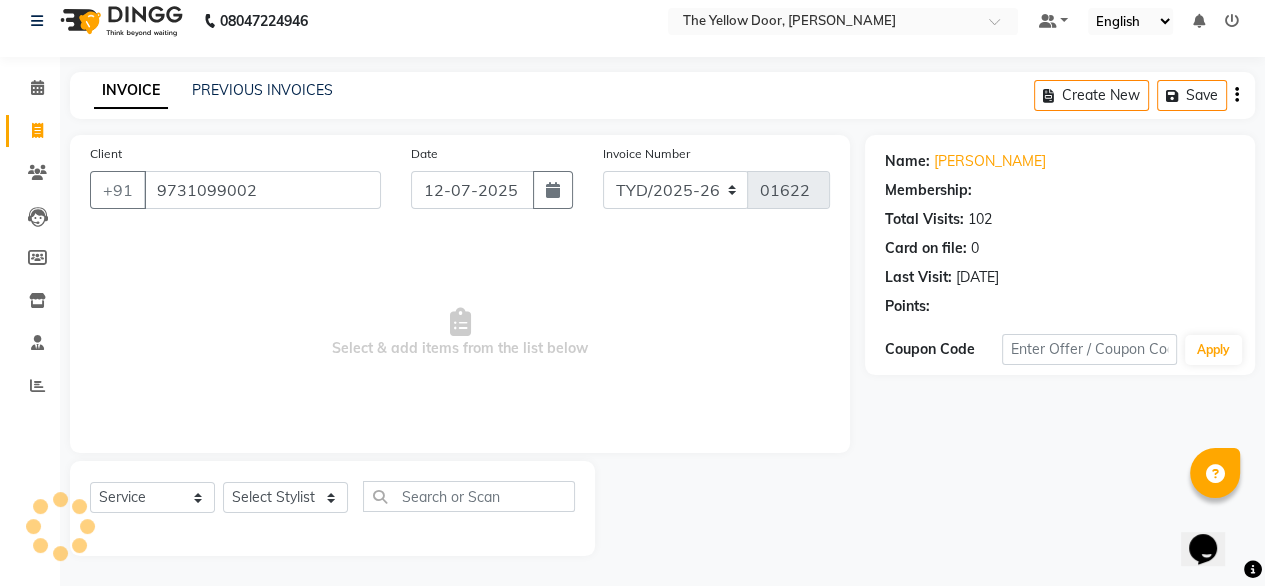 select on "1: Object" 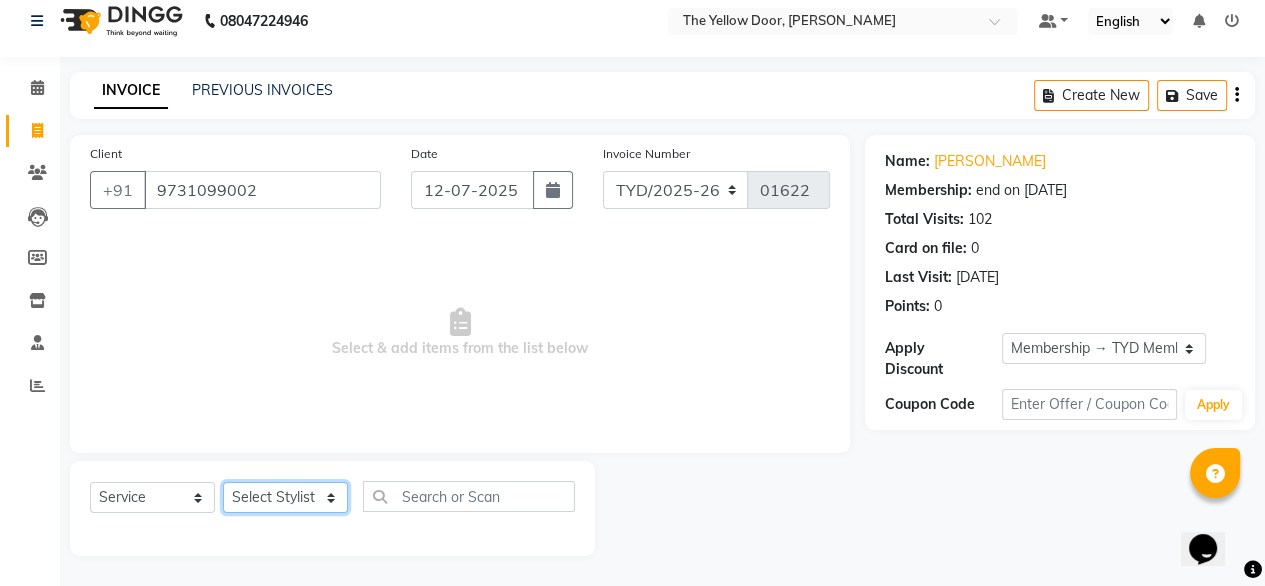 click on "Select Stylist [PERSON_NAME] [PERSON_NAME] [PERSON_NAME] Housekeeping Kaku Manager [PERSON_NAME]" 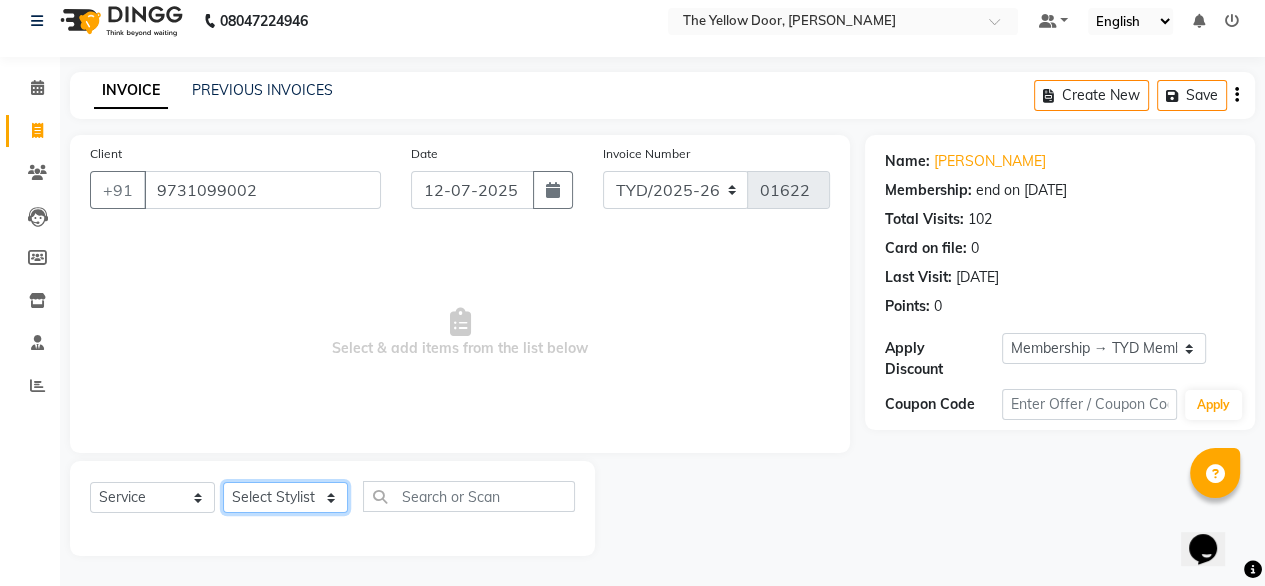 select on "36569" 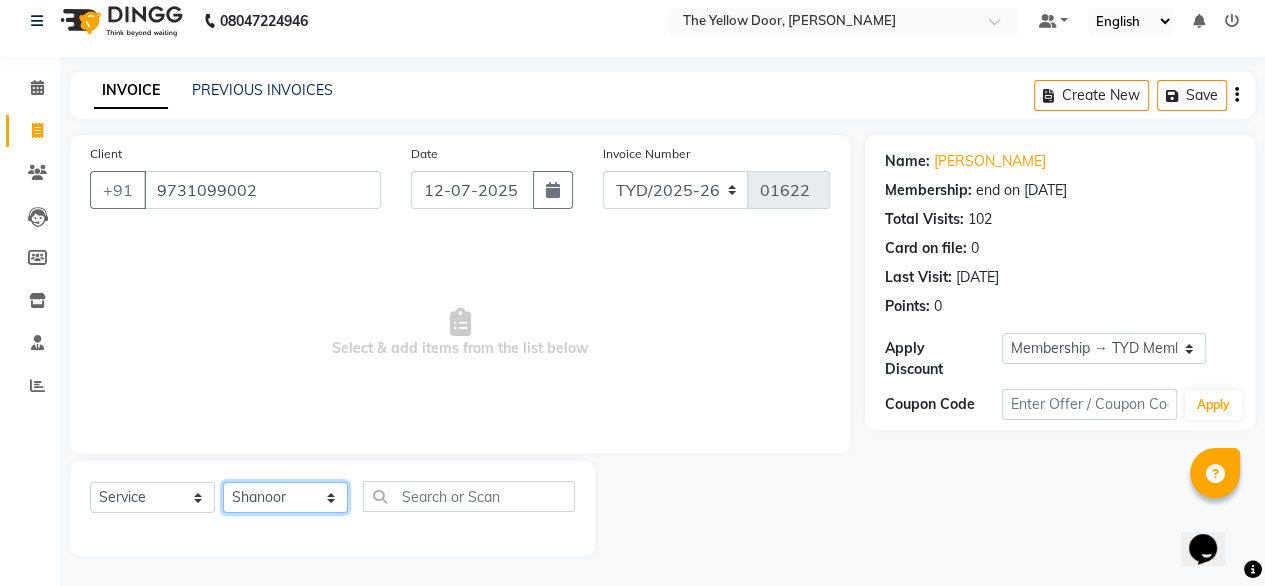 click on "Select Stylist [PERSON_NAME] [PERSON_NAME] [PERSON_NAME] Housekeeping Kaku Manager [PERSON_NAME]" 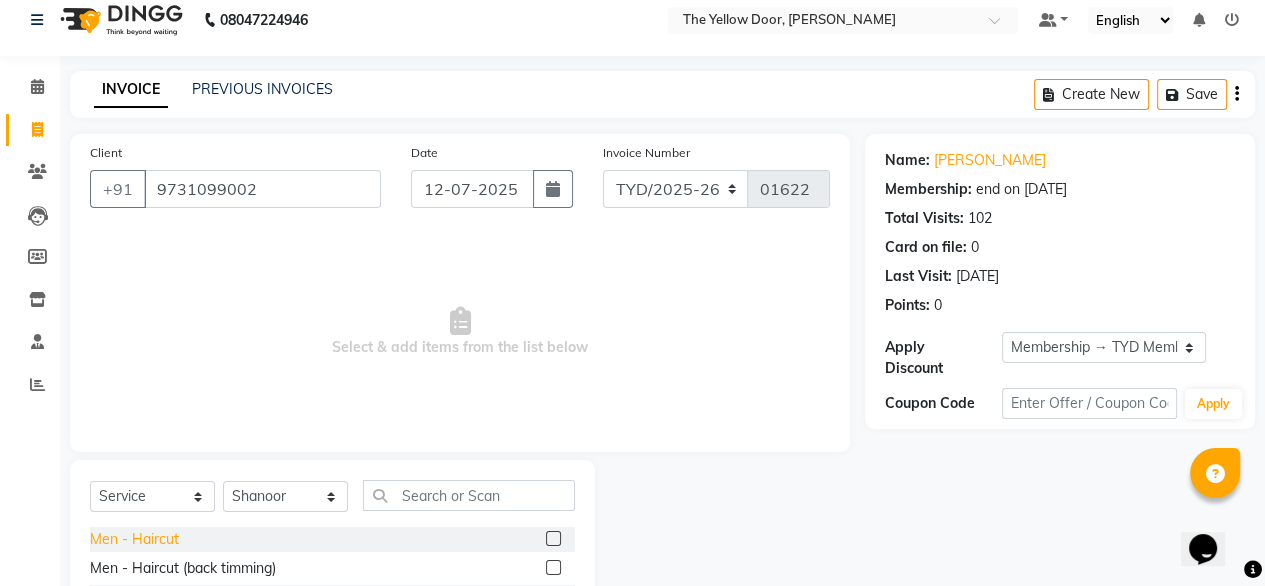 click on "Men - Haircut" 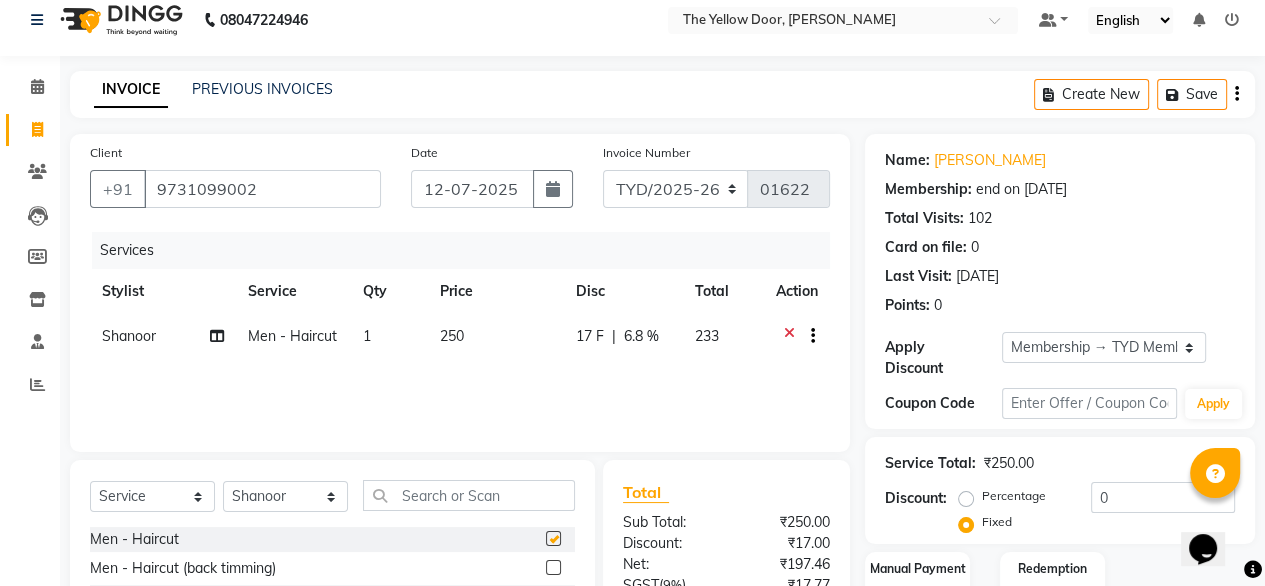 checkbox on "false" 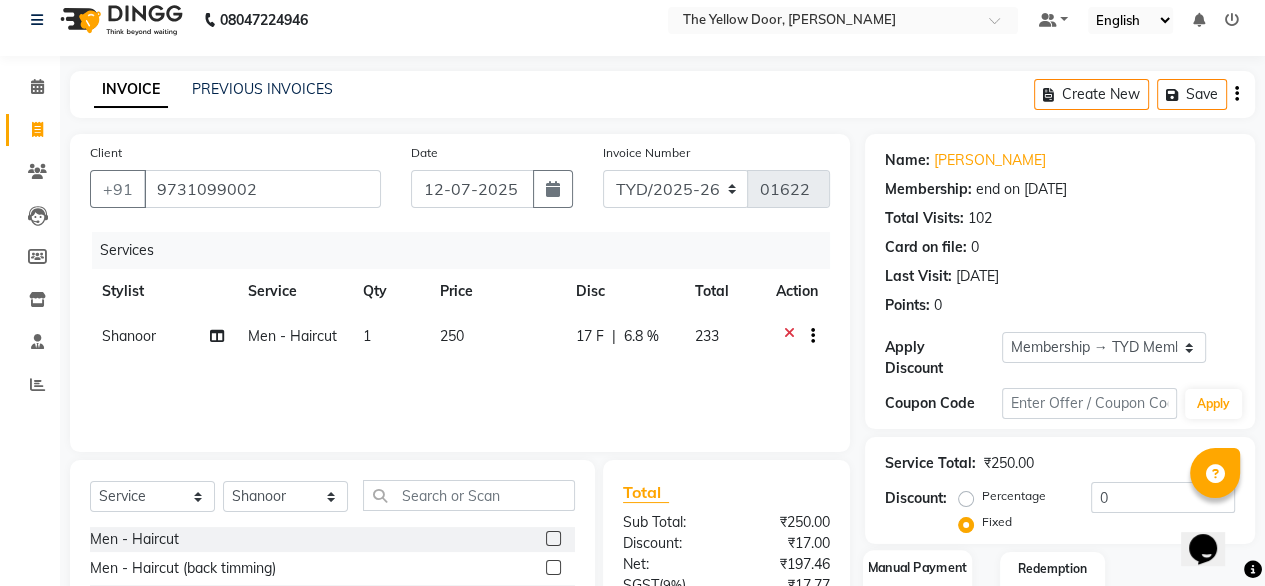 click on "Manual Payment" 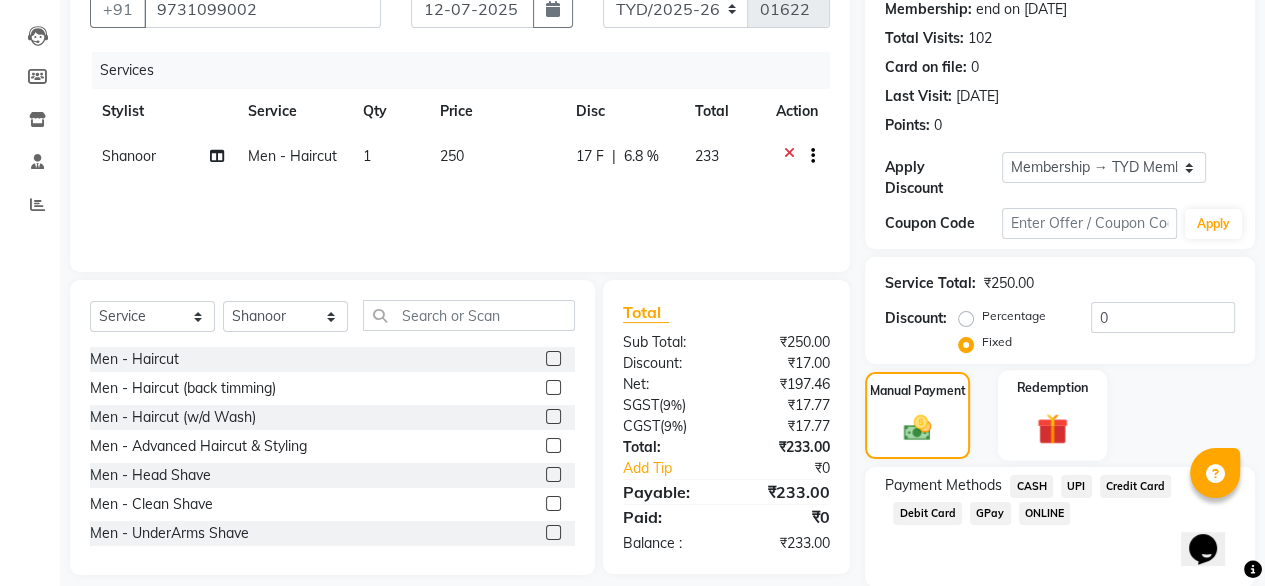 scroll, scrollTop: 220, scrollLeft: 0, axis: vertical 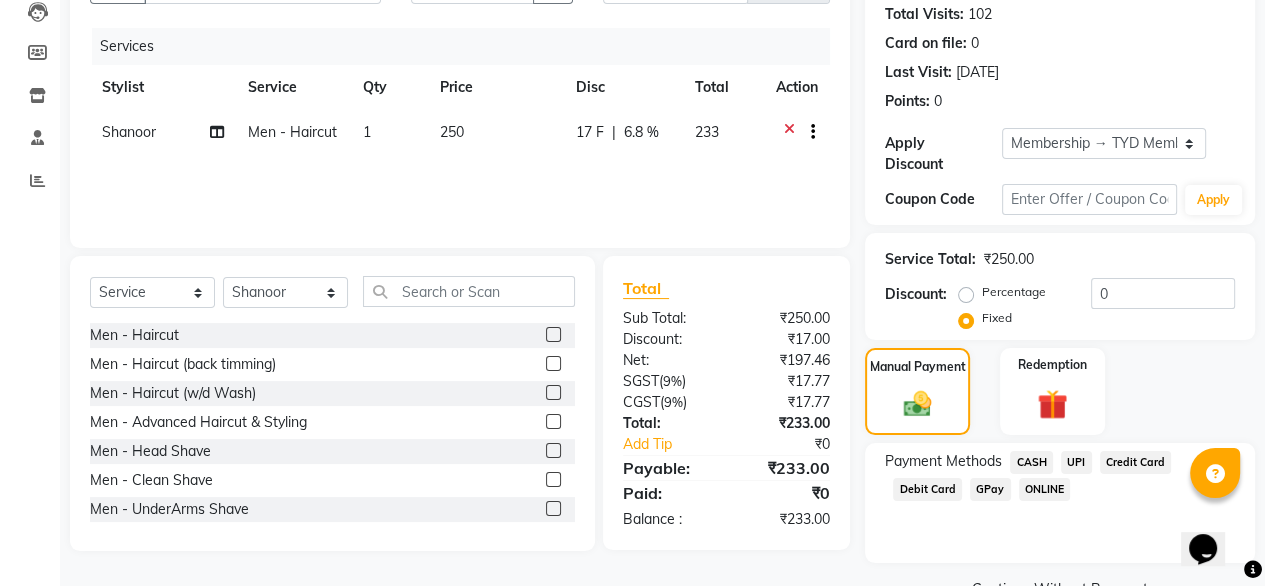 click on "UPI" 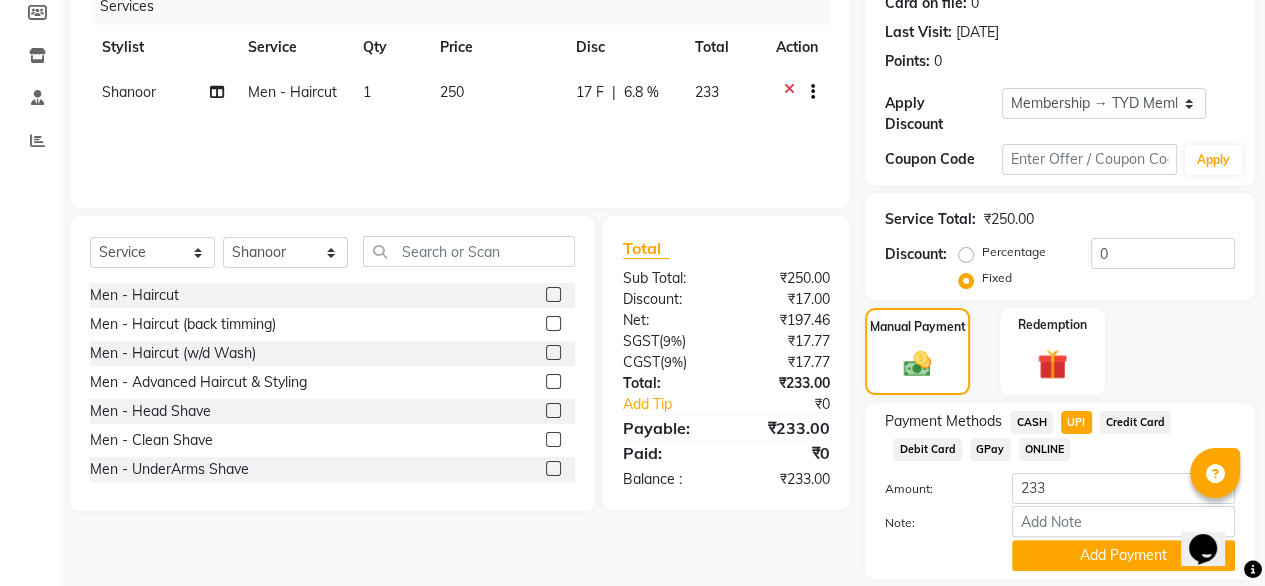 click on "Add Payment" 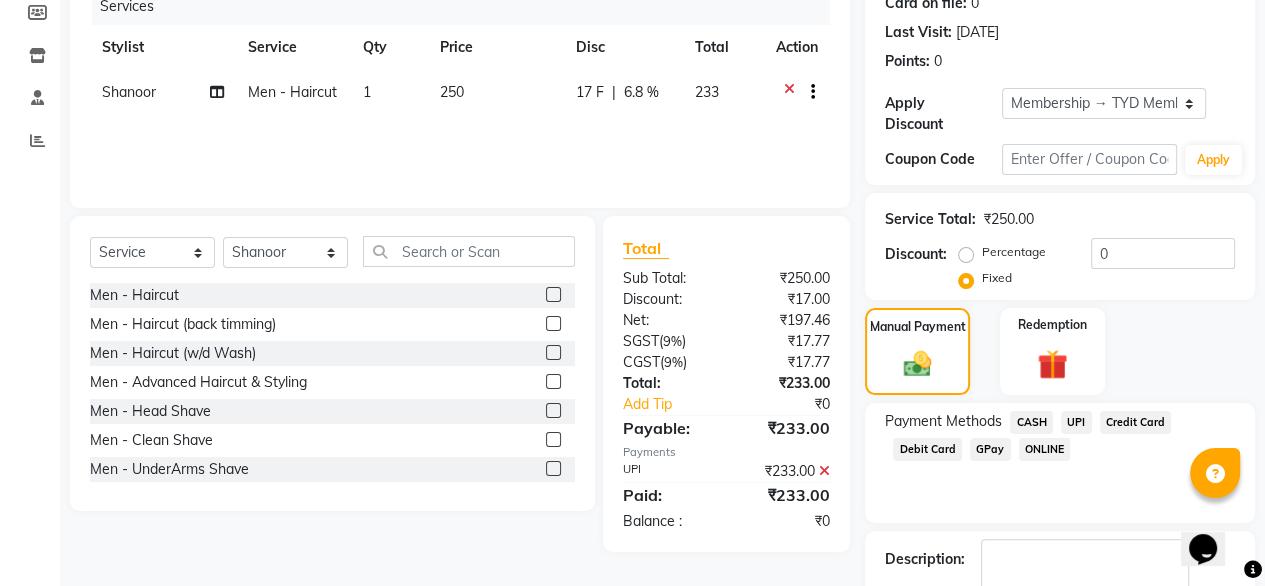 scroll, scrollTop: 364, scrollLeft: 0, axis: vertical 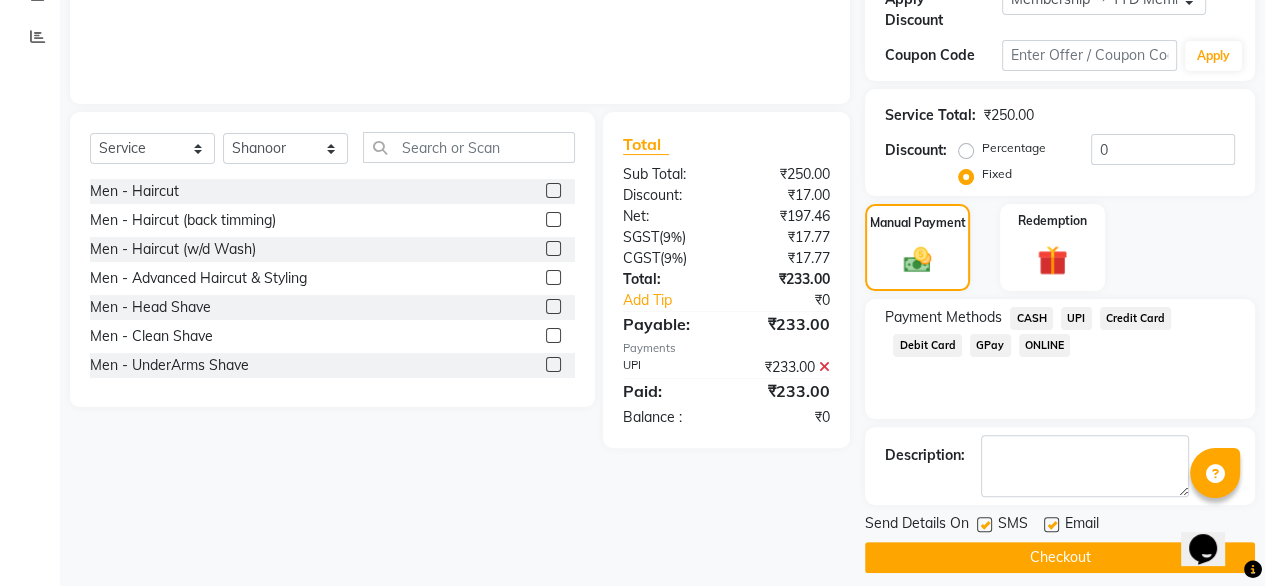 click on "Checkout" 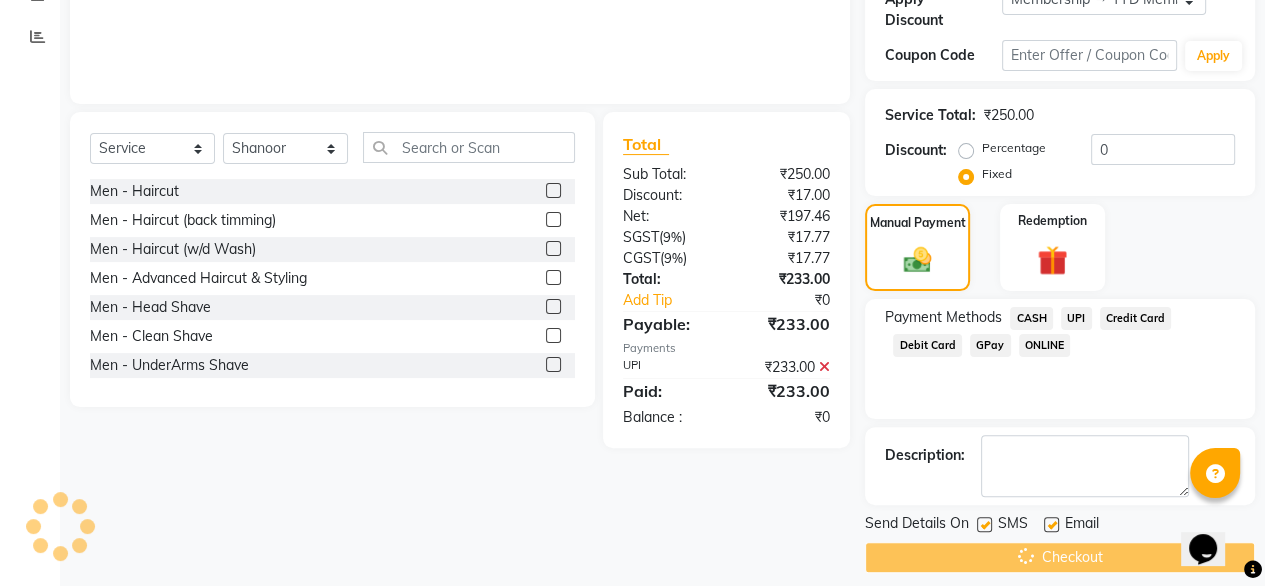 click on "Checkout" 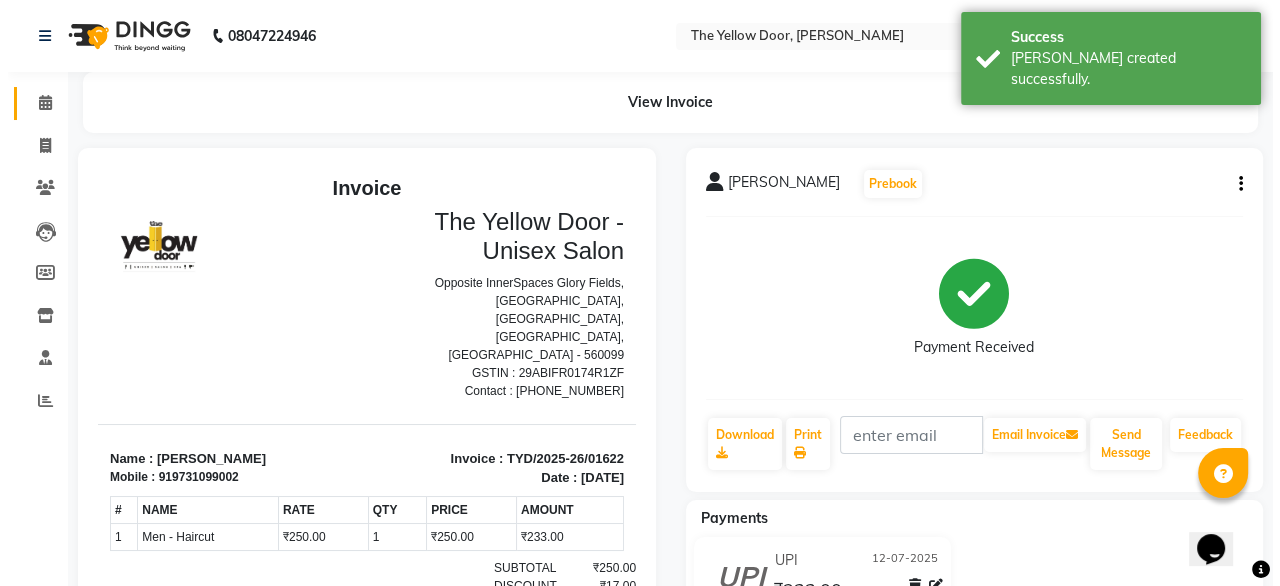 scroll, scrollTop: 0, scrollLeft: 0, axis: both 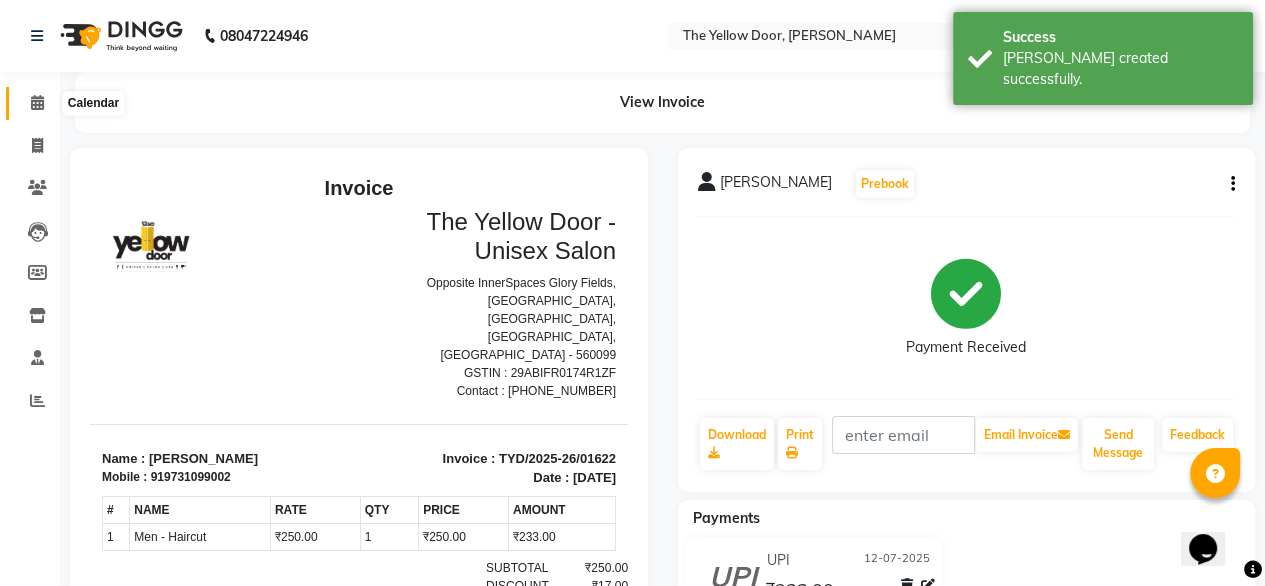 click 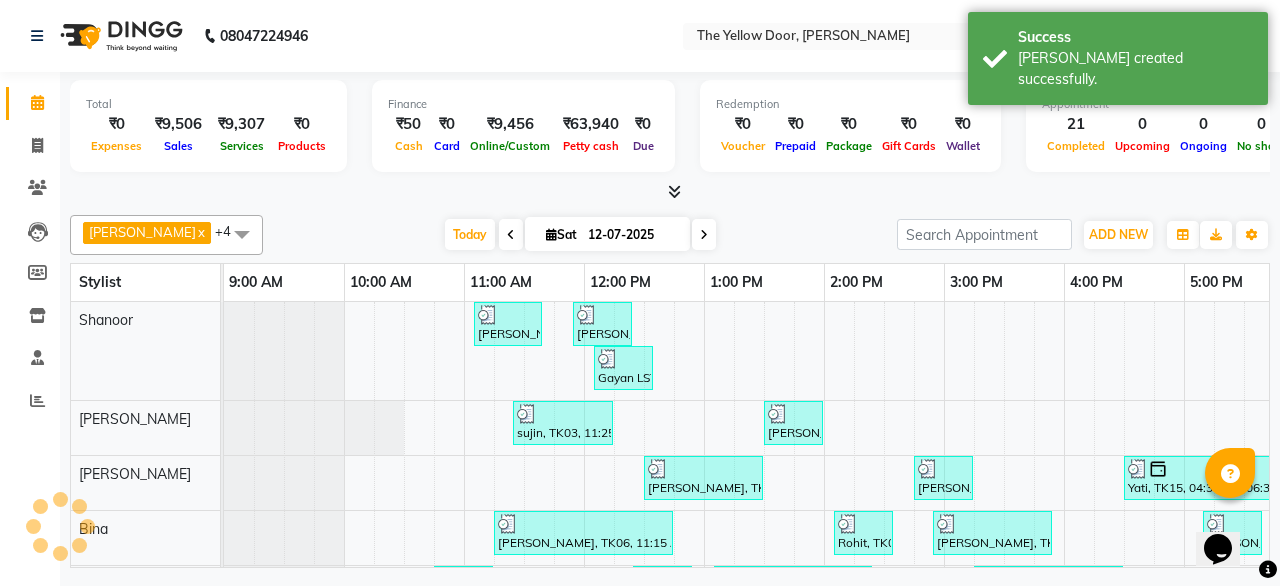 scroll, scrollTop: 0, scrollLeft: 0, axis: both 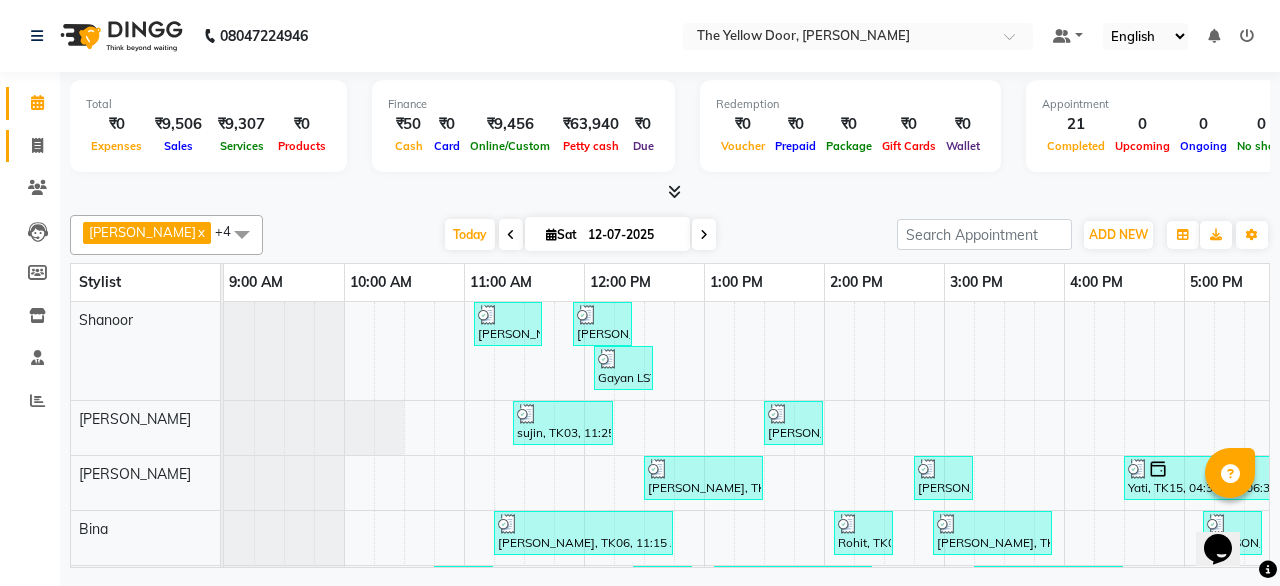 click 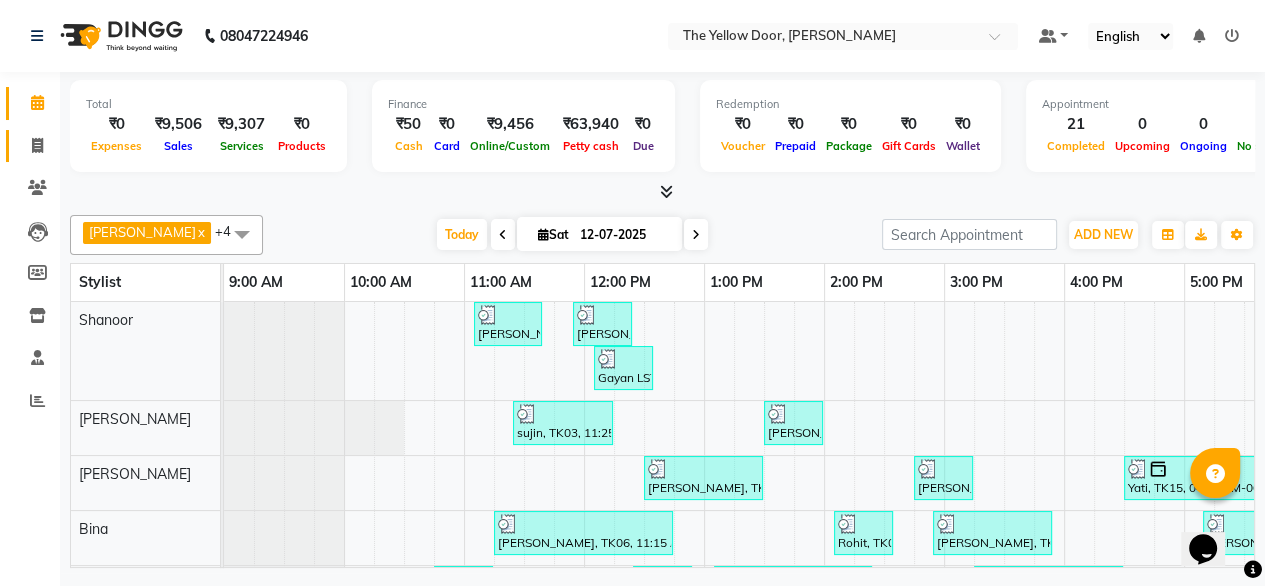 select on "service" 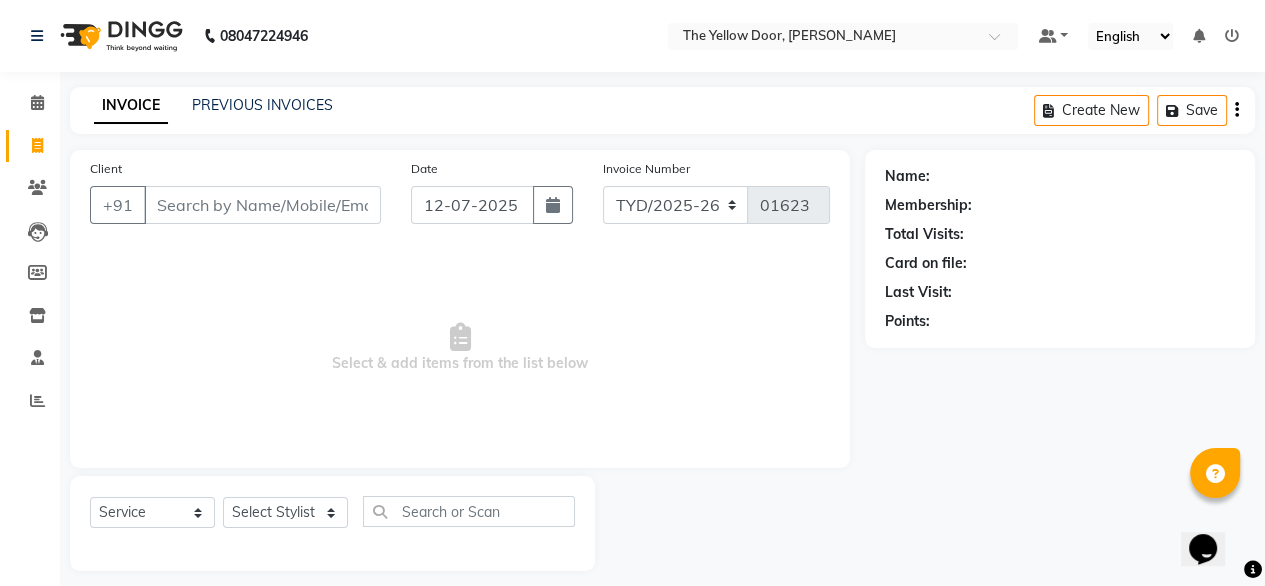click on "Client" at bounding box center [262, 205] 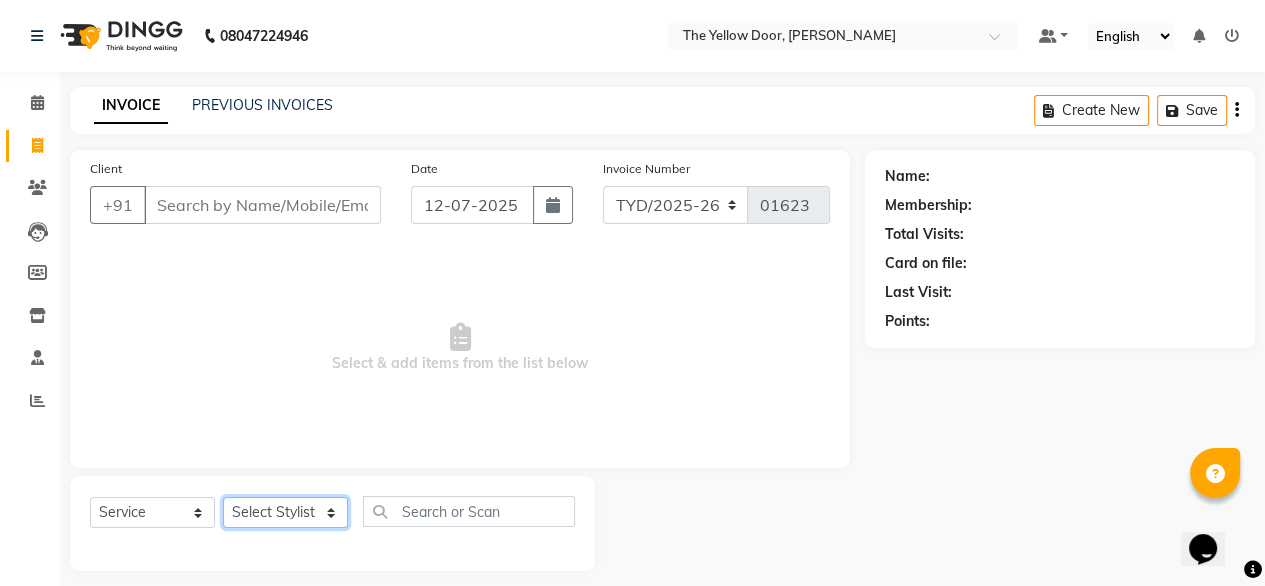 click on "Select Stylist [PERSON_NAME] [PERSON_NAME] [PERSON_NAME] Housekeeping Kaku Manager [PERSON_NAME]" 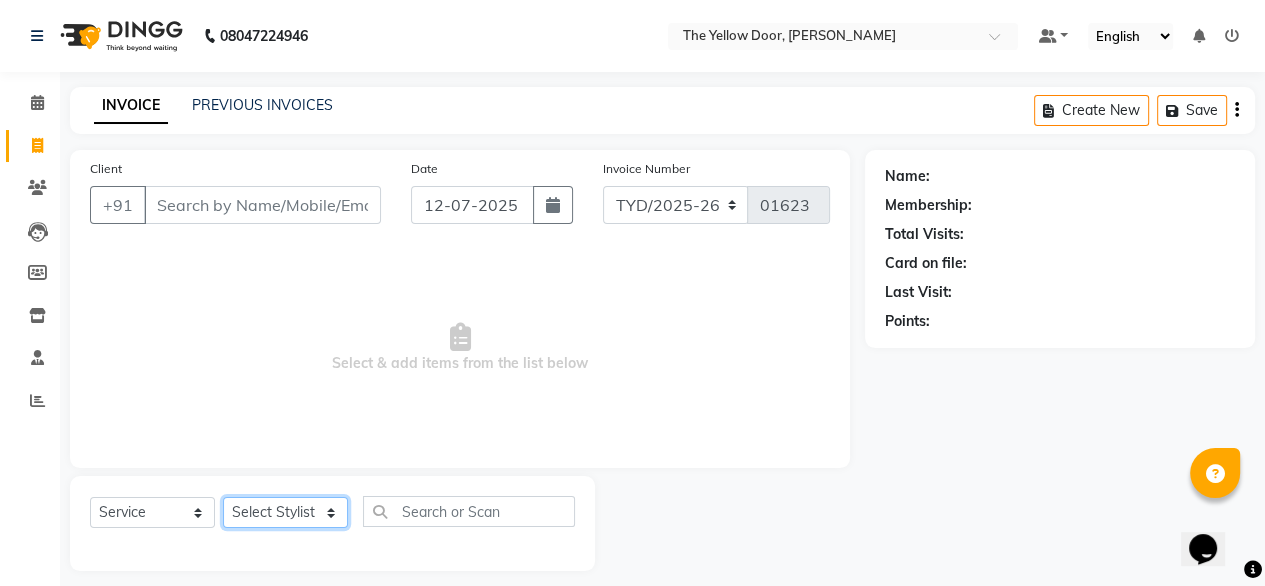 select on "71545" 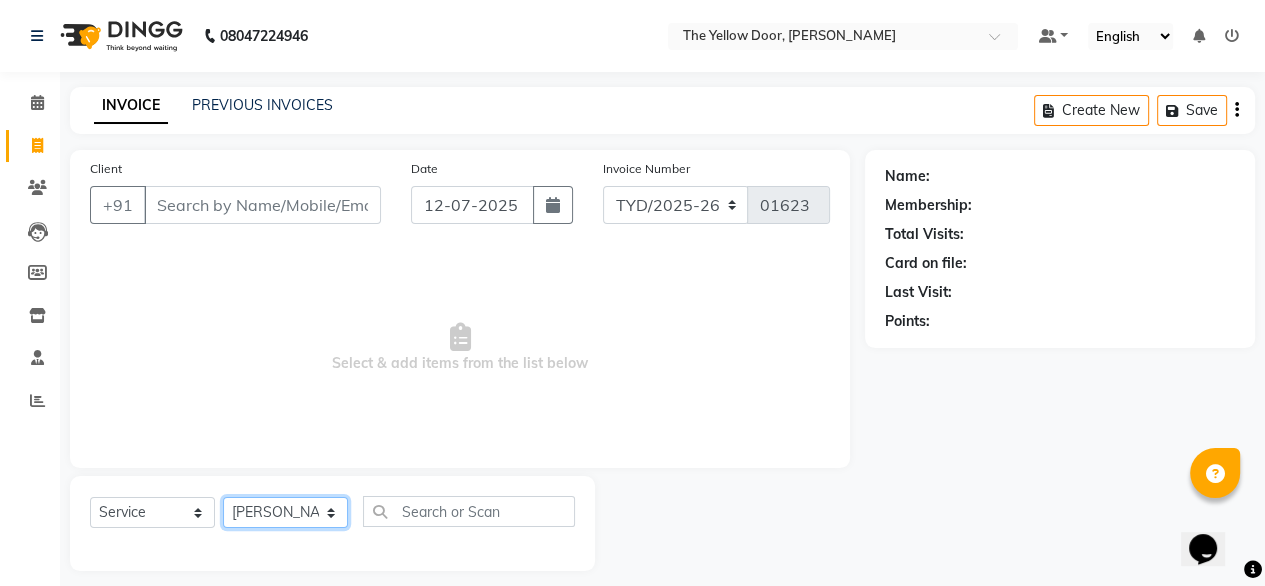click on "Select Stylist [PERSON_NAME] [PERSON_NAME] [PERSON_NAME] Housekeeping Kaku Manager [PERSON_NAME]" 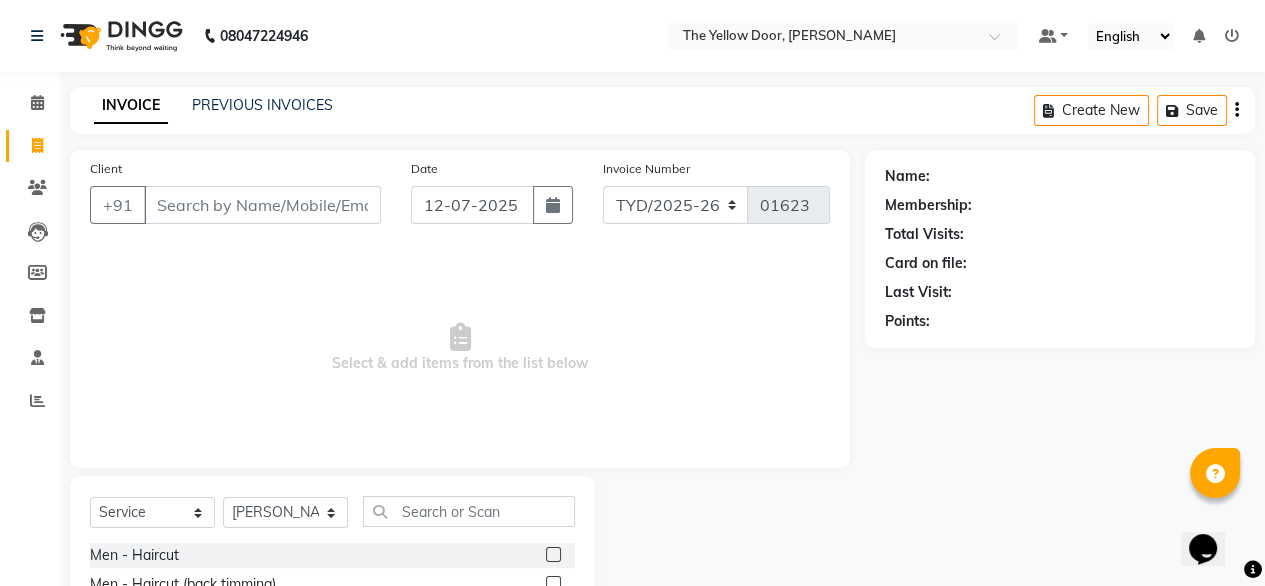 click 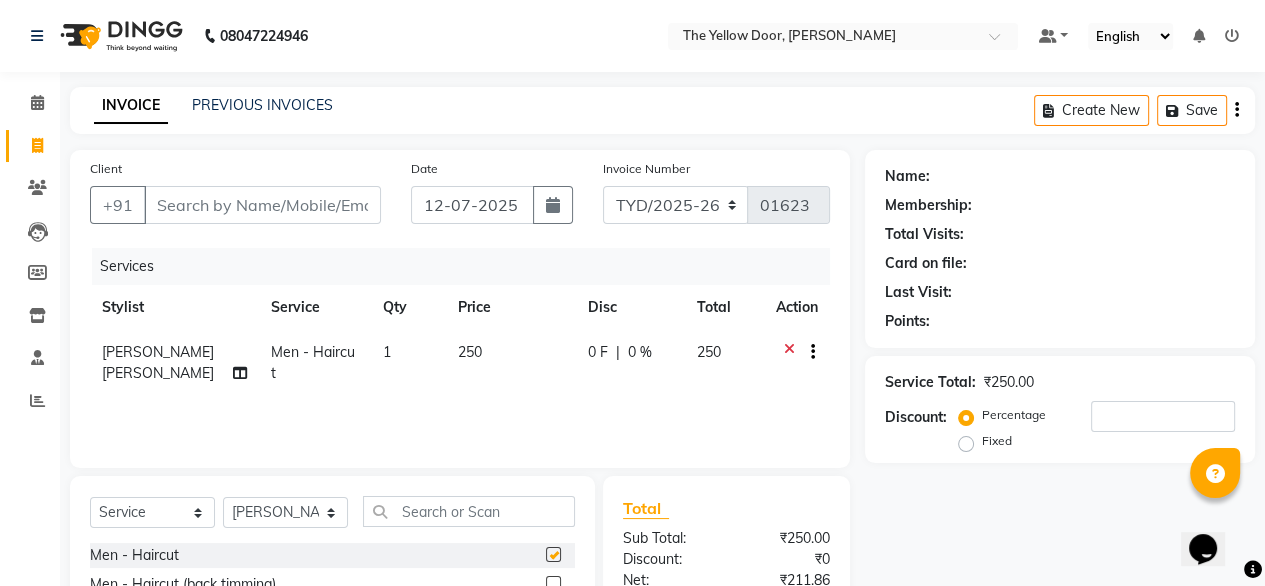 checkbox on "false" 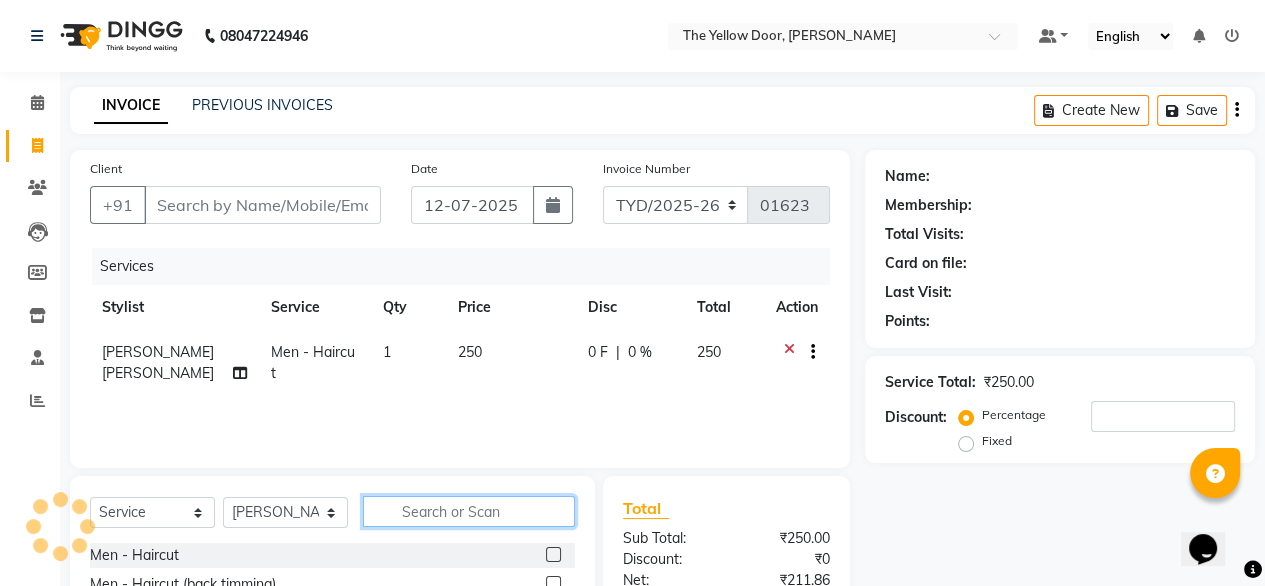 click 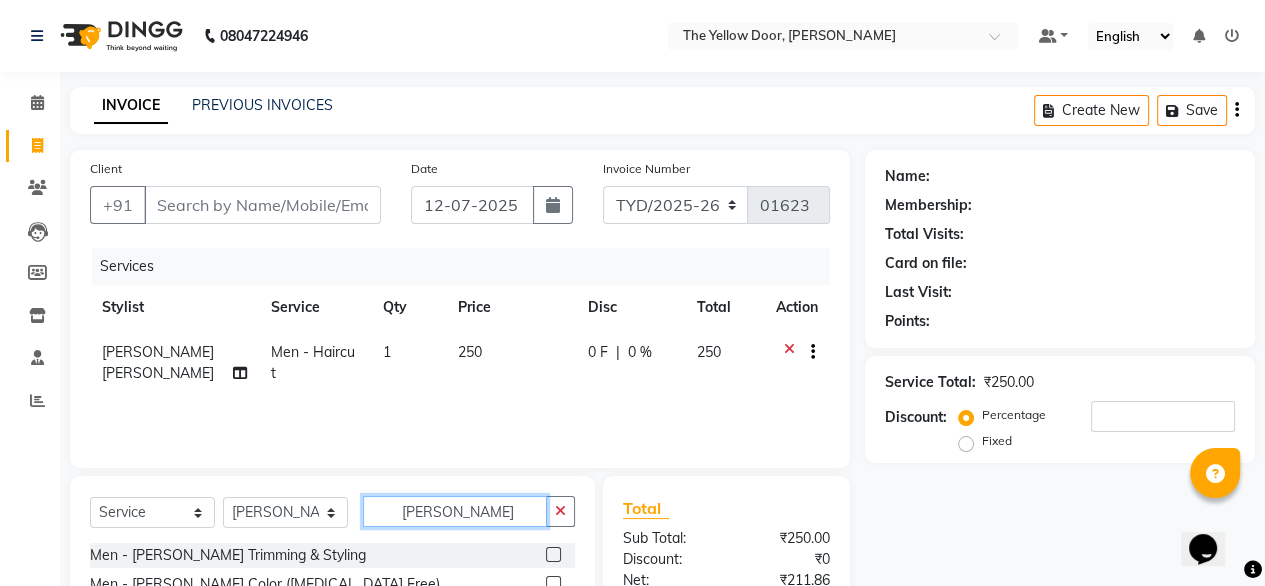type on "[PERSON_NAME]" 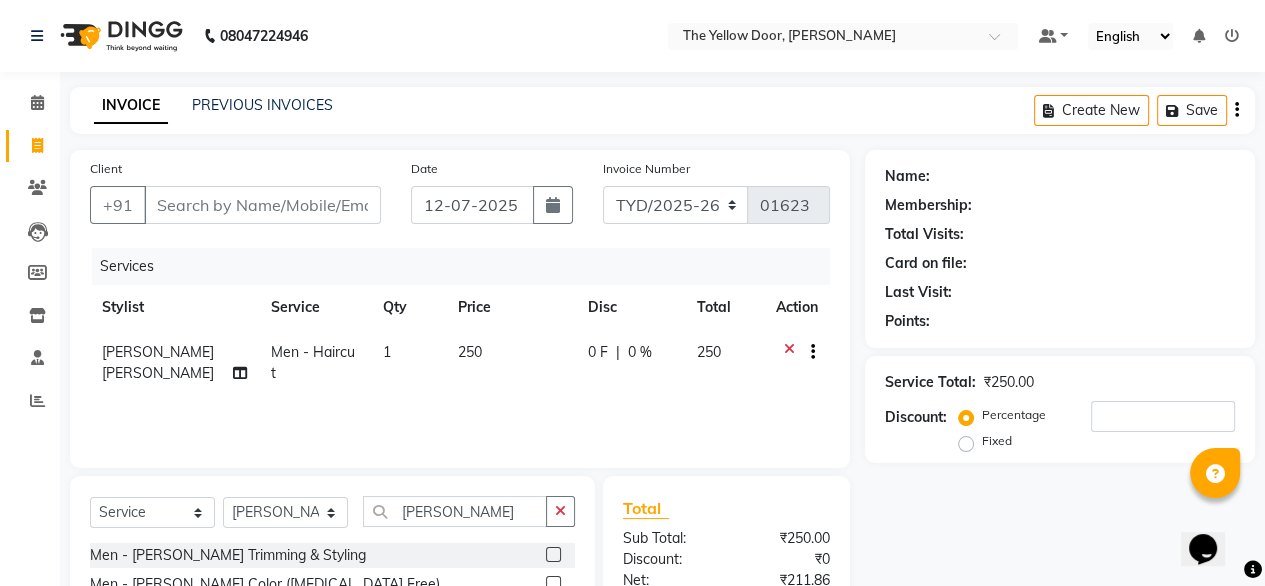 click 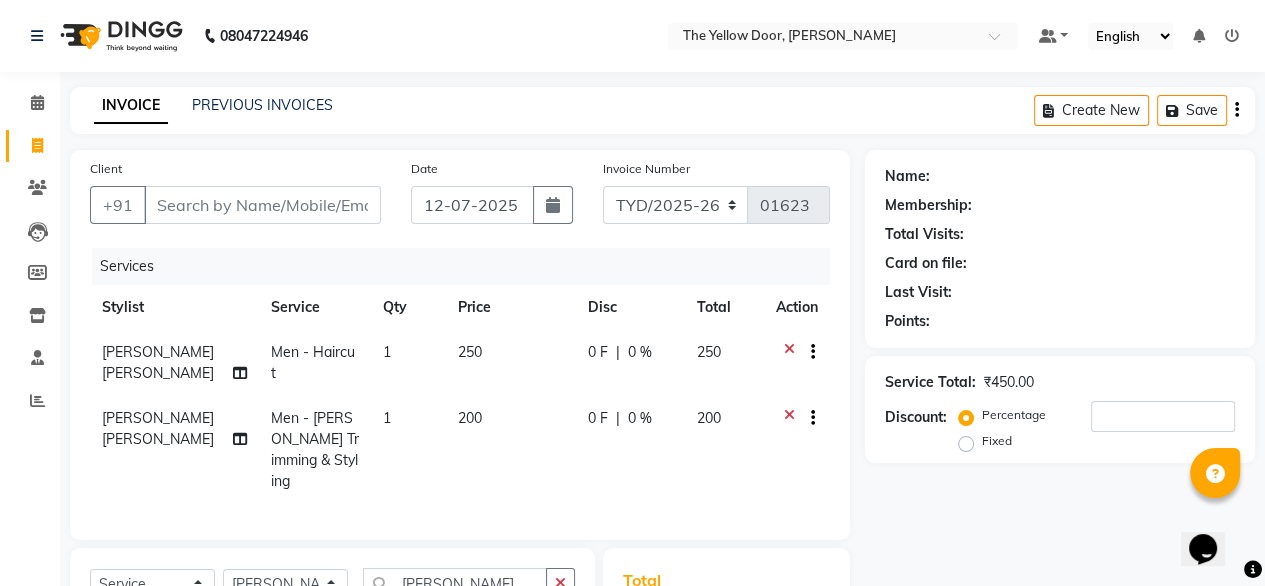 checkbox on "false" 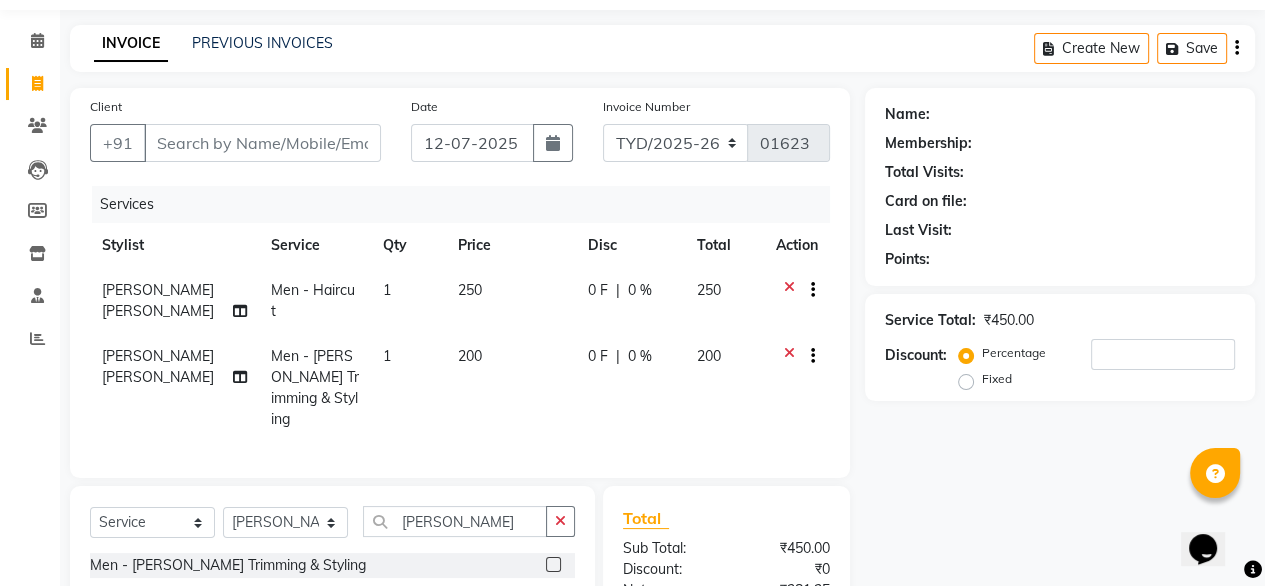 scroll, scrollTop: 55, scrollLeft: 0, axis: vertical 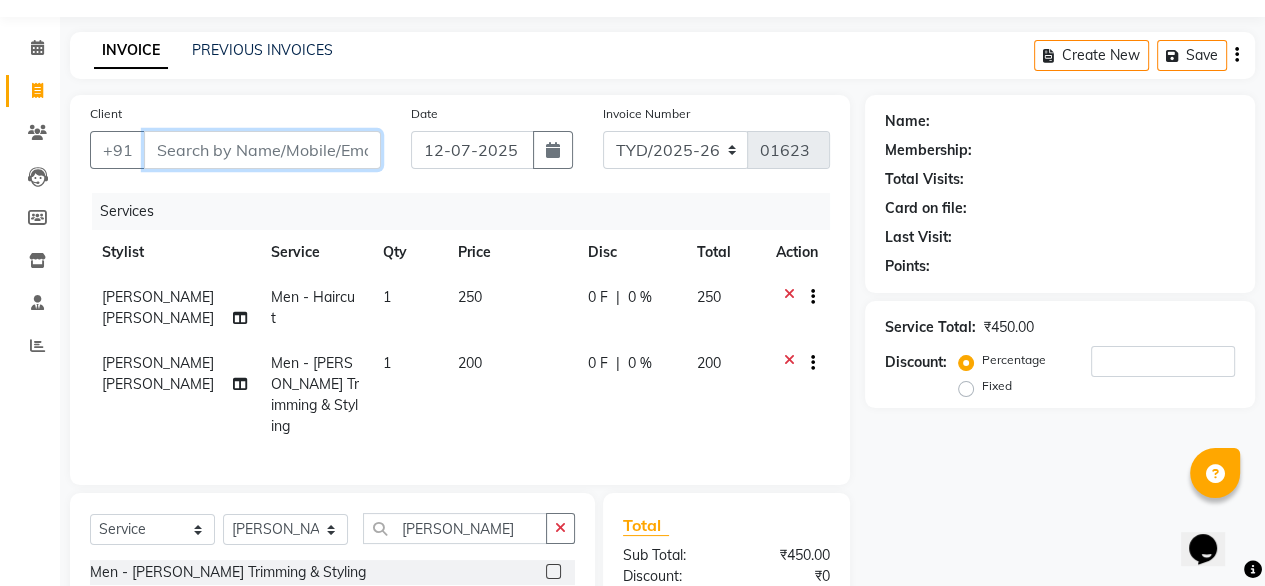 click on "Client" at bounding box center (262, 150) 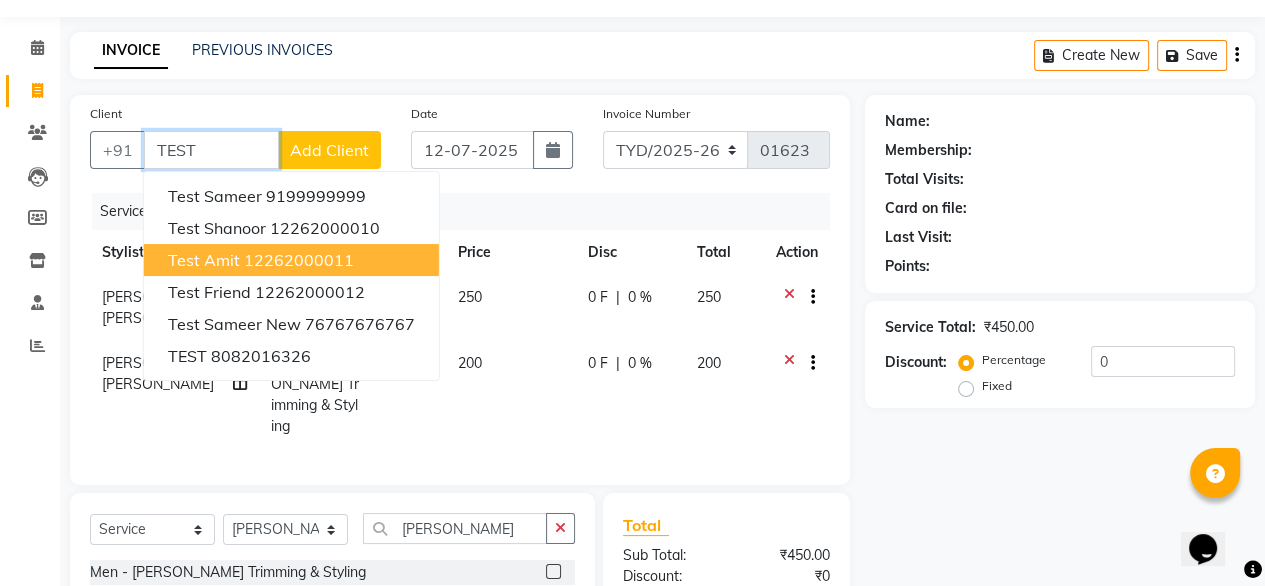click on "Test Amit" at bounding box center [204, 260] 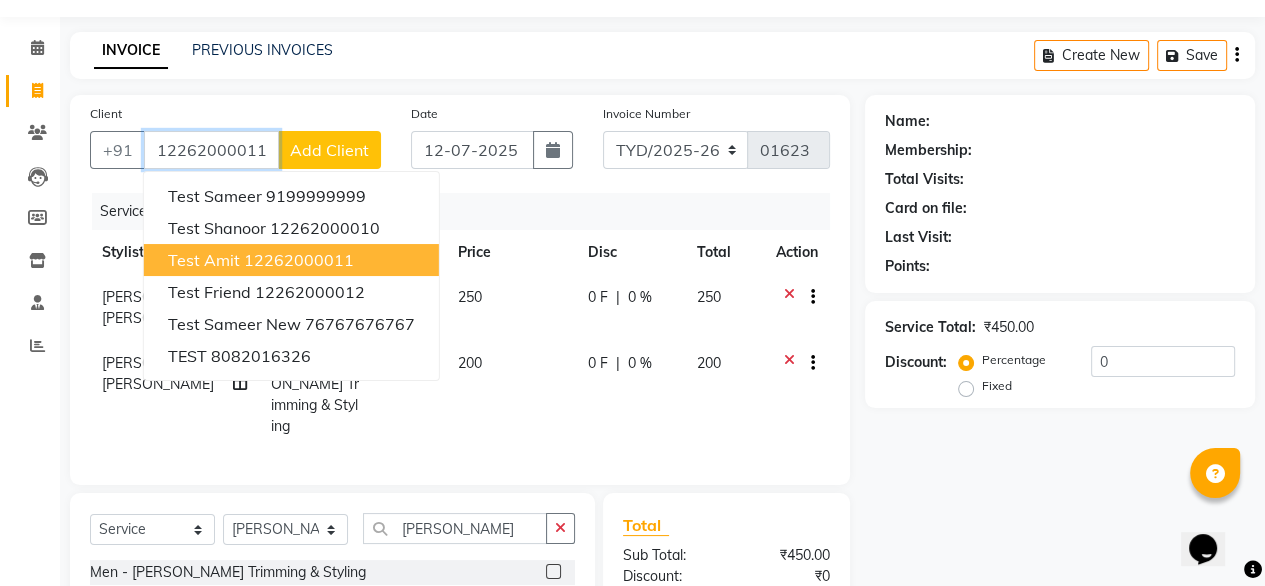 type on "12262000011" 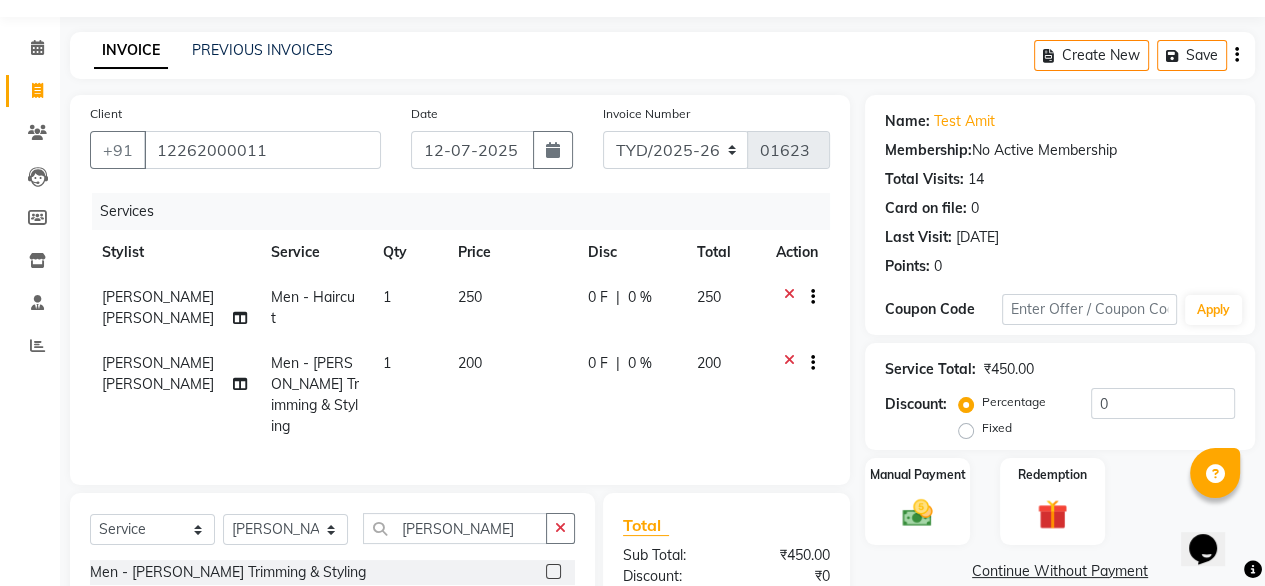 scroll, scrollTop: 264, scrollLeft: 0, axis: vertical 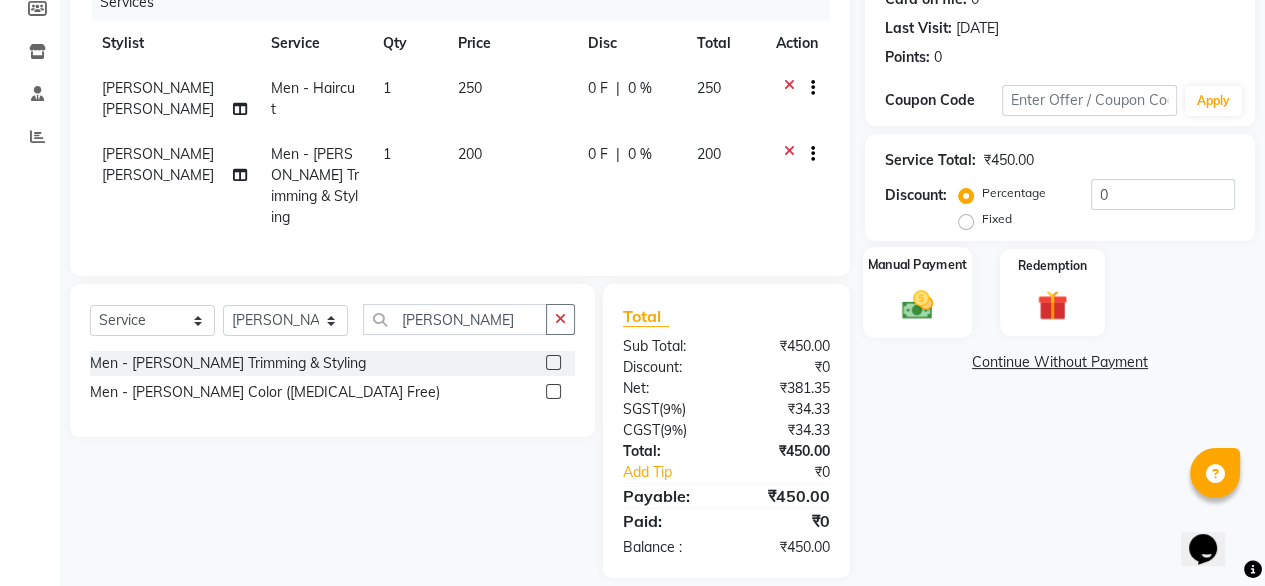 click 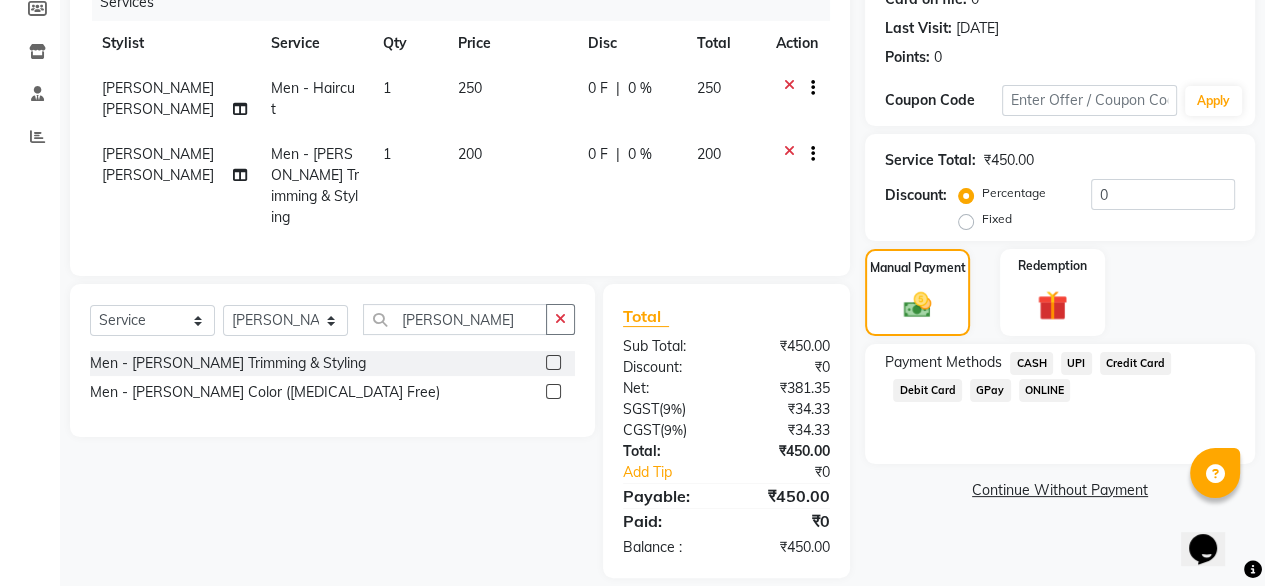 click on "UPI" 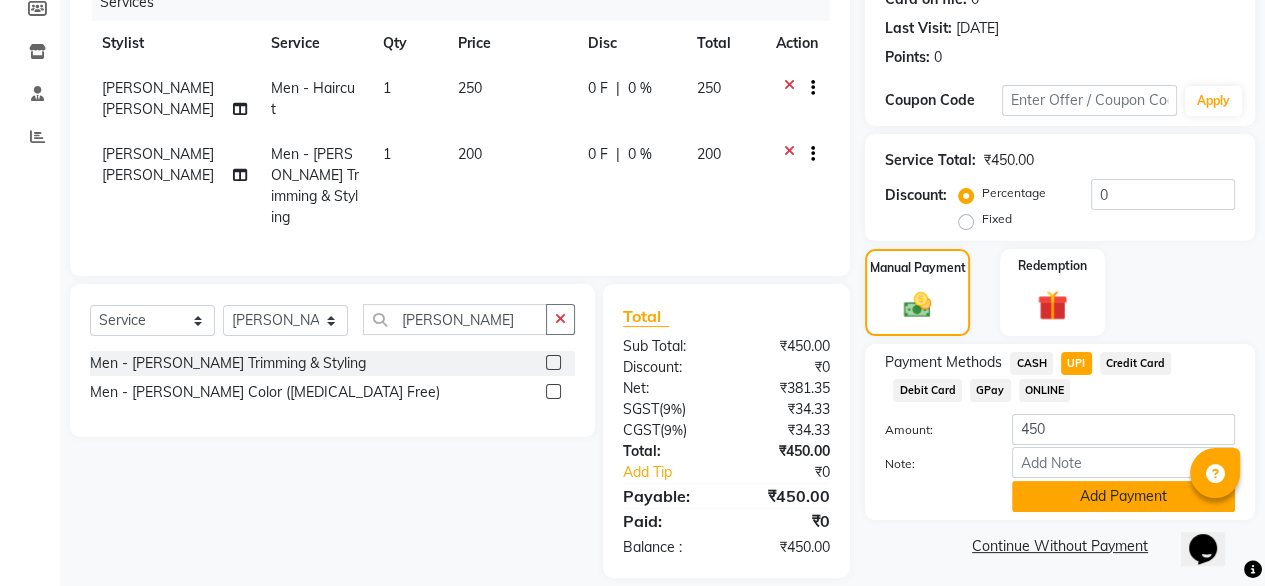 click on "Add Payment" 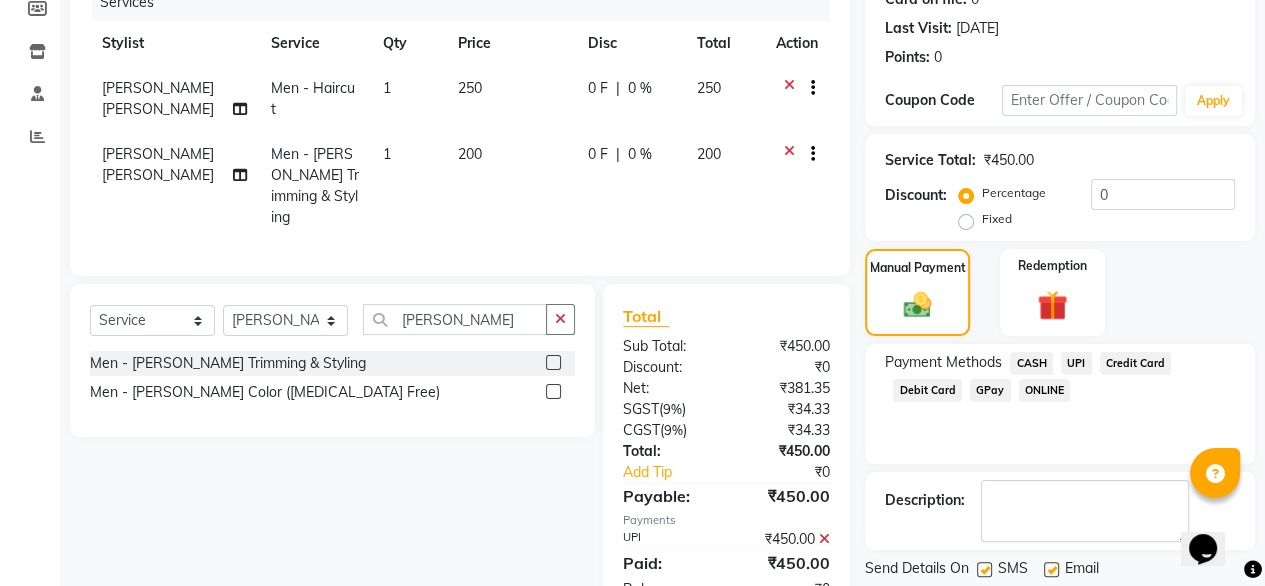 scroll, scrollTop: 325, scrollLeft: 0, axis: vertical 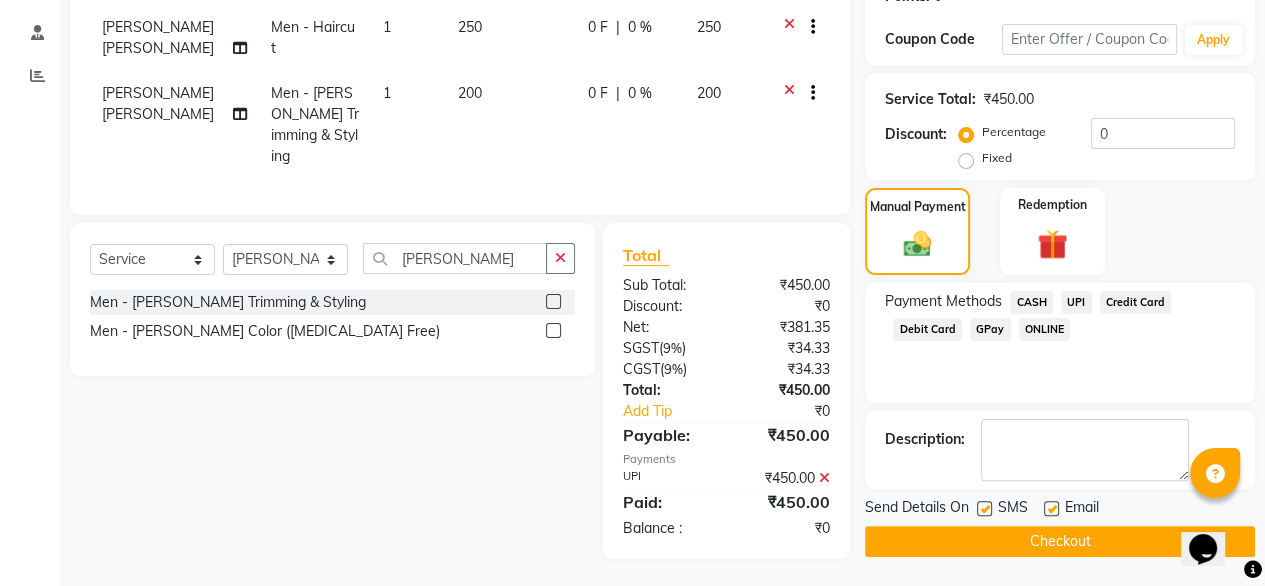 click 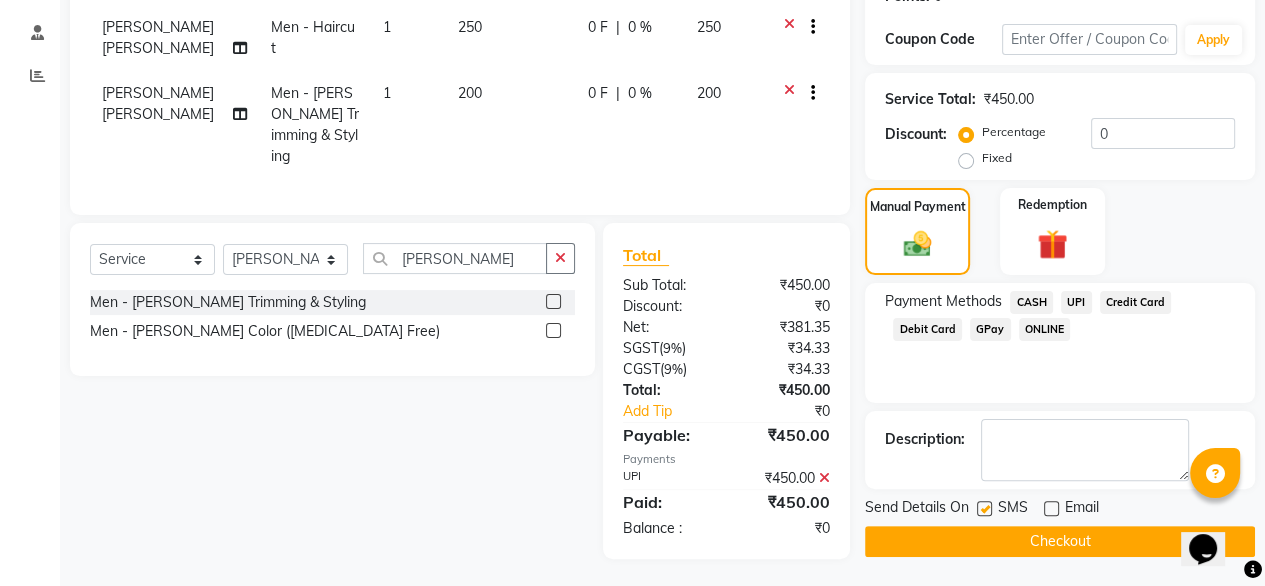 click on "Checkout" 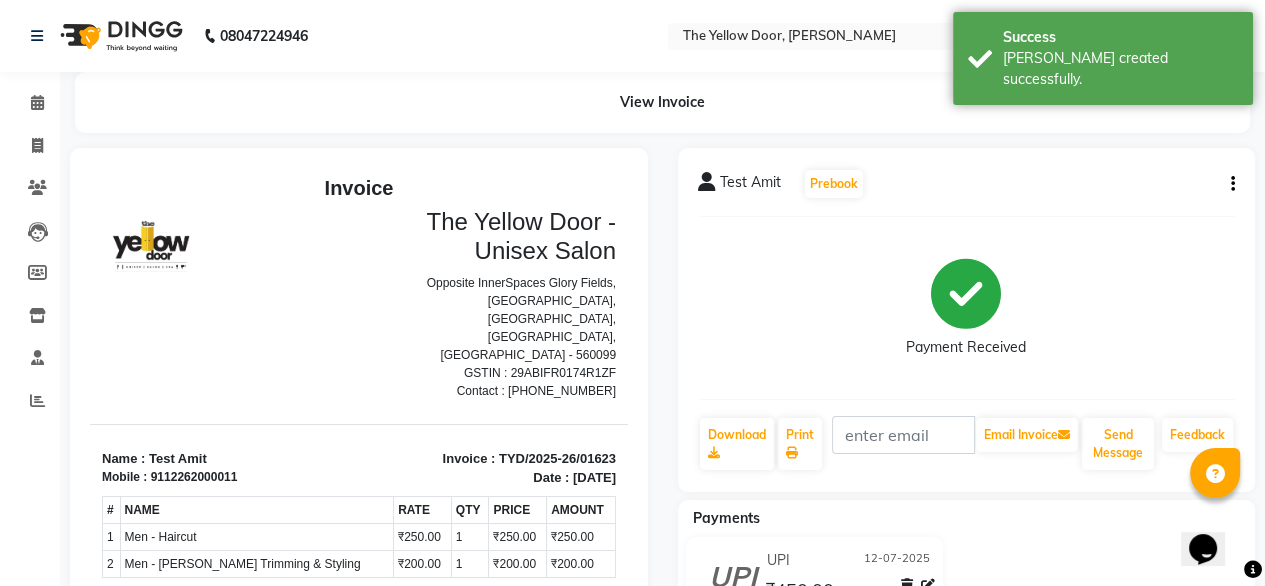 scroll, scrollTop: 0, scrollLeft: 0, axis: both 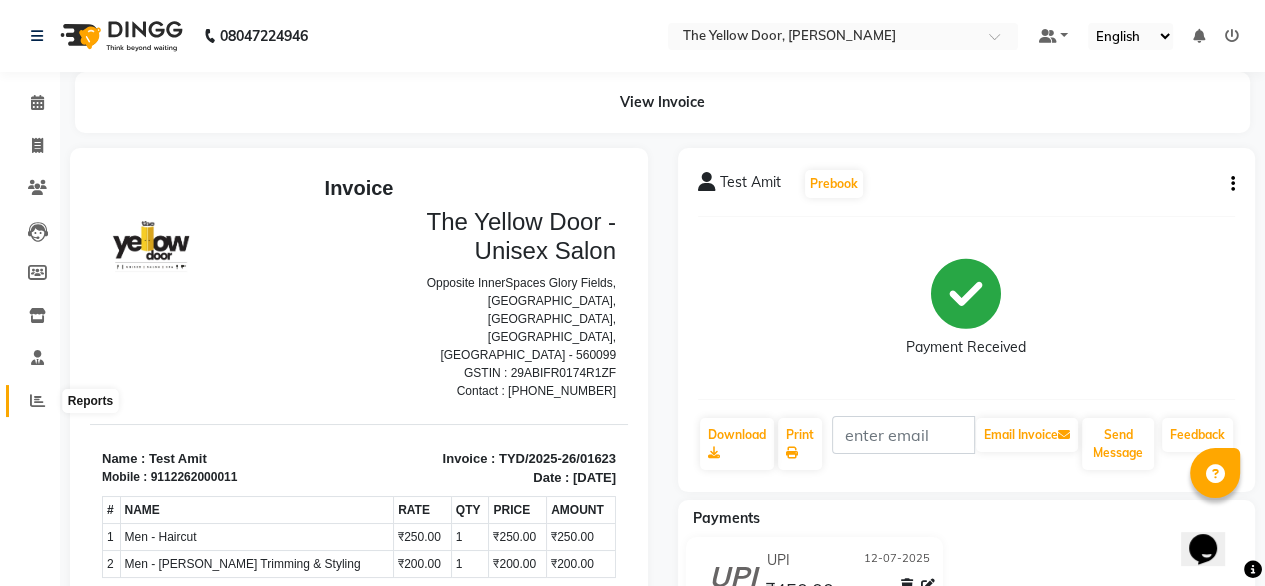 click 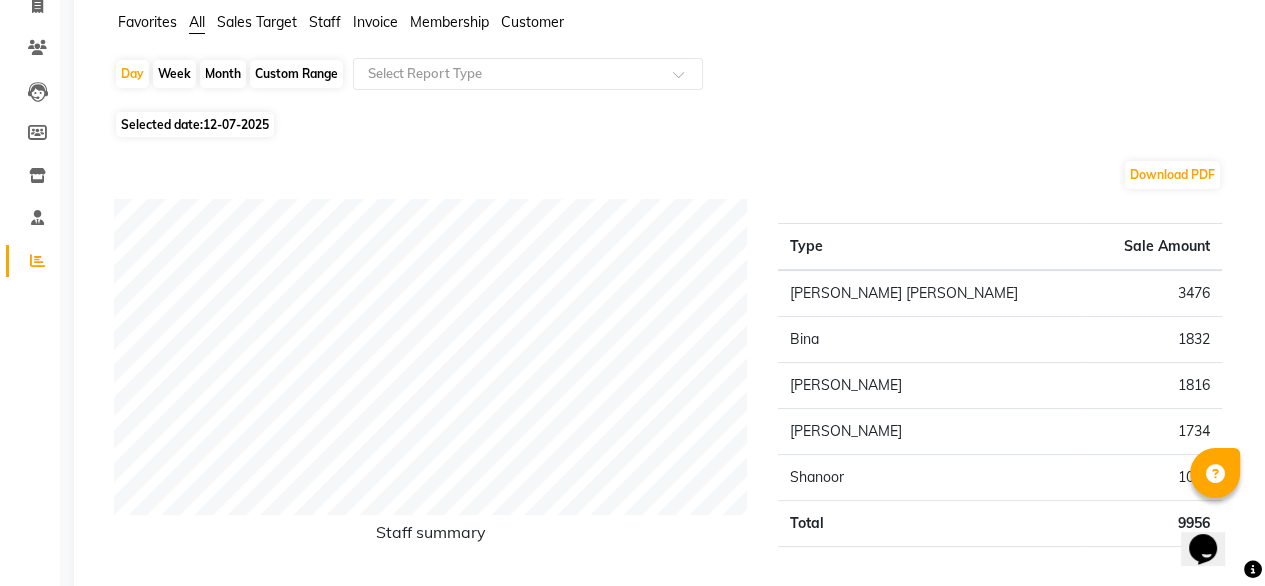 scroll, scrollTop: 160, scrollLeft: 0, axis: vertical 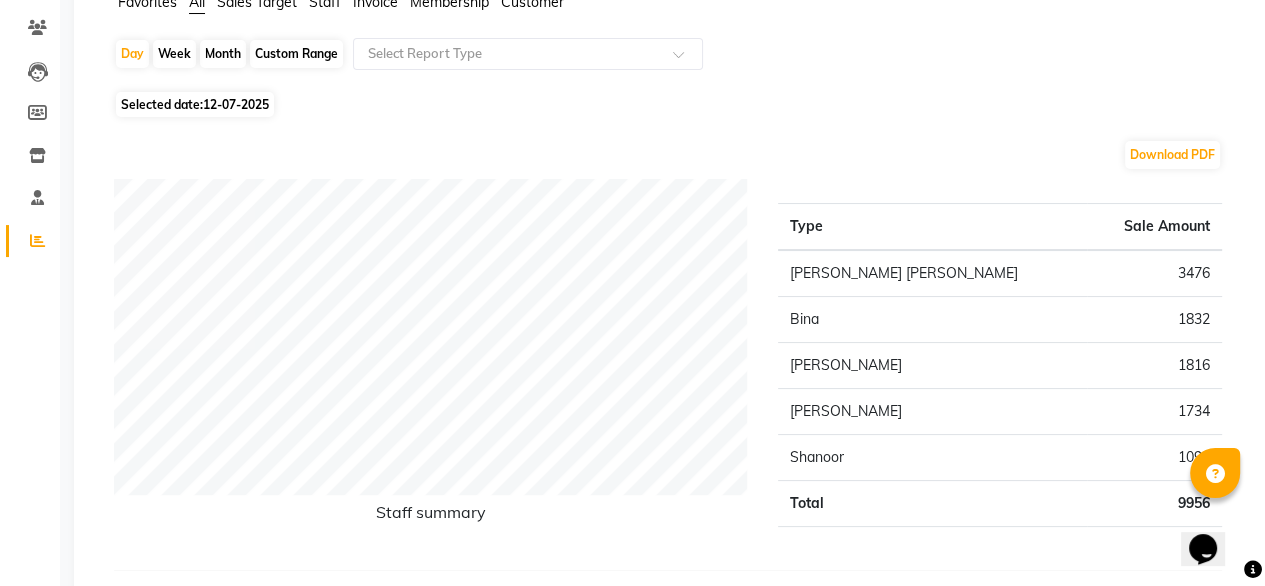 click on "Month" 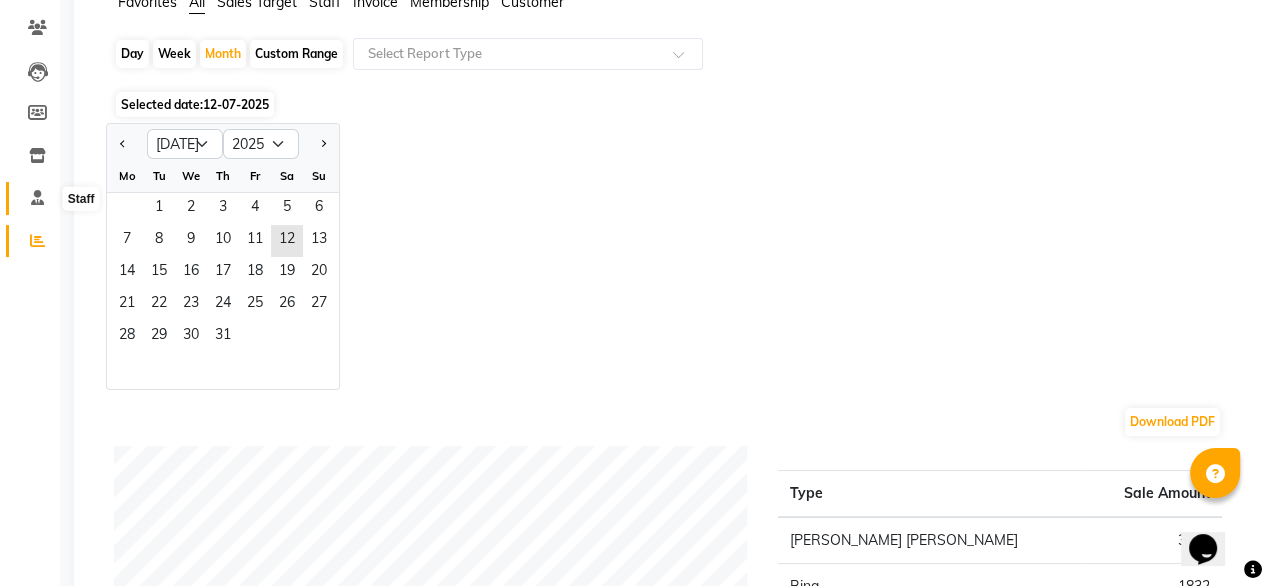 click 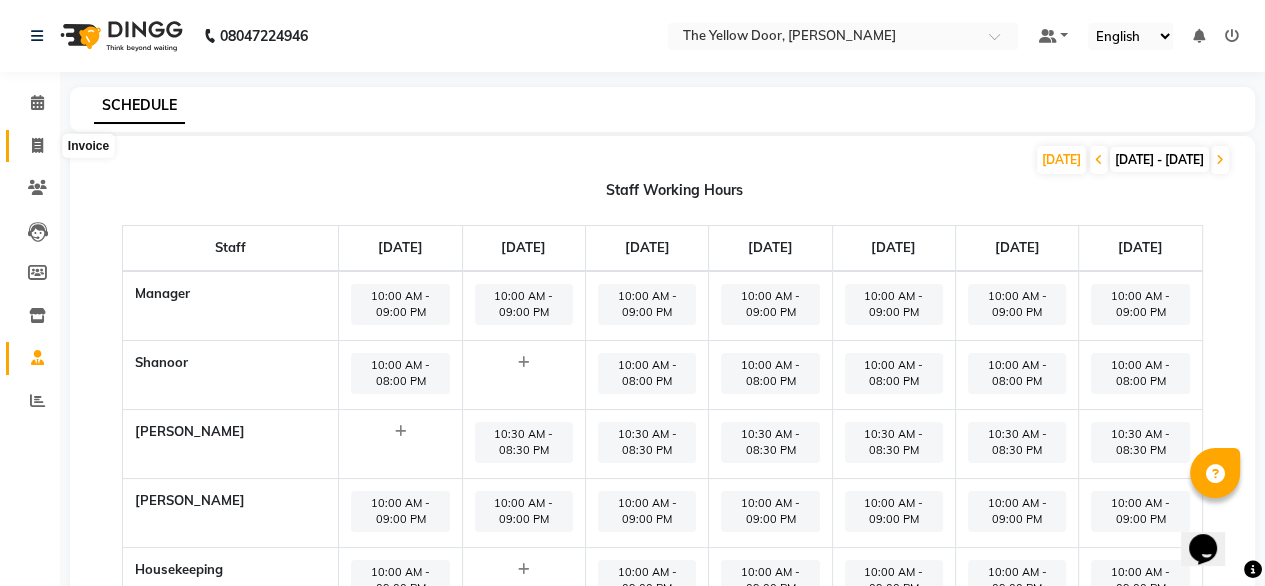 click 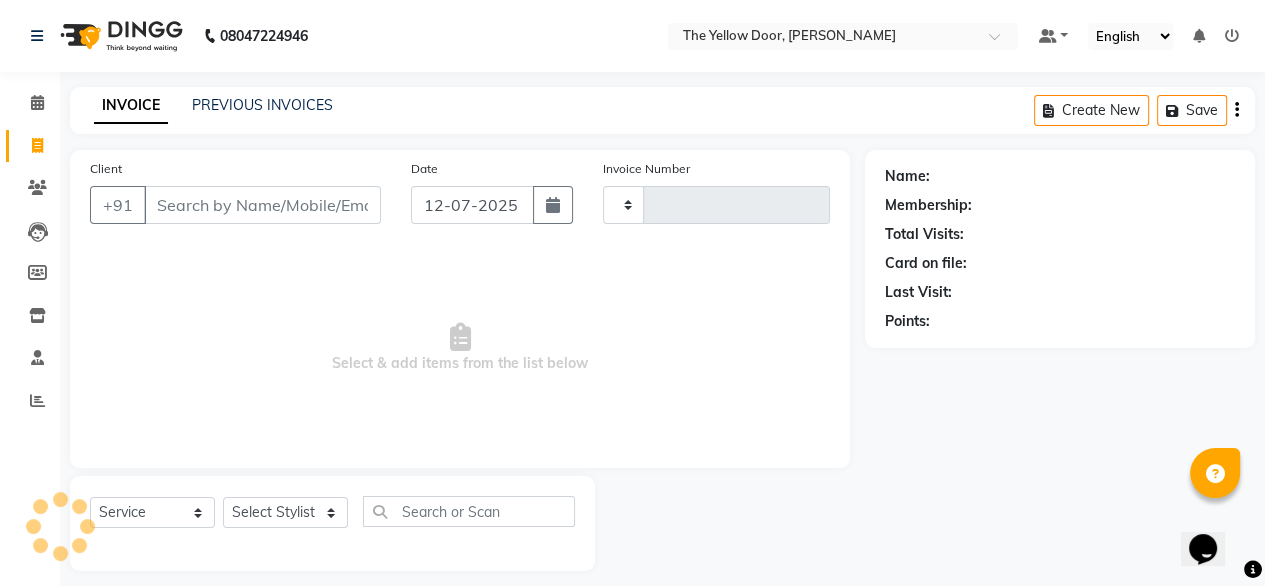scroll, scrollTop: 16, scrollLeft: 0, axis: vertical 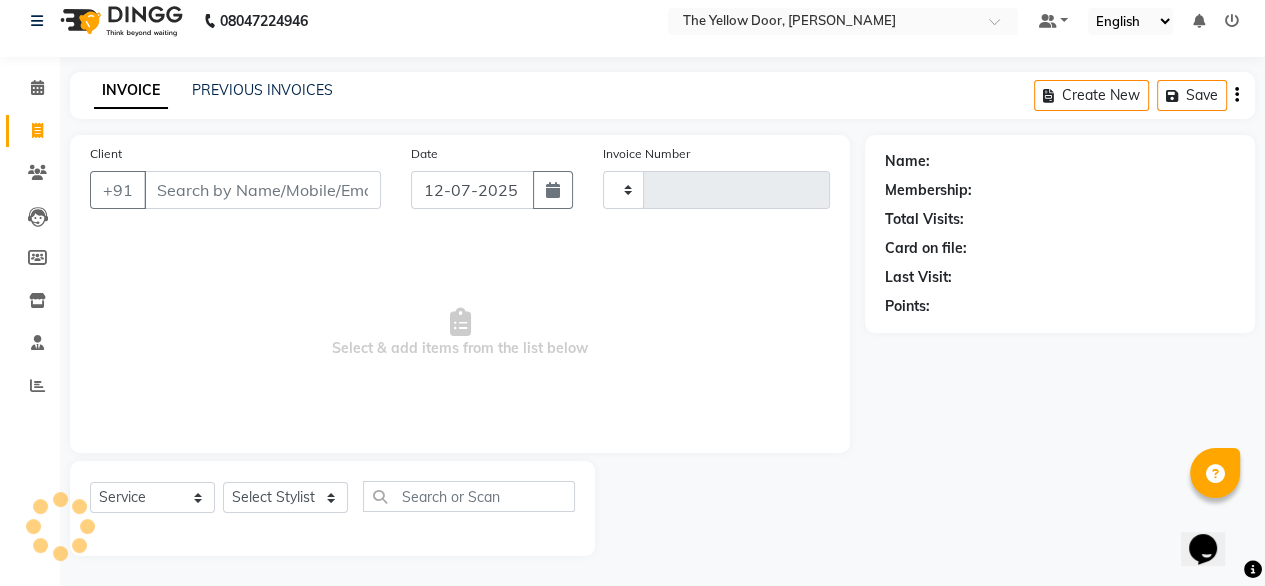 type on "01624" 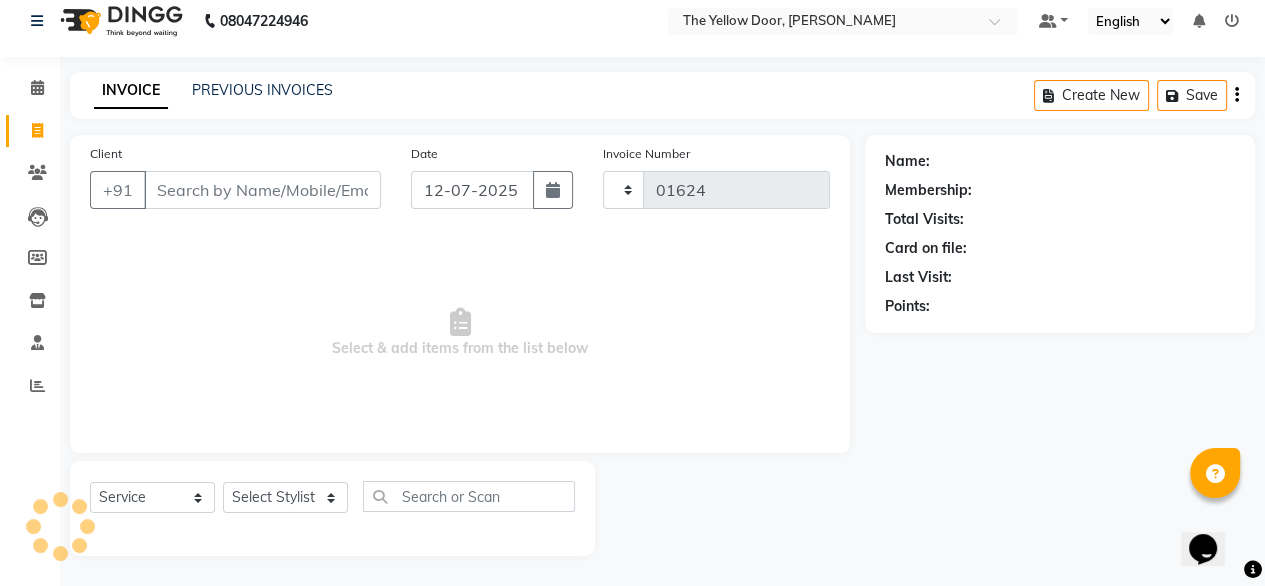select on "5650" 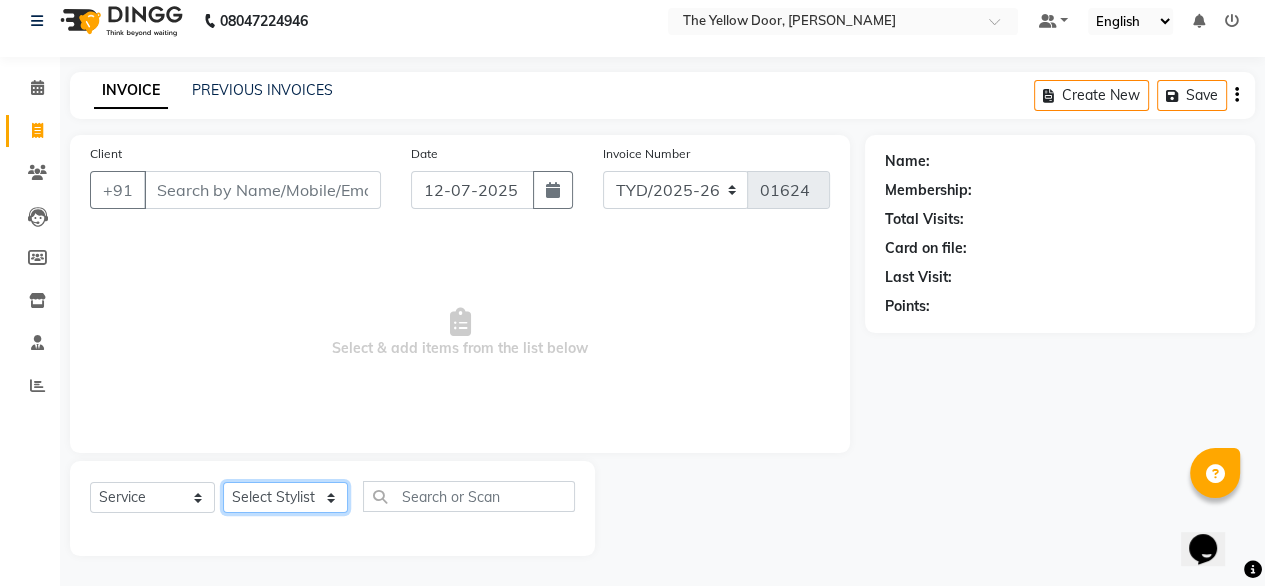 click on "Select Stylist [PERSON_NAME] [PERSON_NAME] [PERSON_NAME] Housekeeping Kaku Manager [PERSON_NAME]" 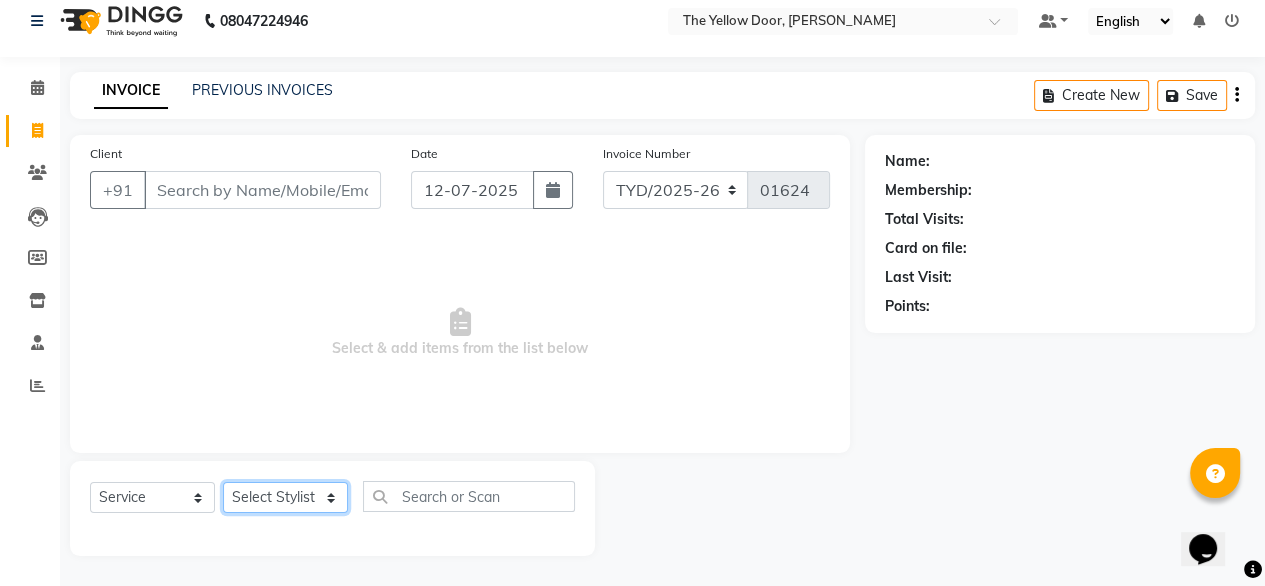 select on "67915" 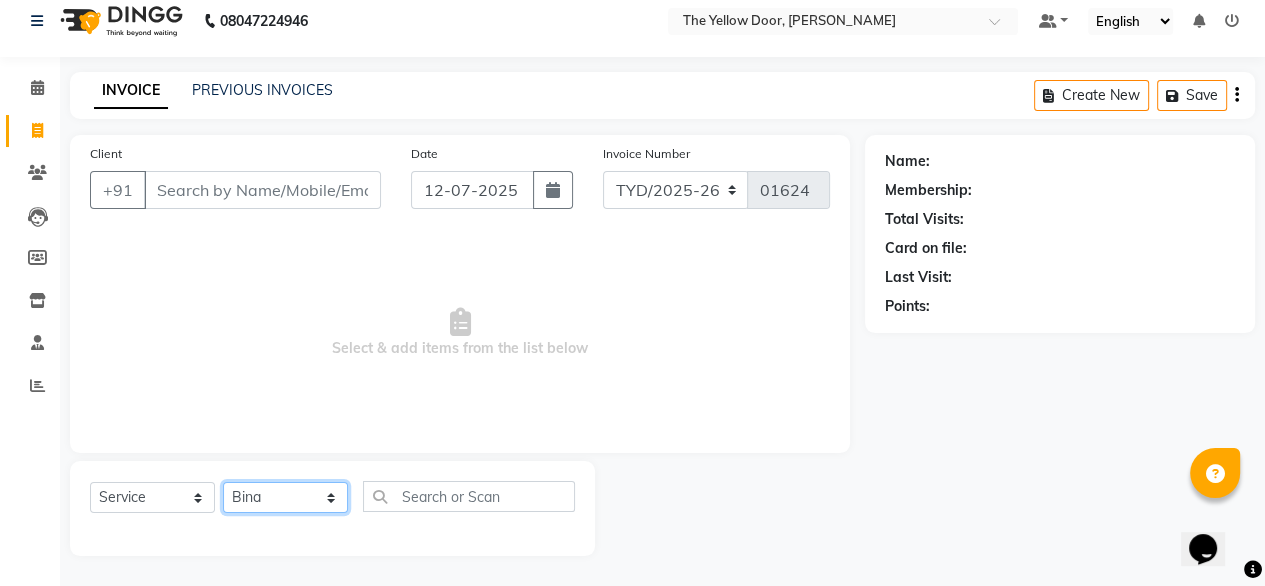 click on "Select Stylist [PERSON_NAME] [PERSON_NAME] [PERSON_NAME] Housekeeping Kaku Manager [PERSON_NAME]" 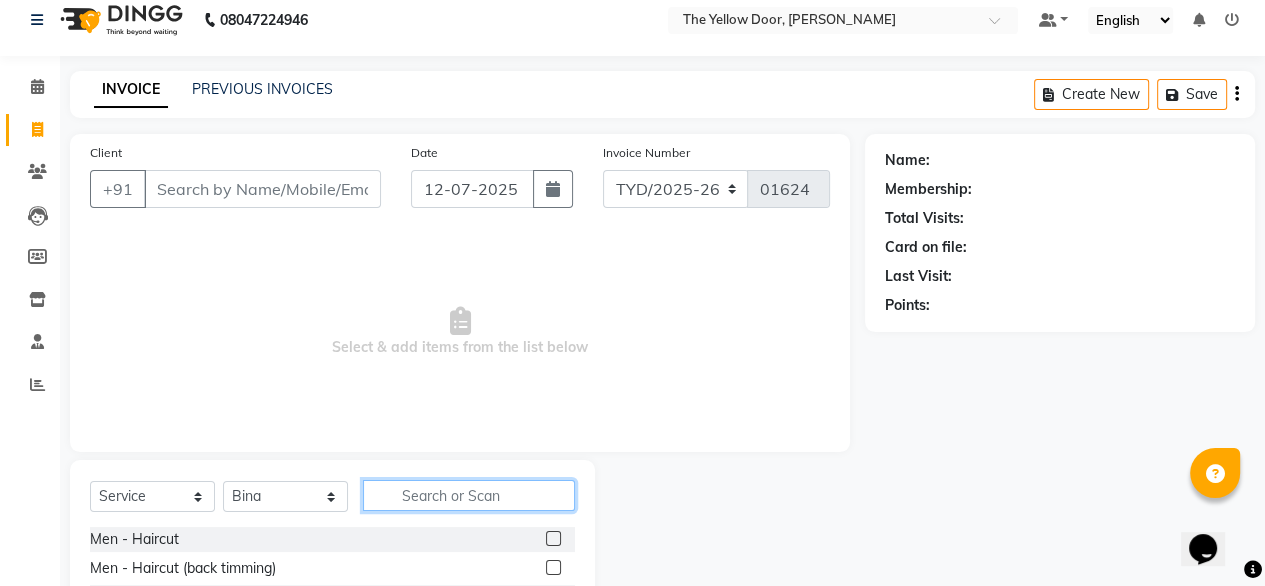 click 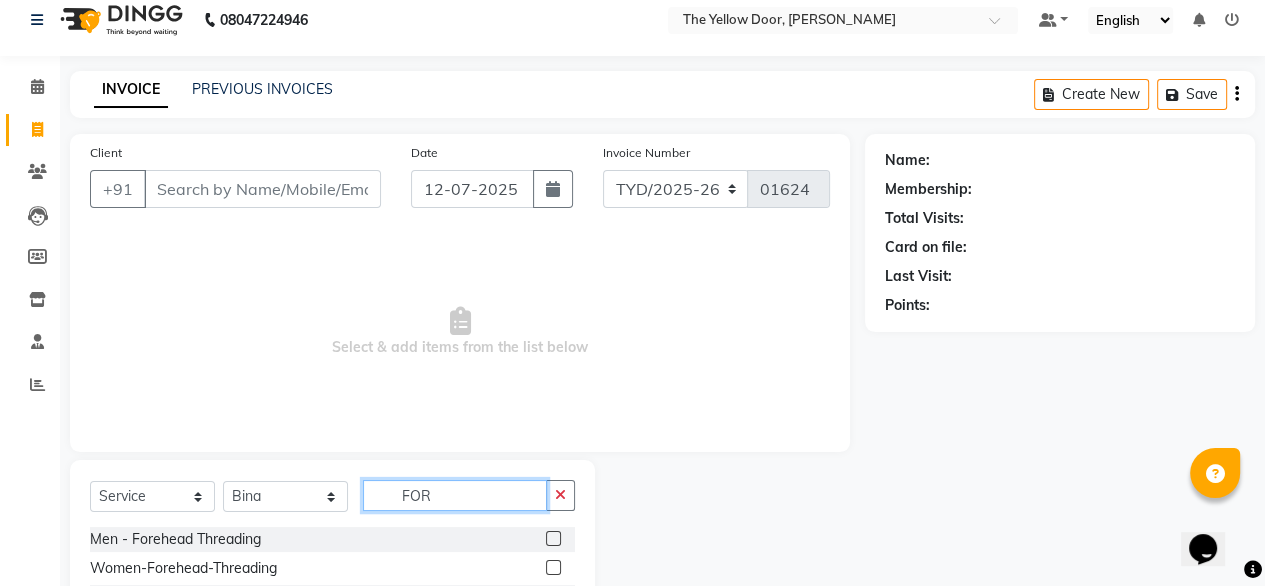 type on "FOR" 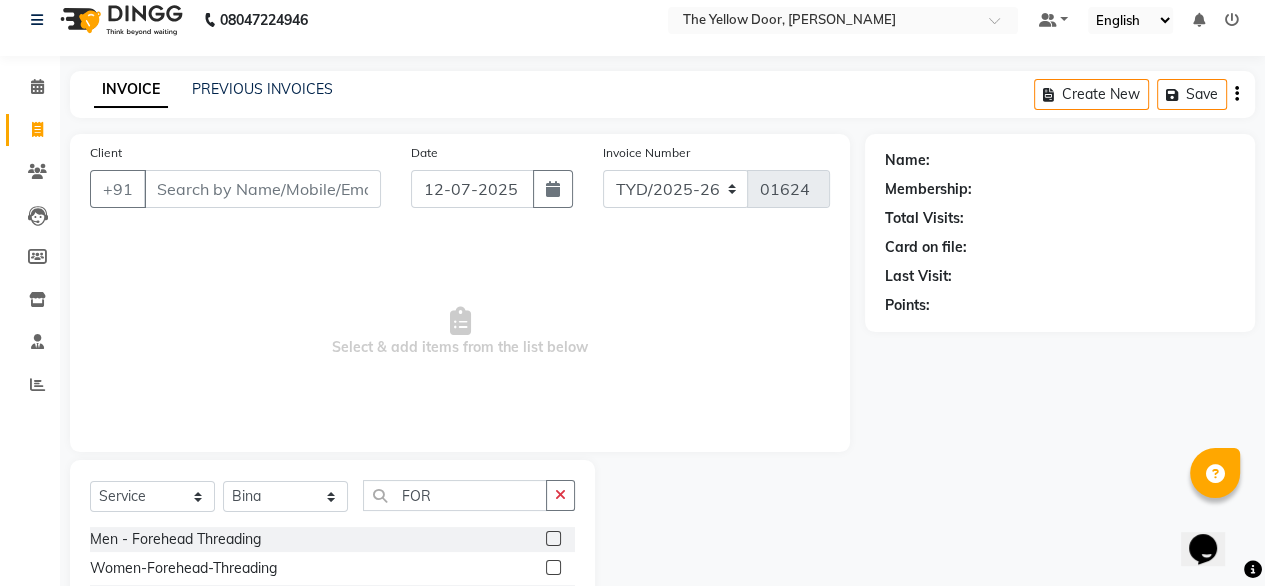 click 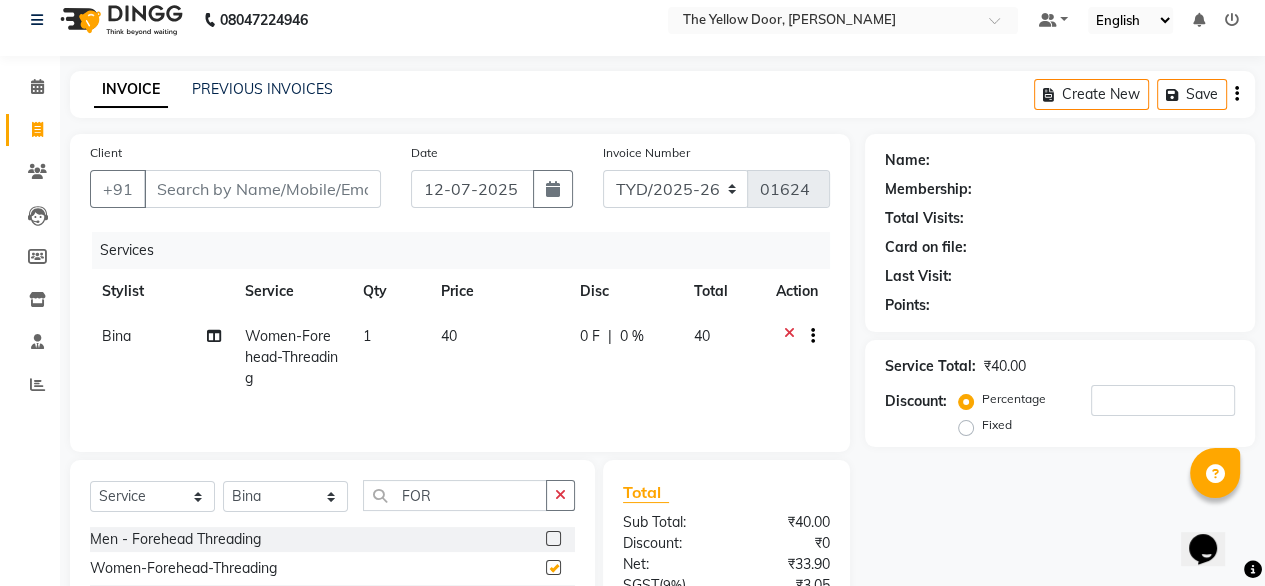 checkbox on "false" 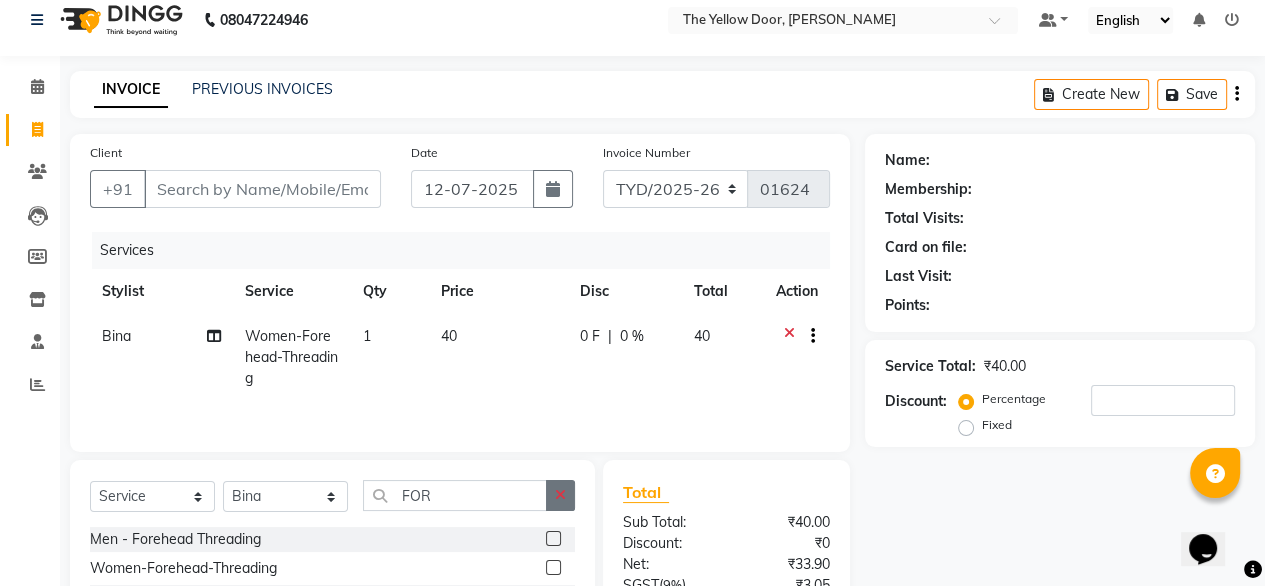 click 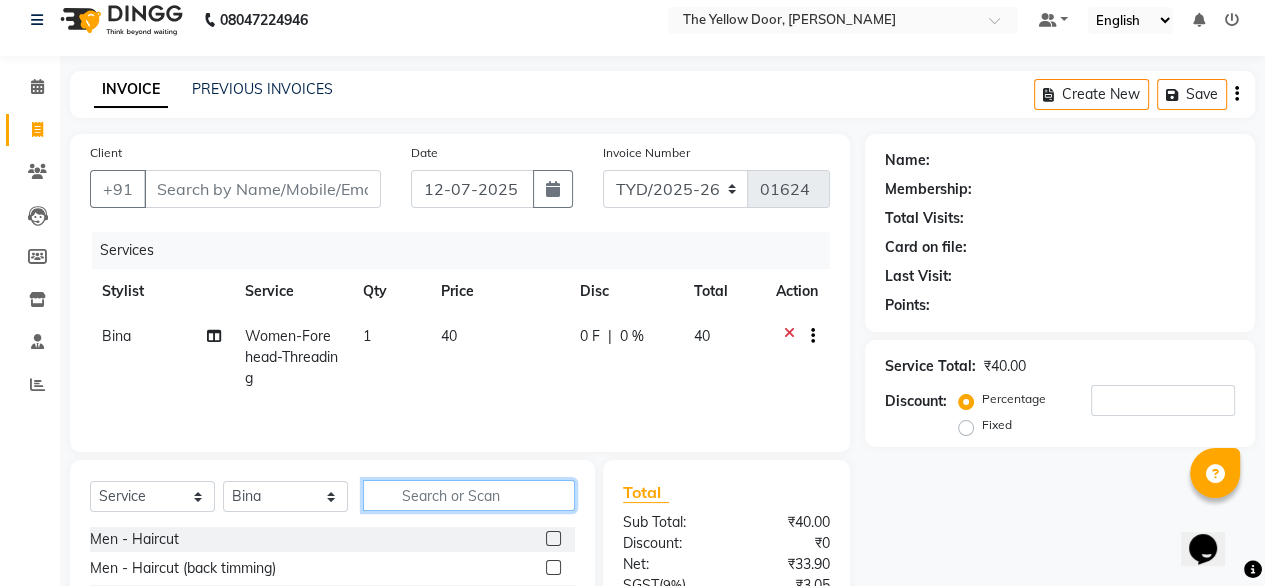 click 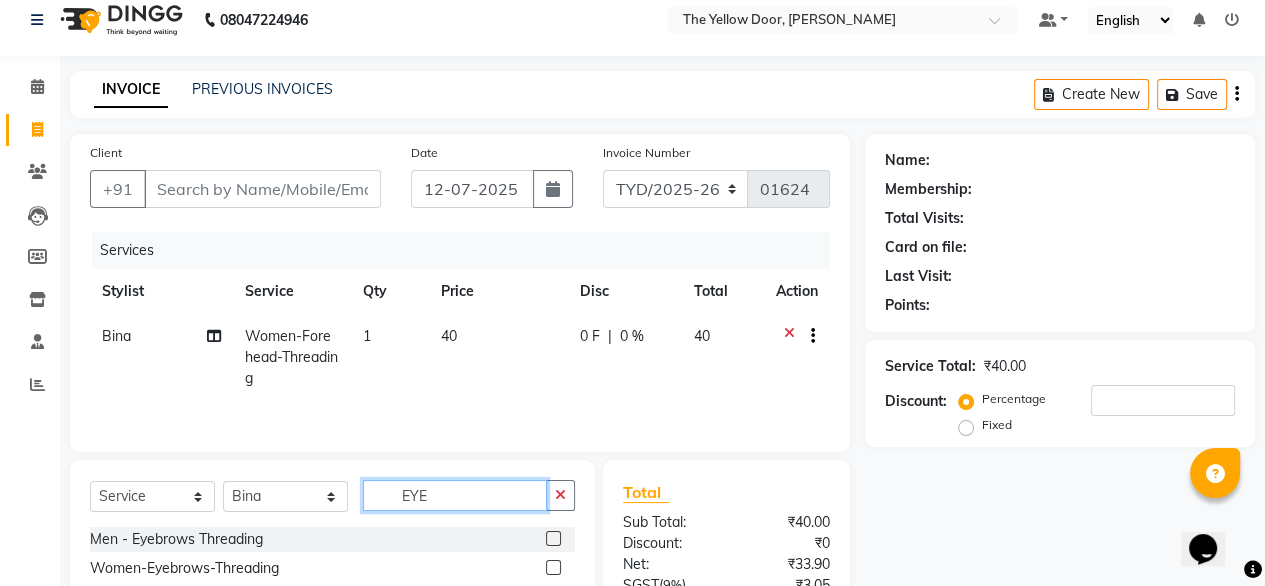 type on "EYE" 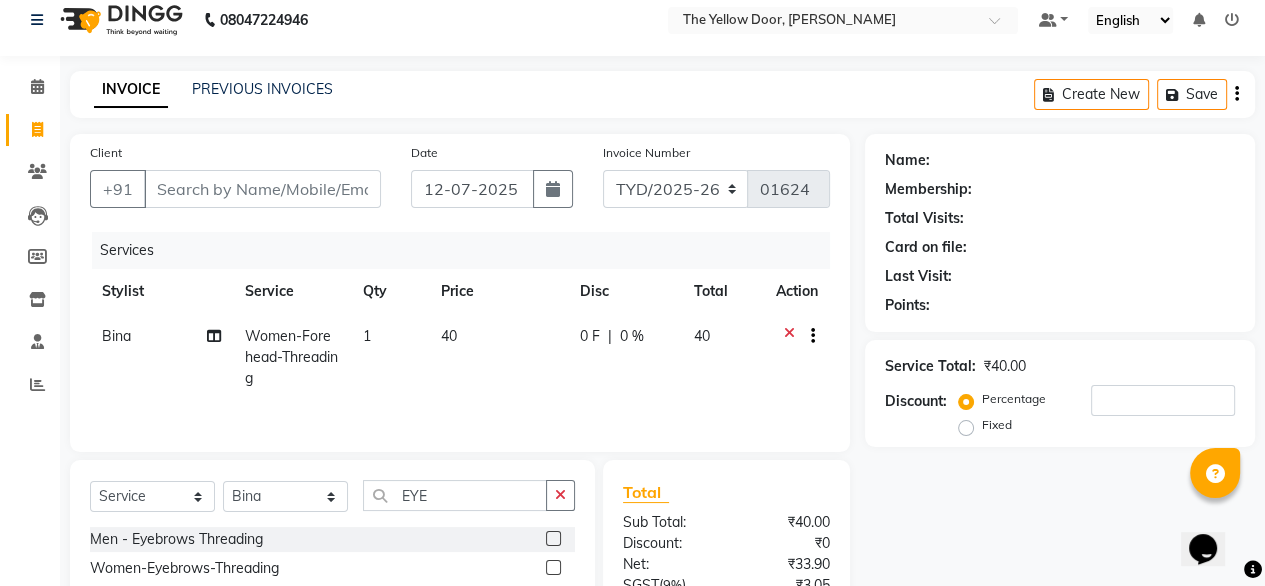 click 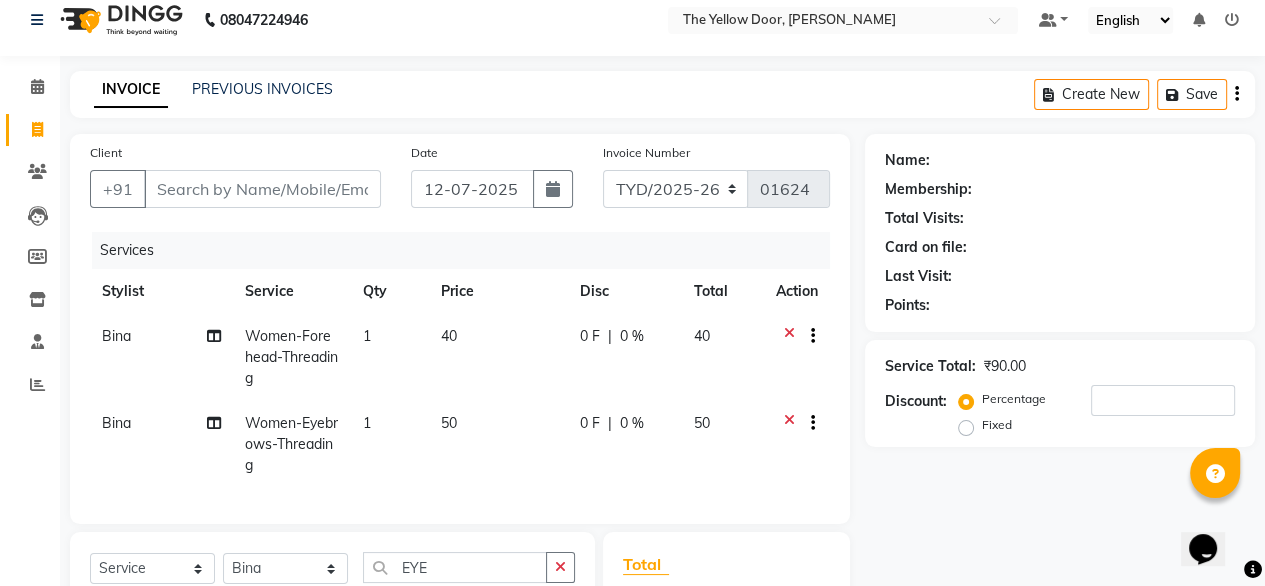 checkbox on "false" 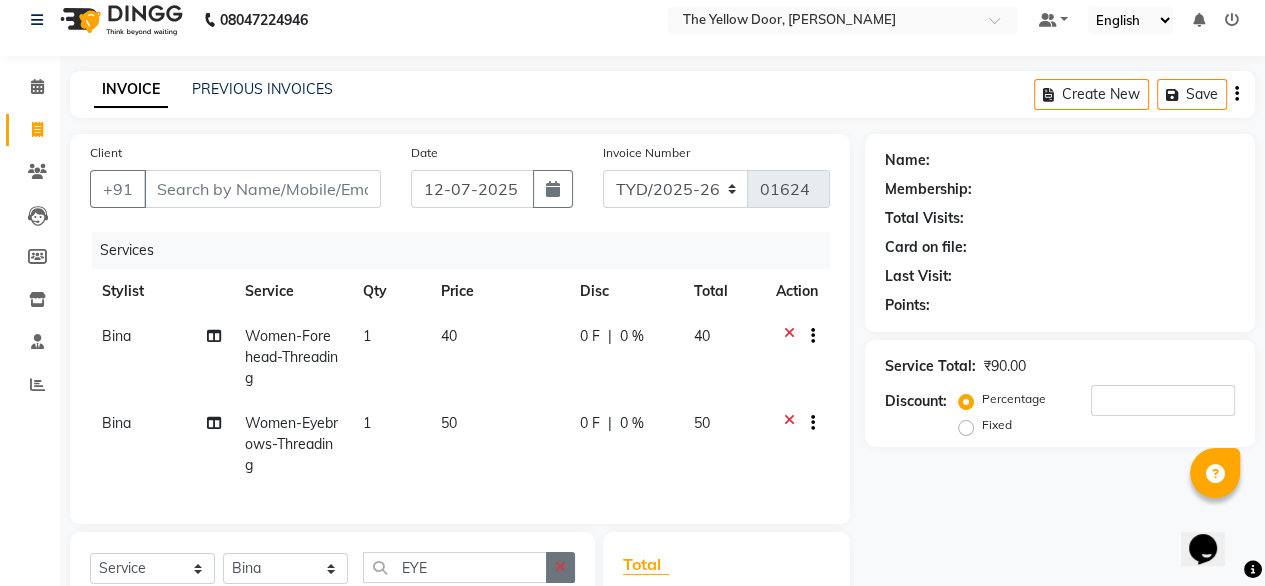 click 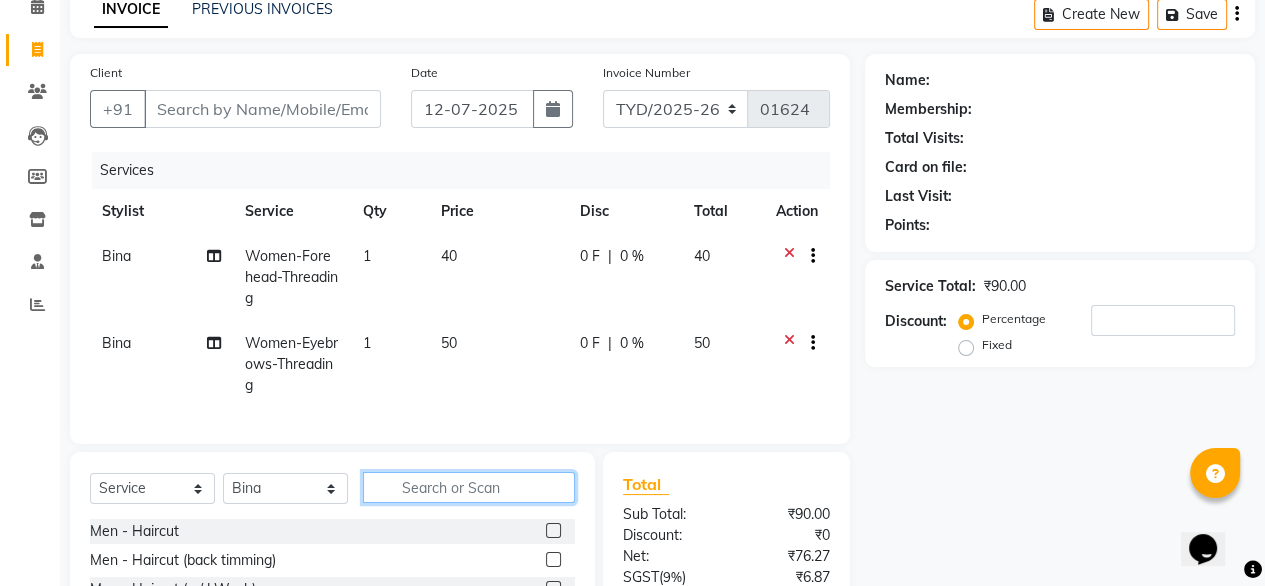 scroll, scrollTop: 110, scrollLeft: 0, axis: vertical 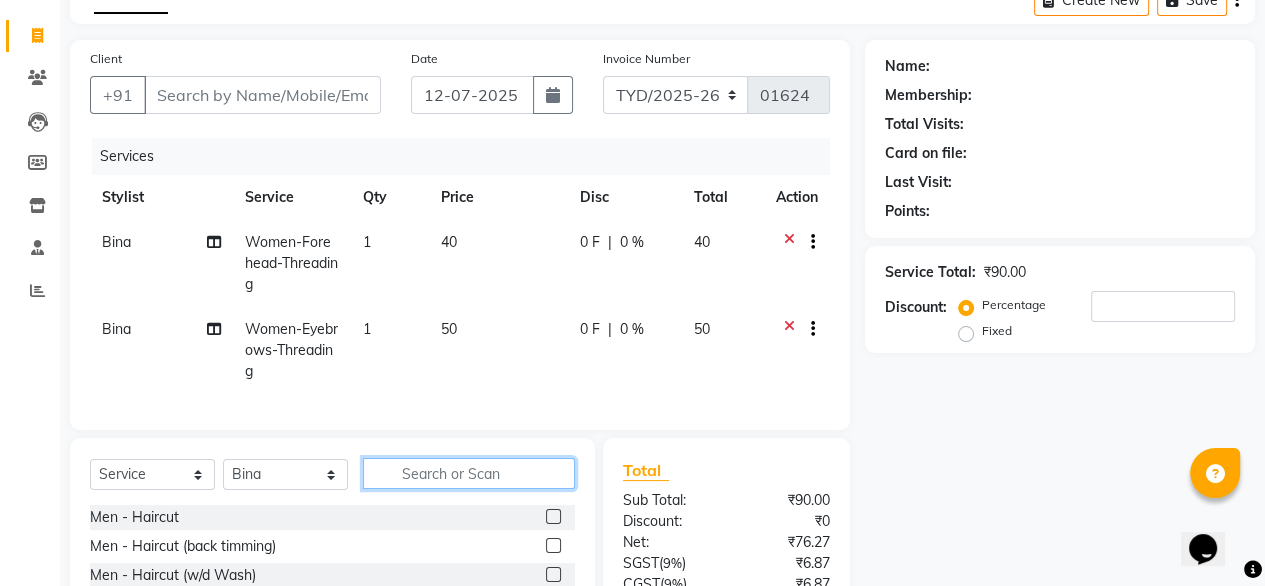 click 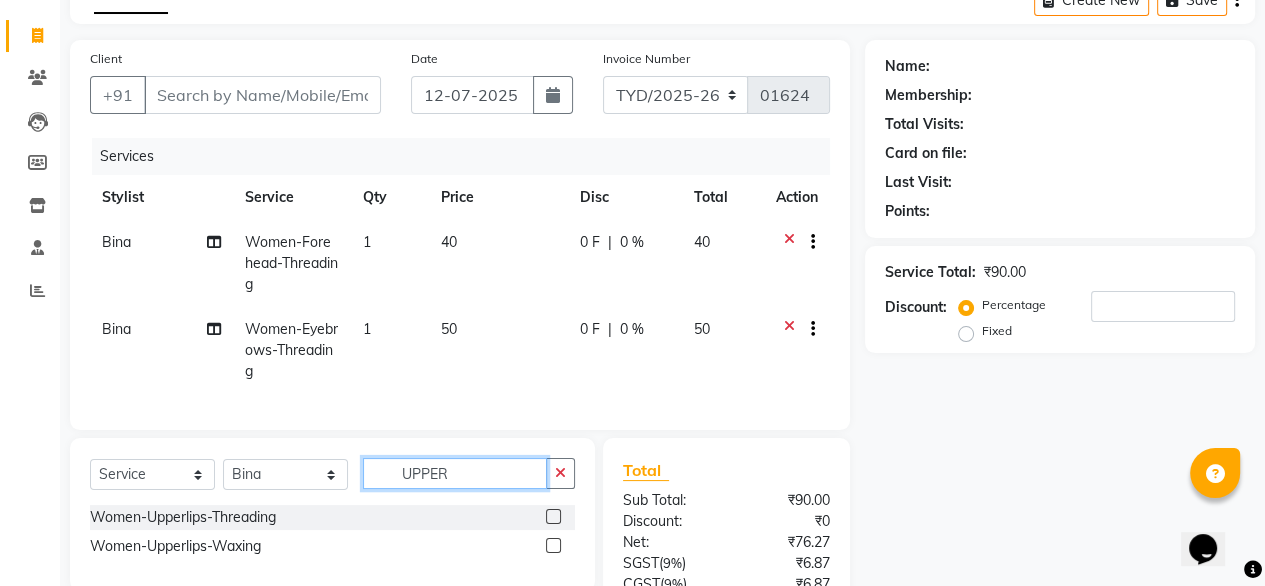 type on "UPPER" 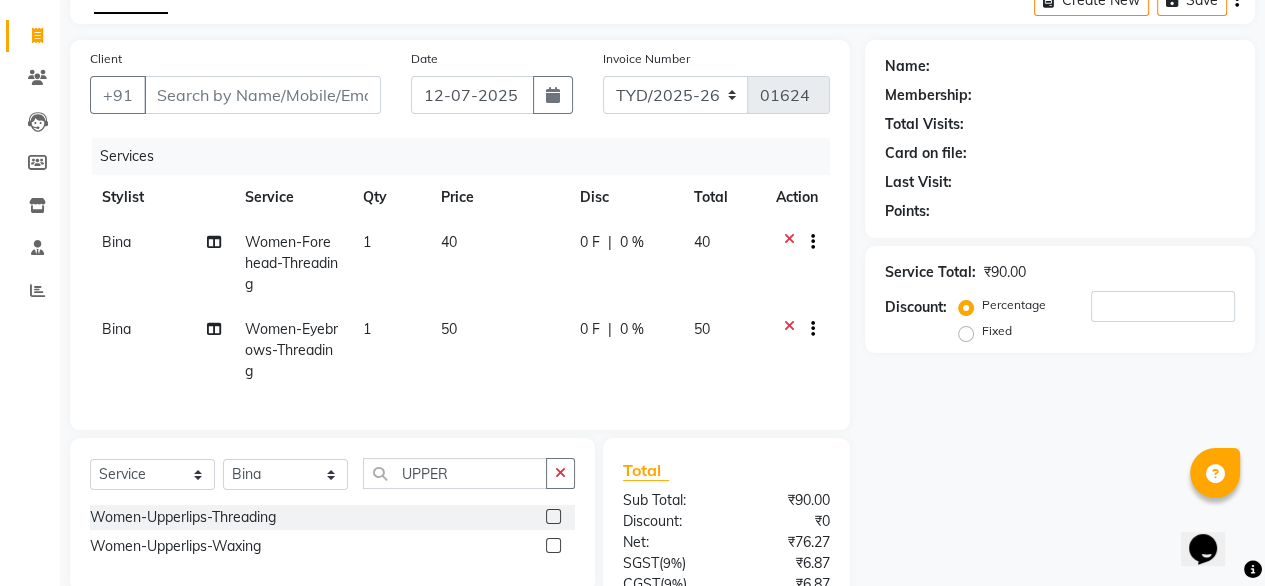 click 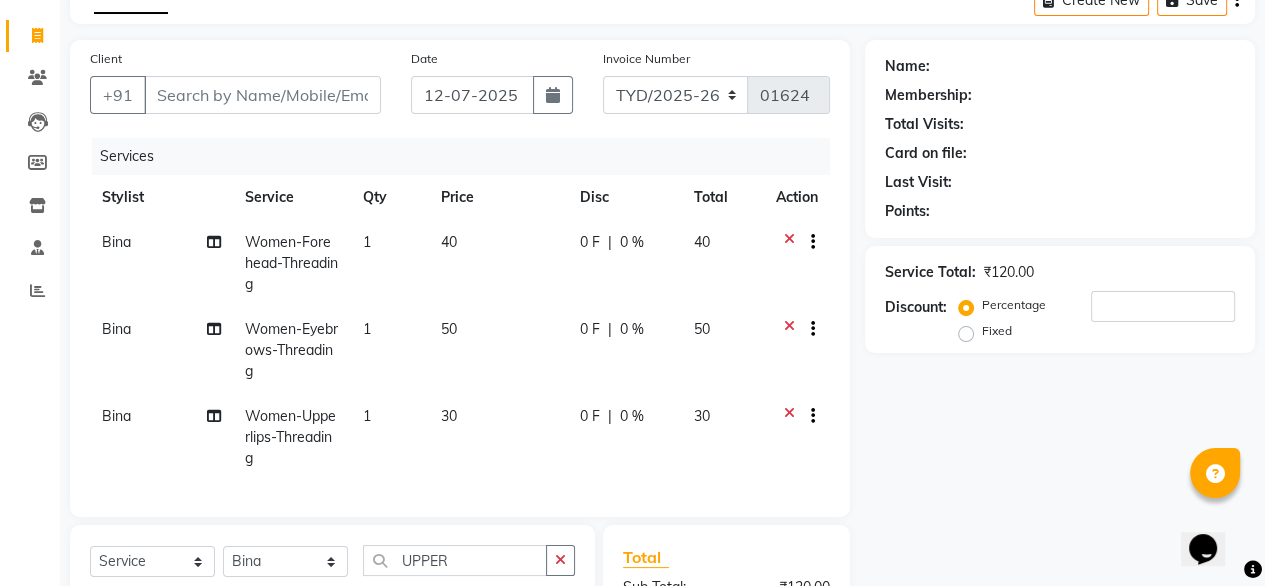 checkbox on "false" 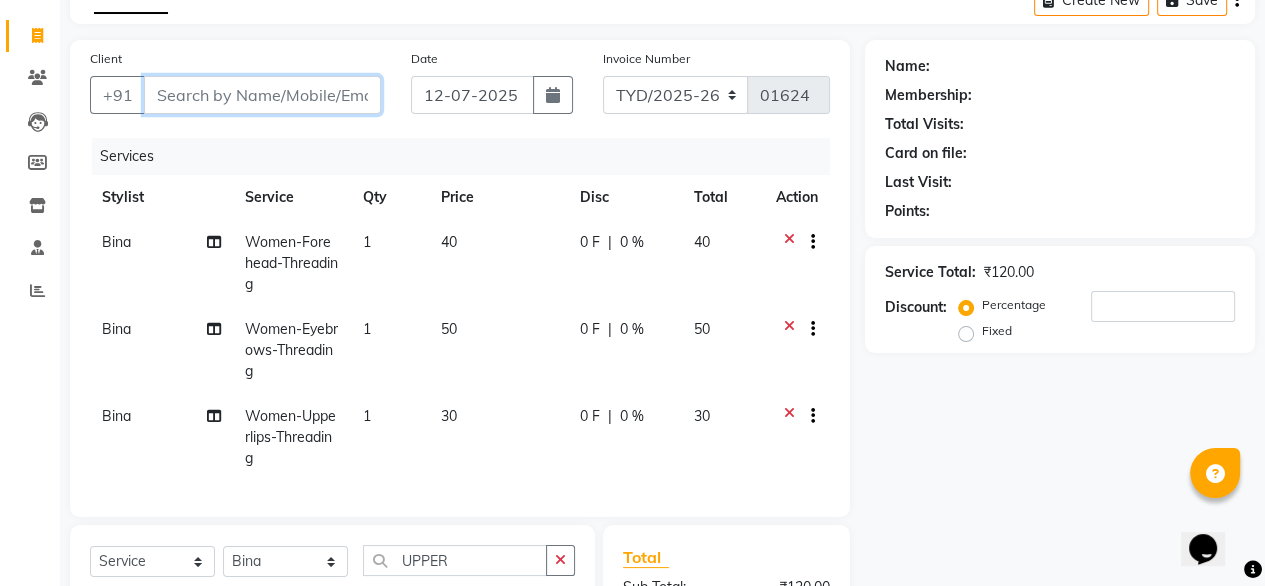 click on "Client" at bounding box center [262, 95] 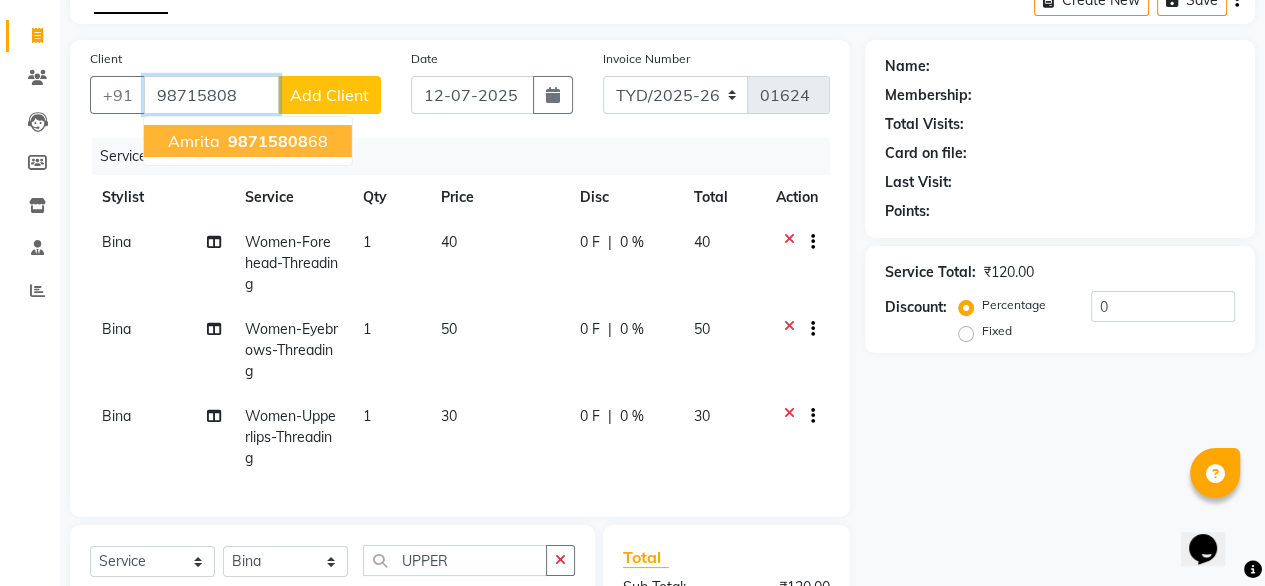 click on "98715808" at bounding box center [268, 141] 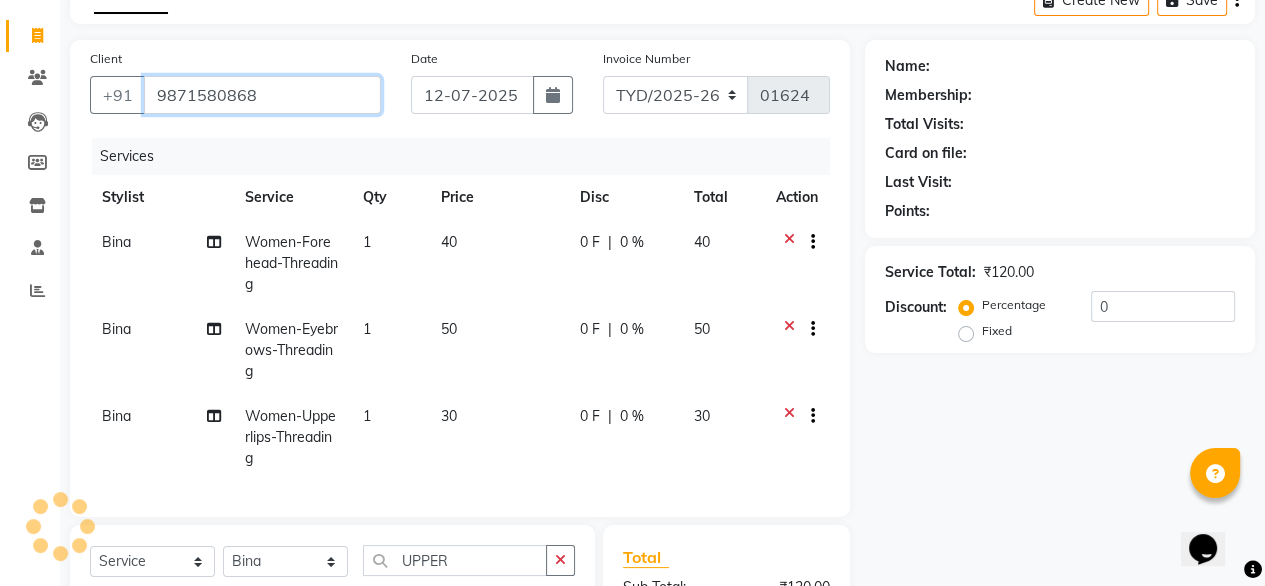 type on "9871580868" 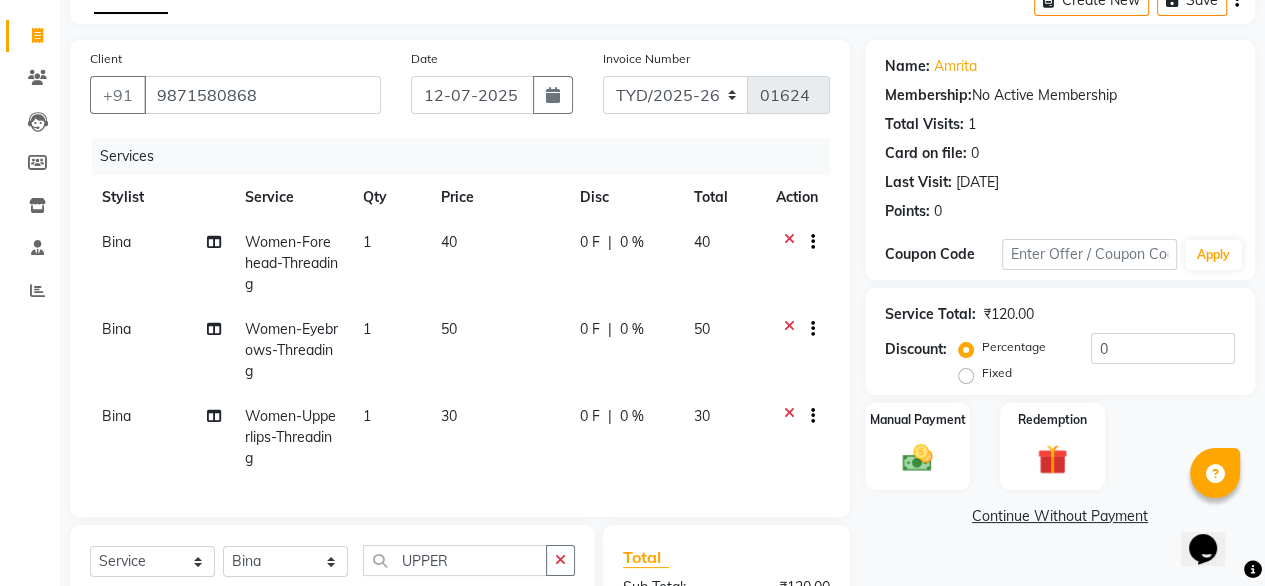 scroll, scrollTop: 389, scrollLeft: 0, axis: vertical 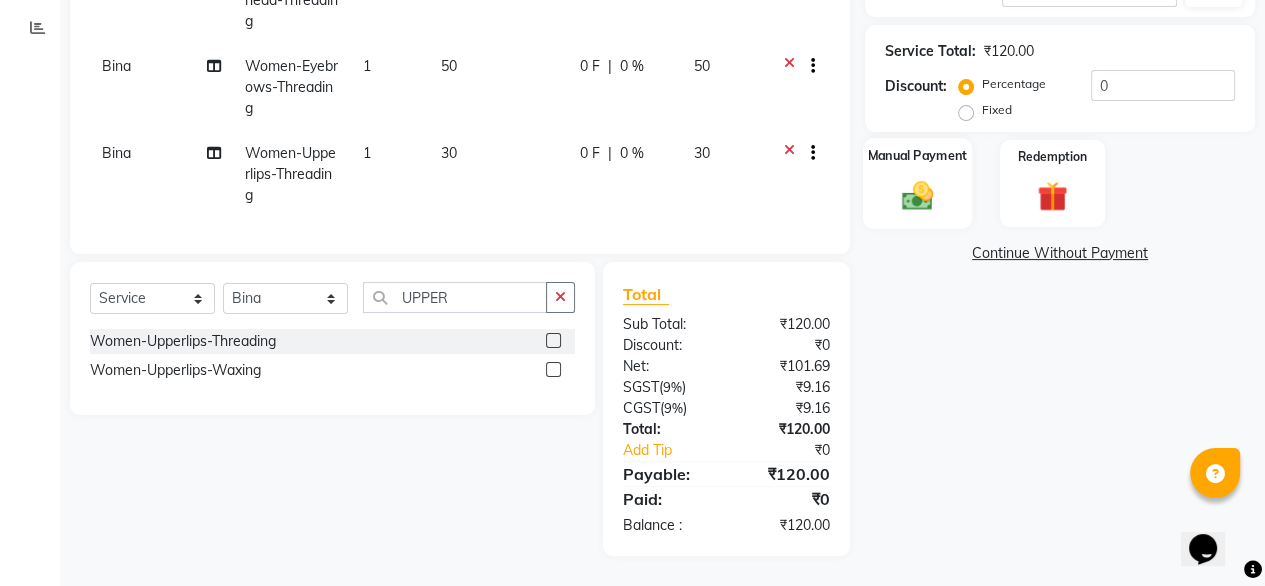 click on "Manual Payment" 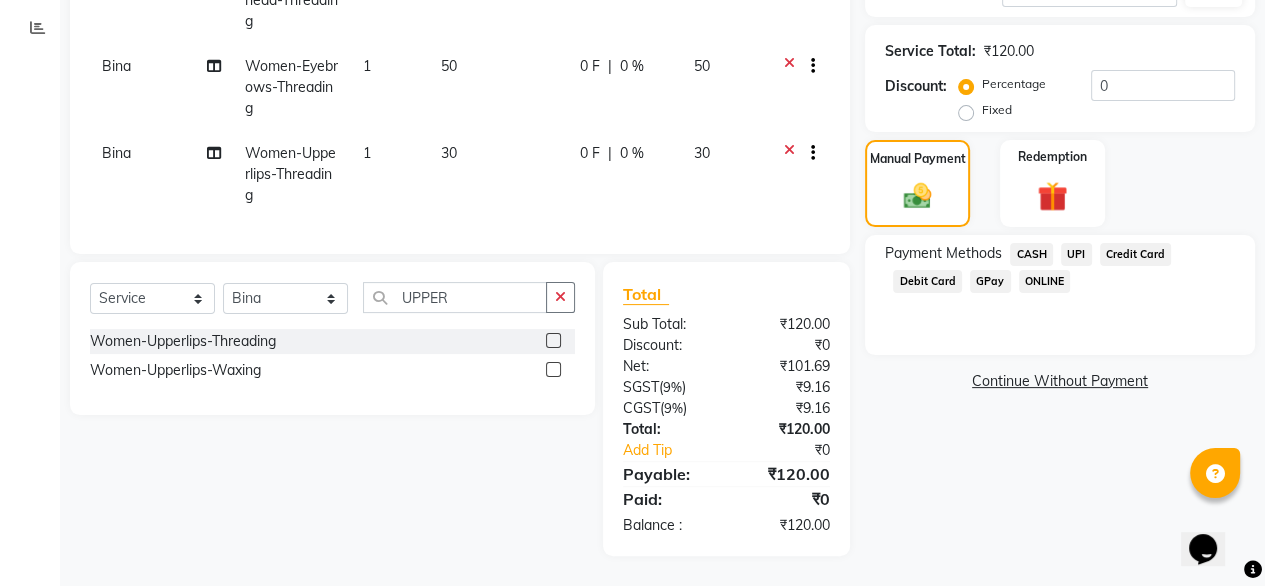 click on "UPI" 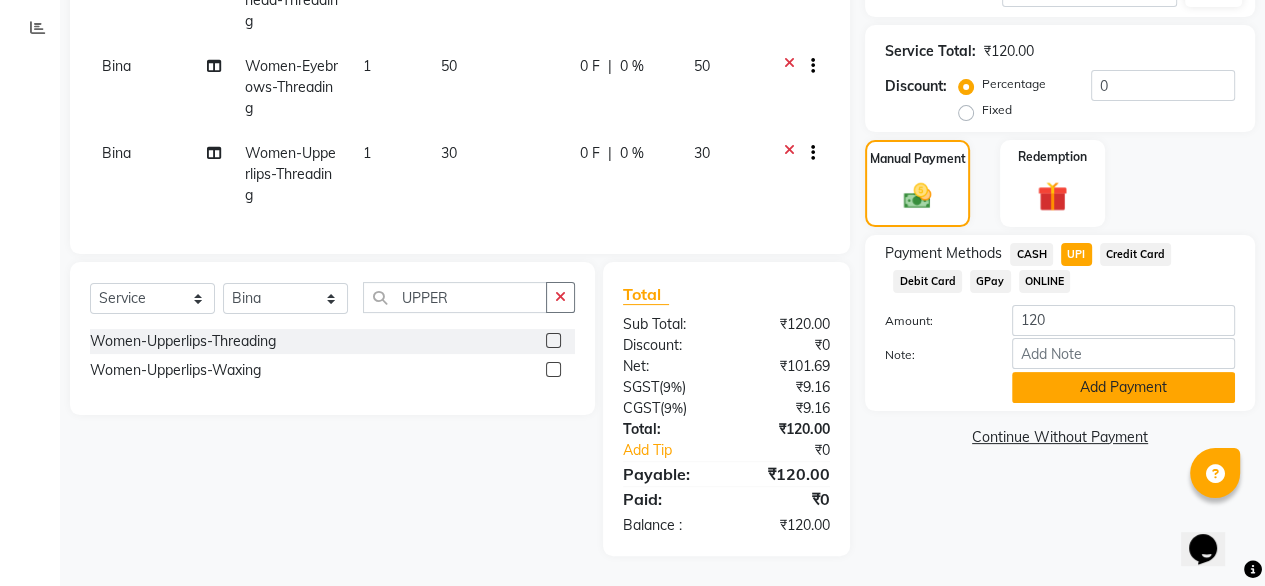 click on "Add Payment" 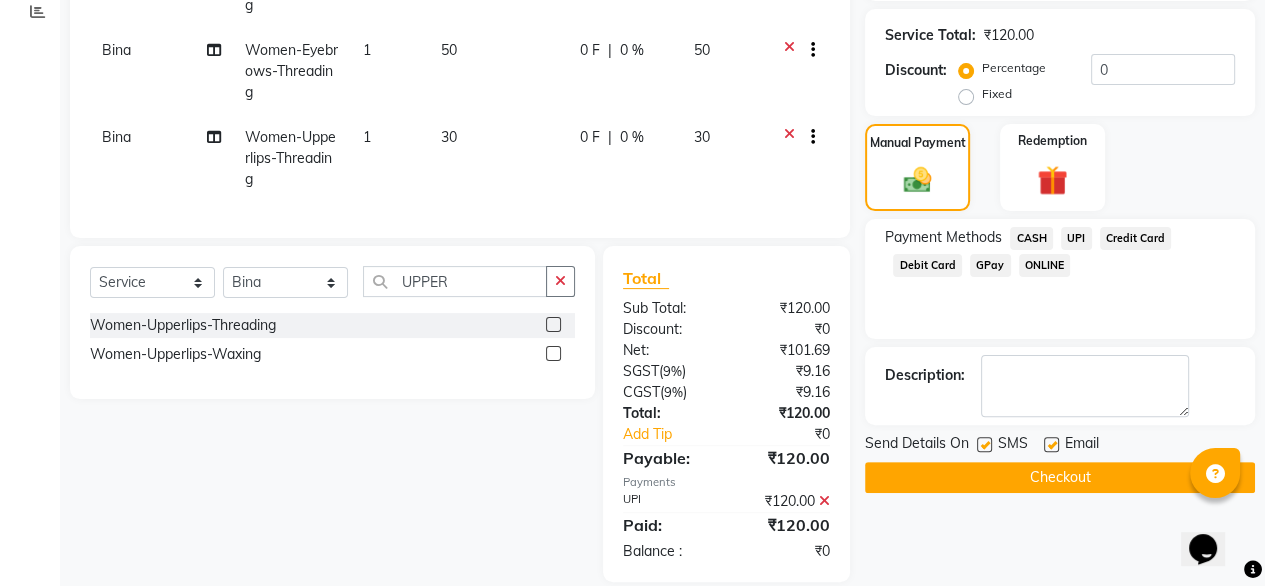 click 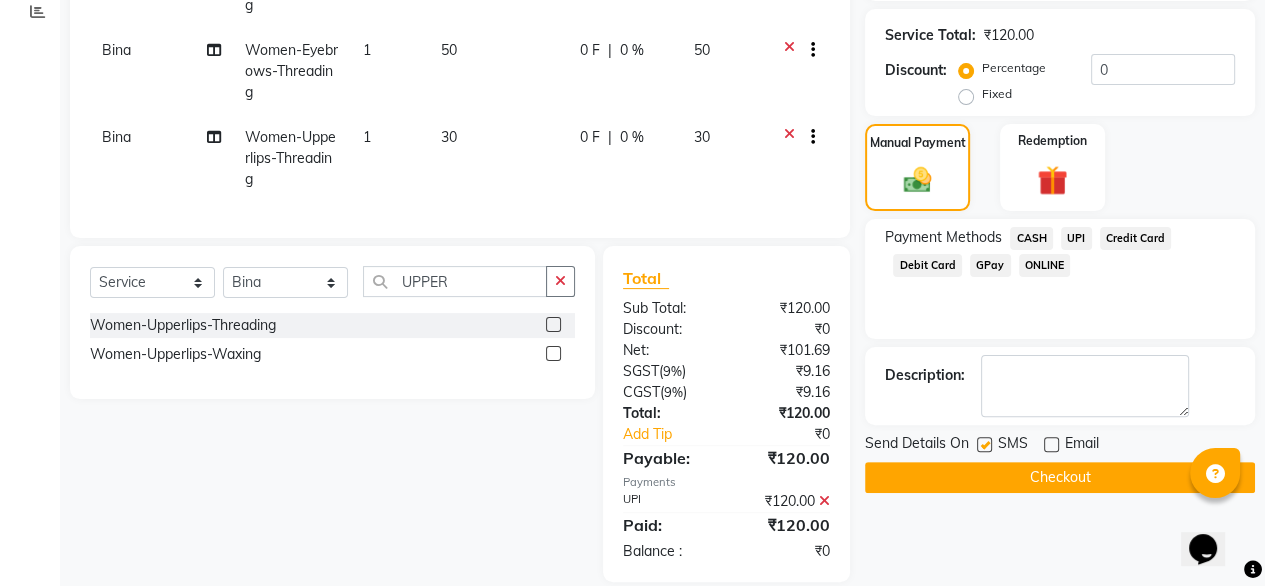 click on "Checkout" 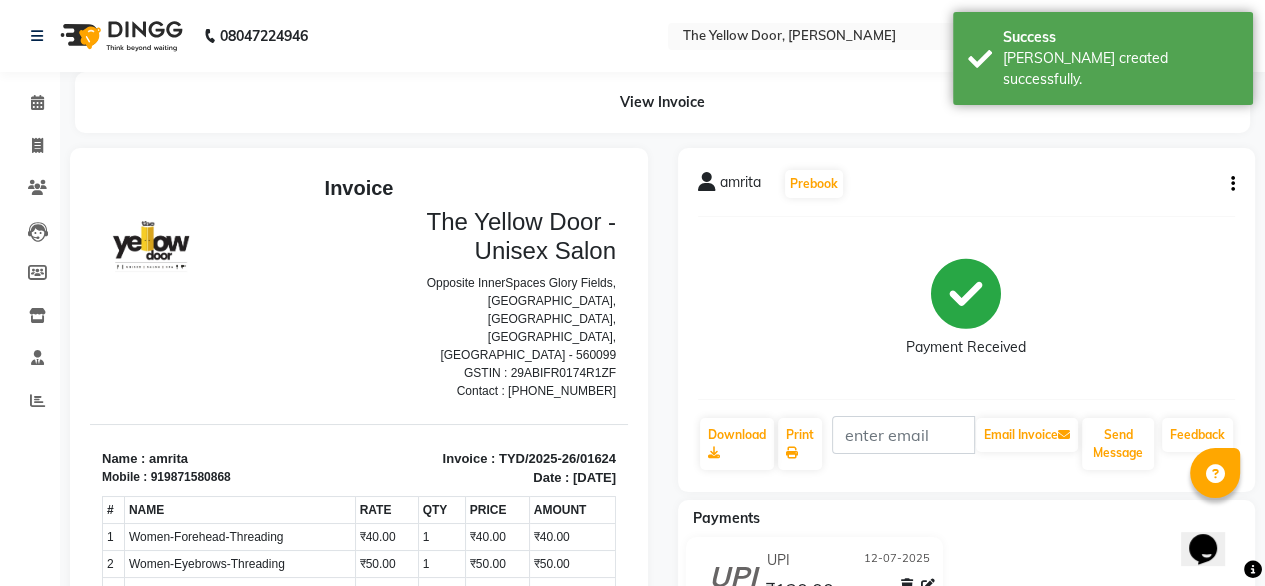 scroll, scrollTop: 0, scrollLeft: 0, axis: both 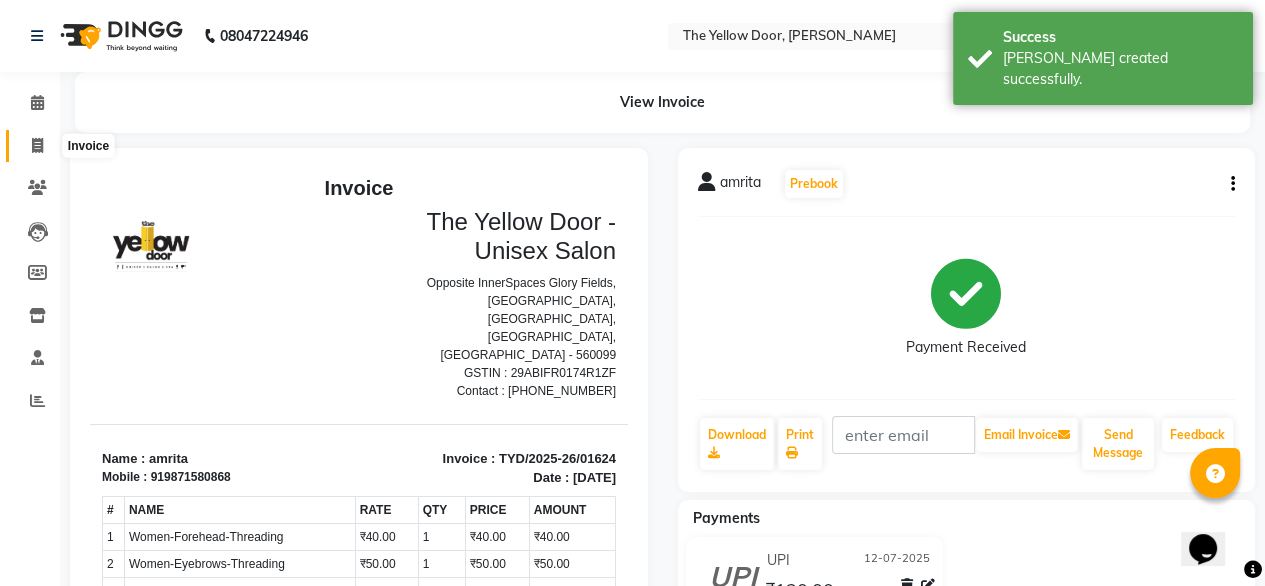 click 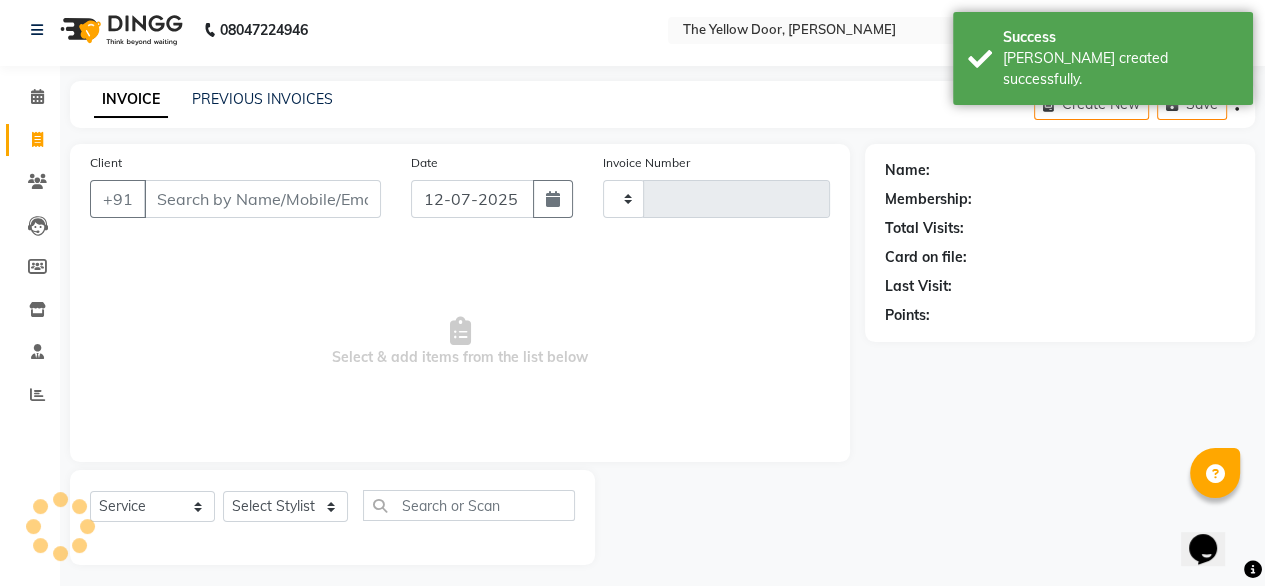scroll, scrollTop: 16, scrollLeft: 0, axis: vertical 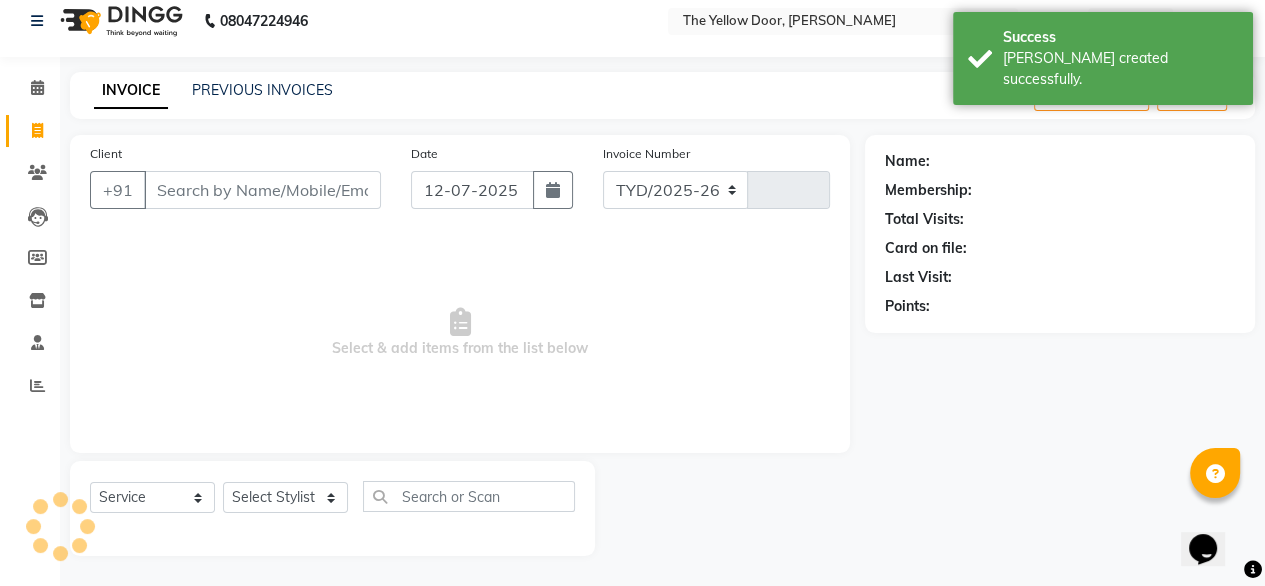select on "5650" 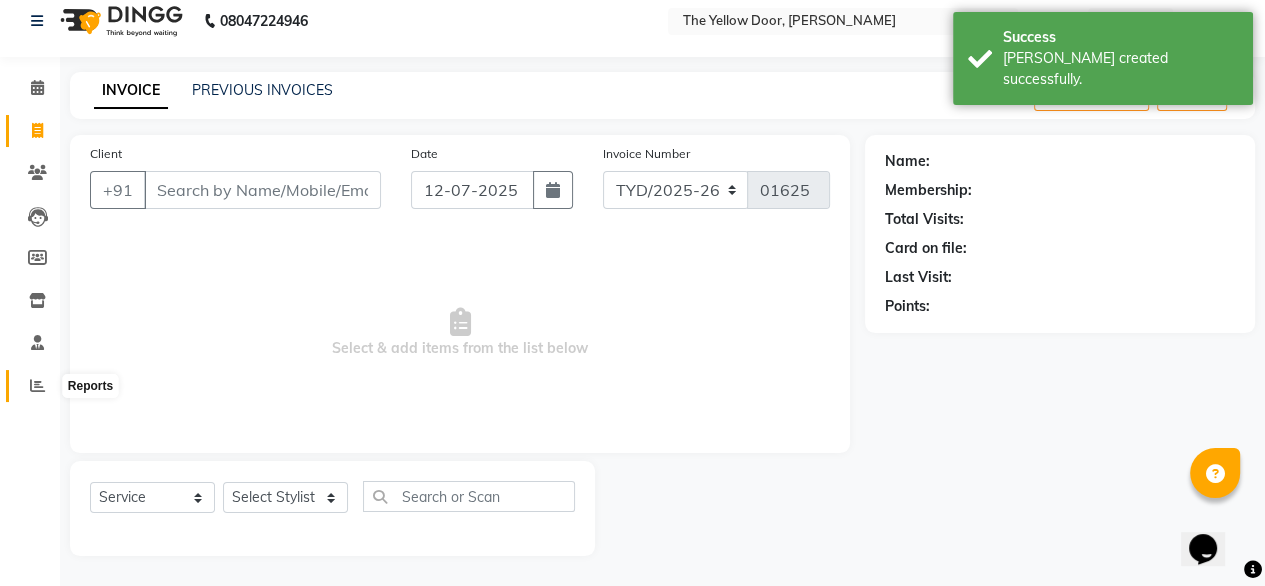 click 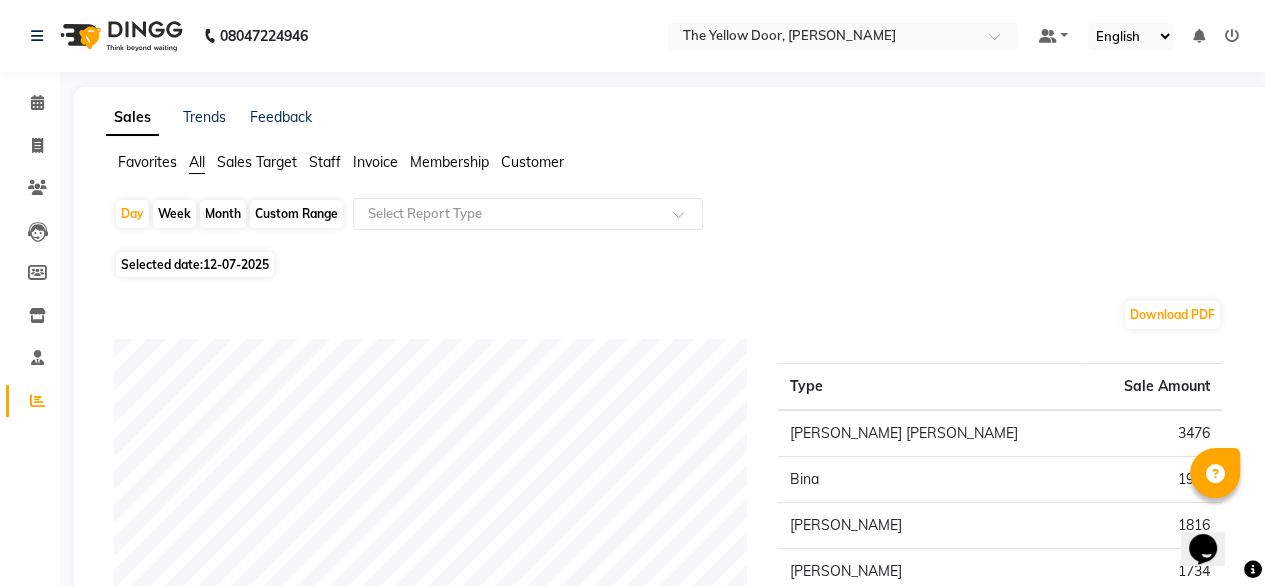 scroll, scrollTop: 4, scrollLeft: 0, axis: vertical 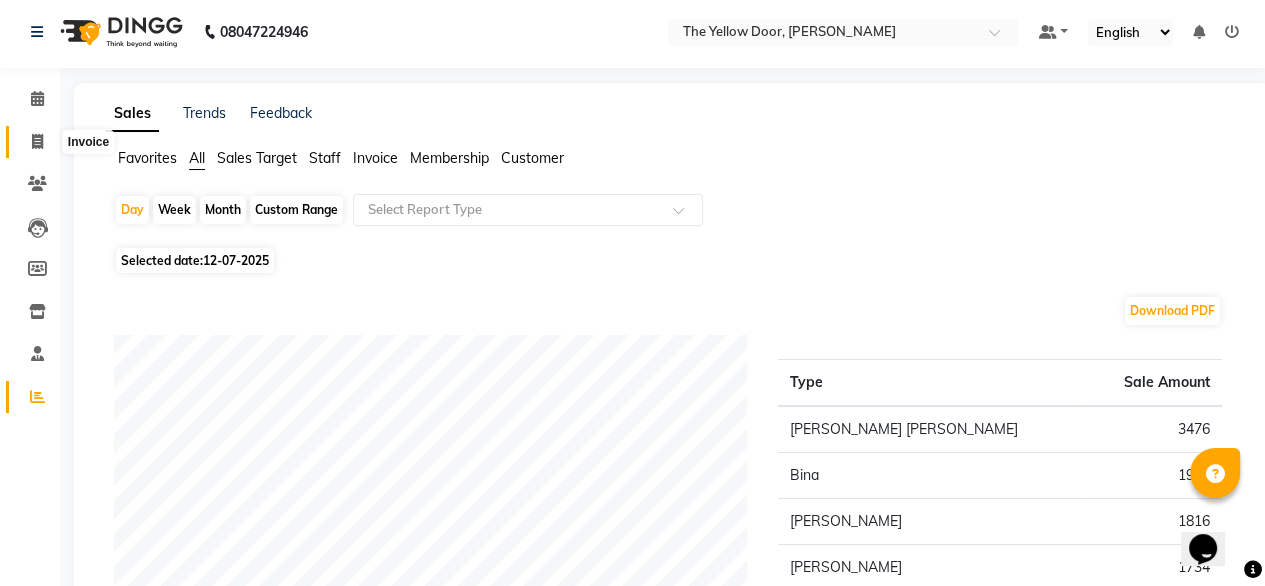 click 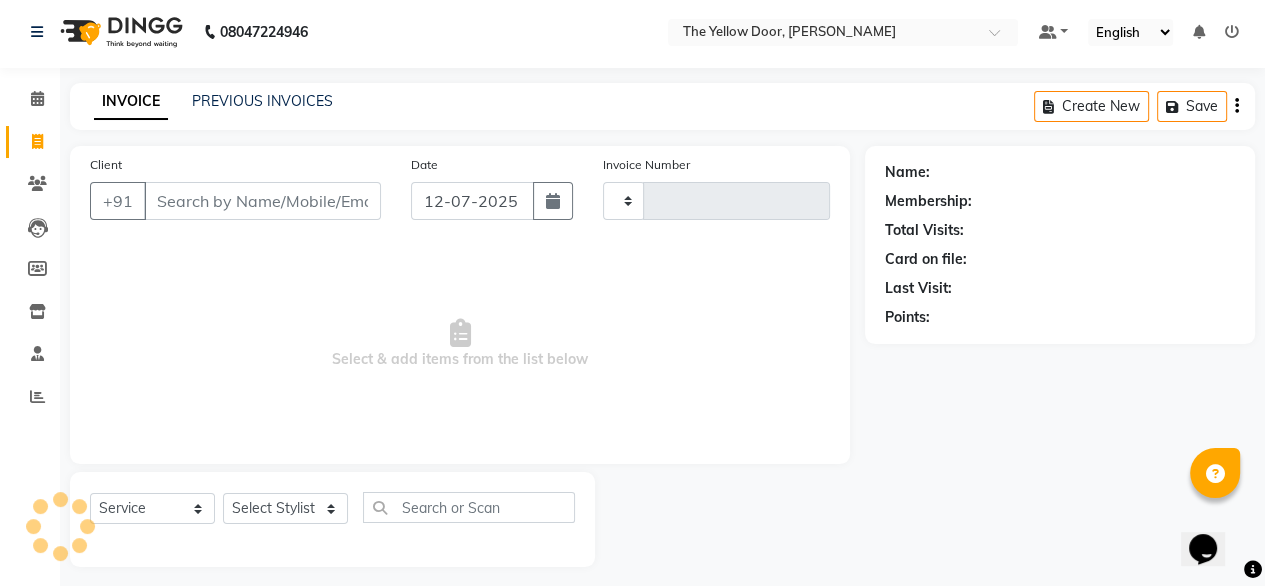 scroll, scrollTop: 16, scrollLeft: 0, axis: vertical 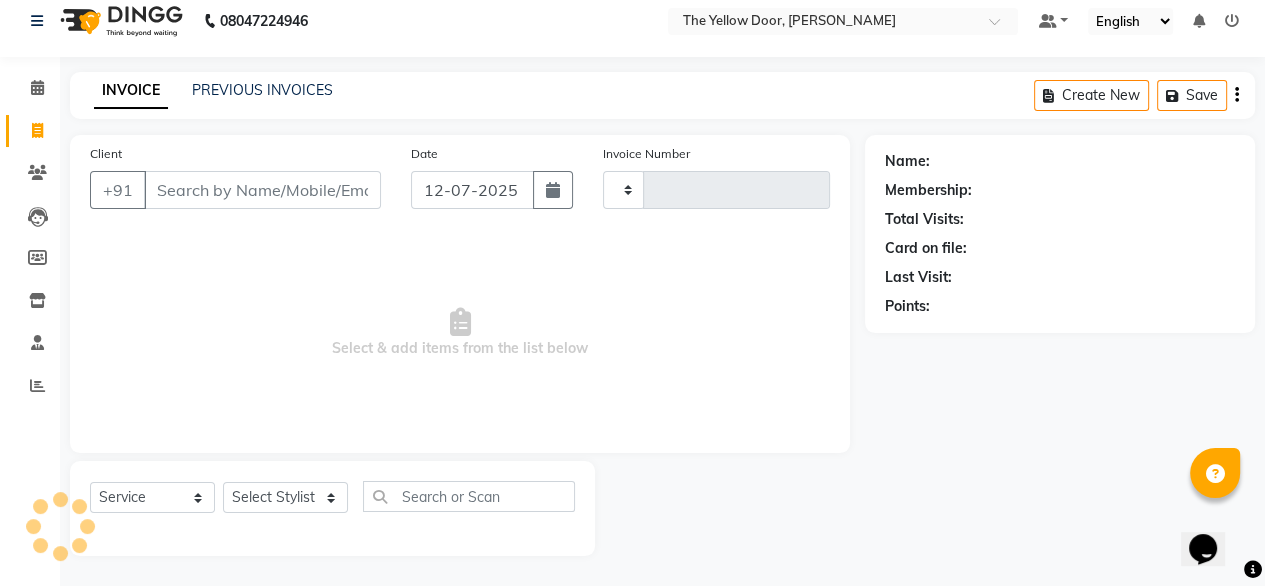 type on "01625" 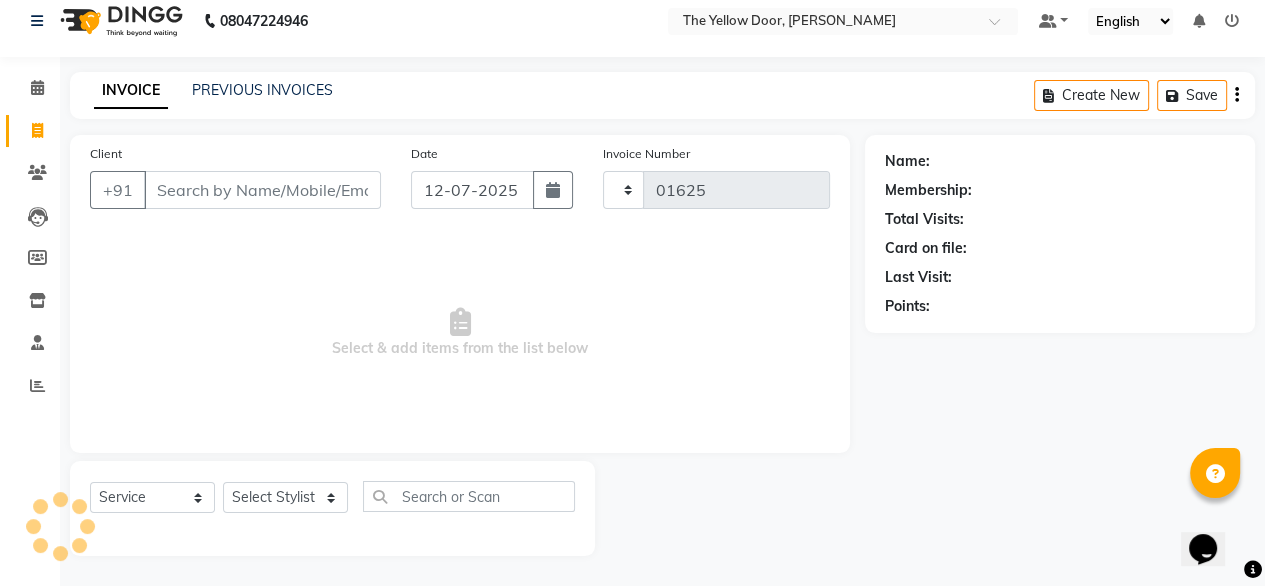 select on "5650" 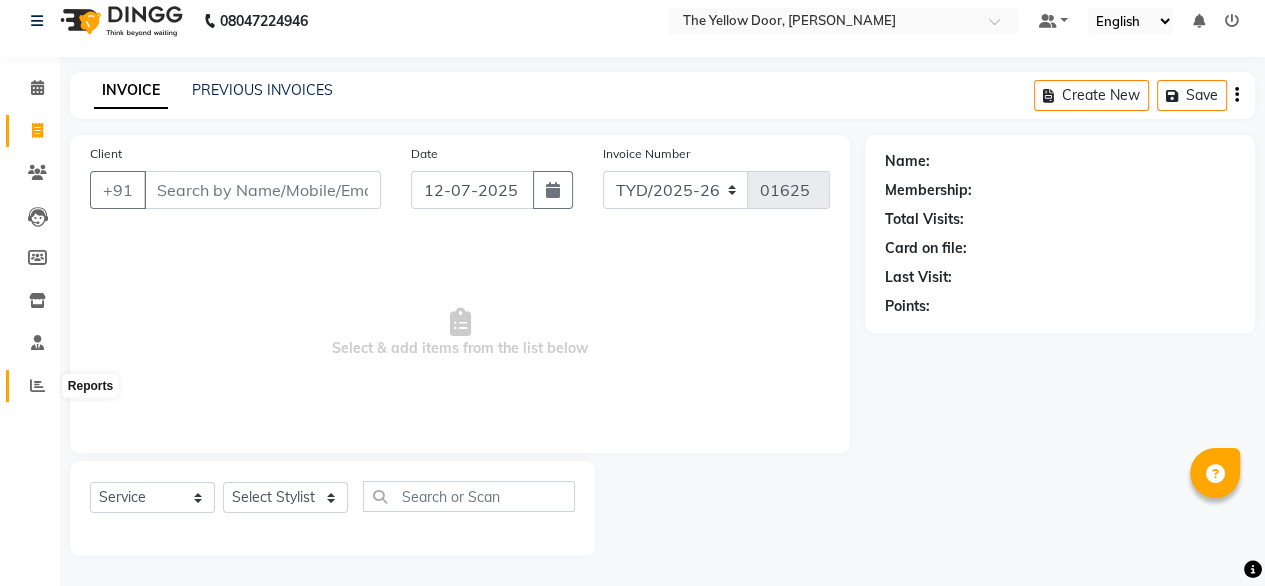 click 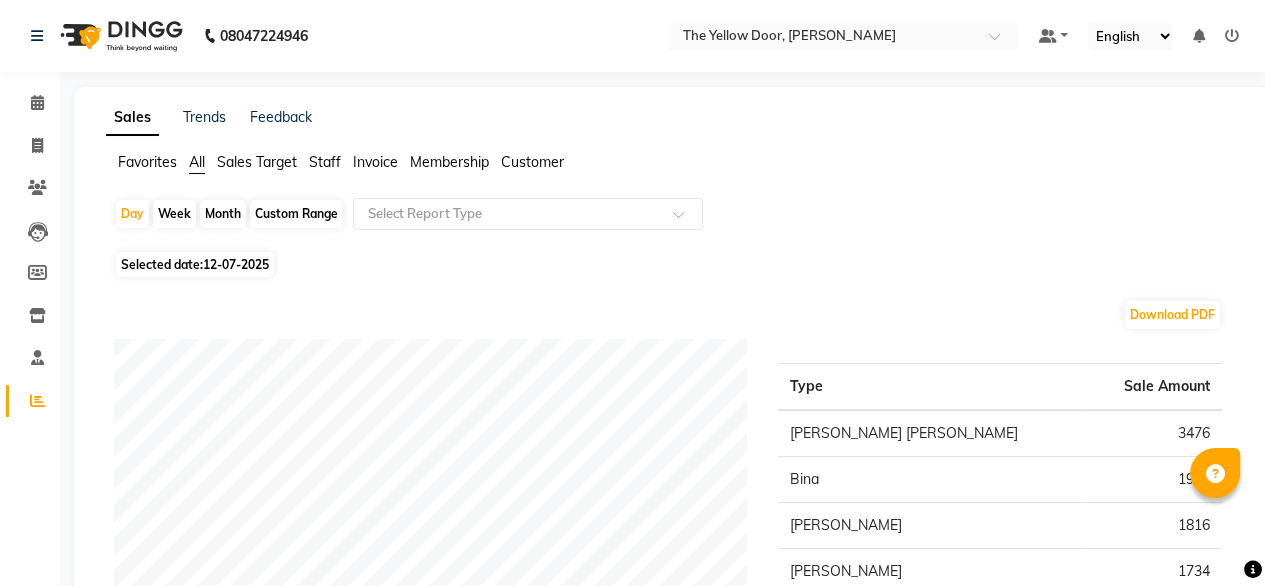 click on "Month" 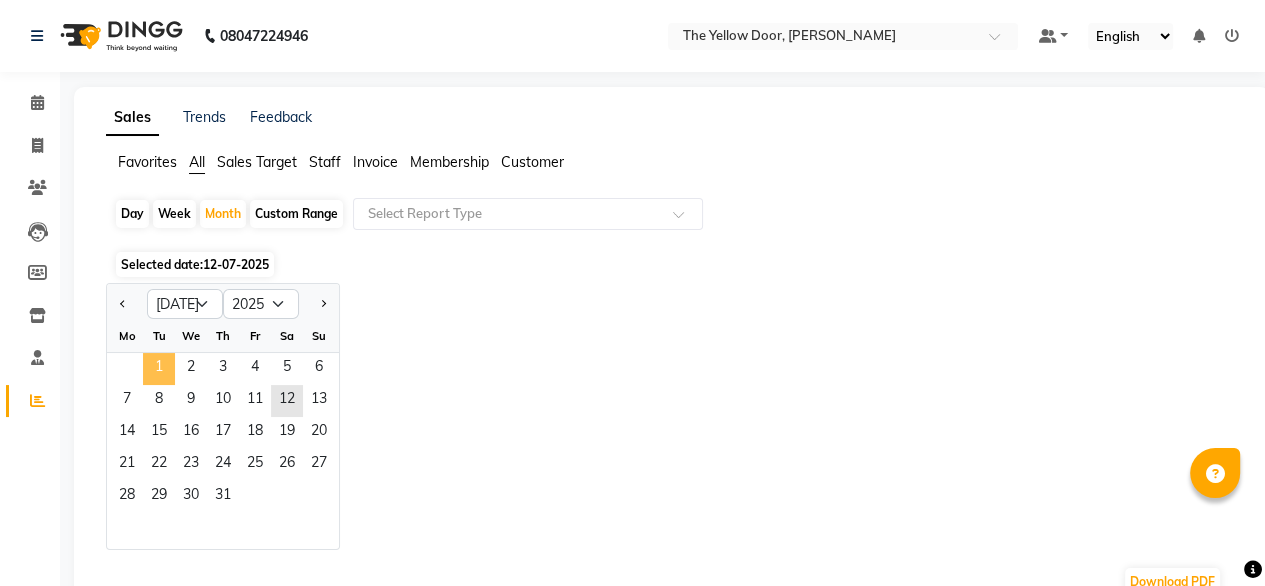 click on "1" 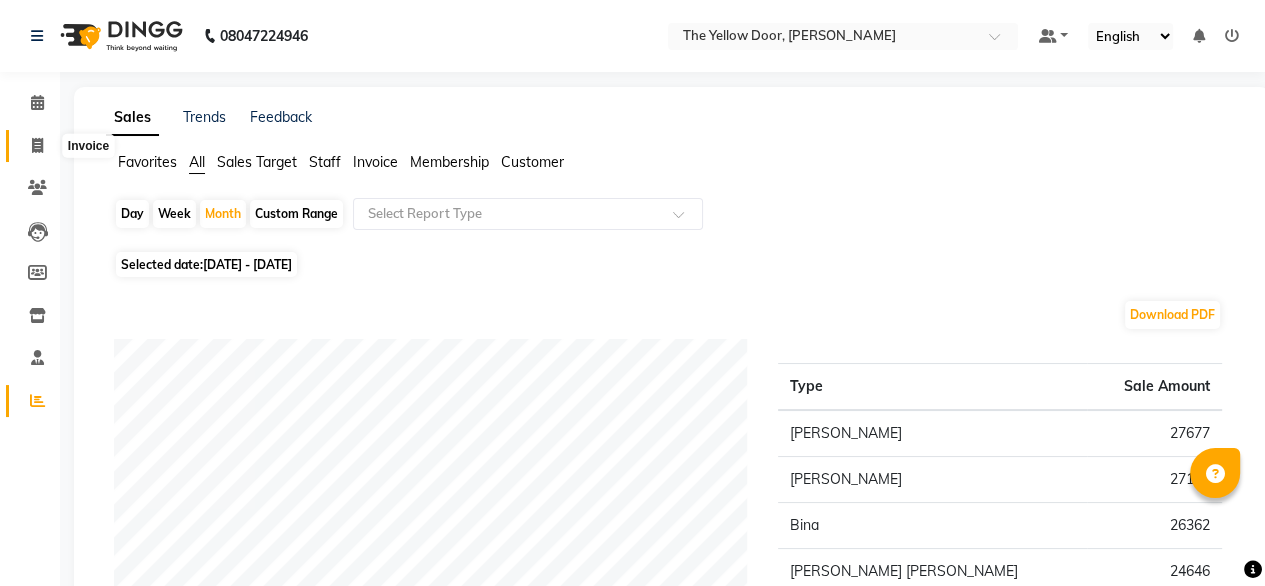 click 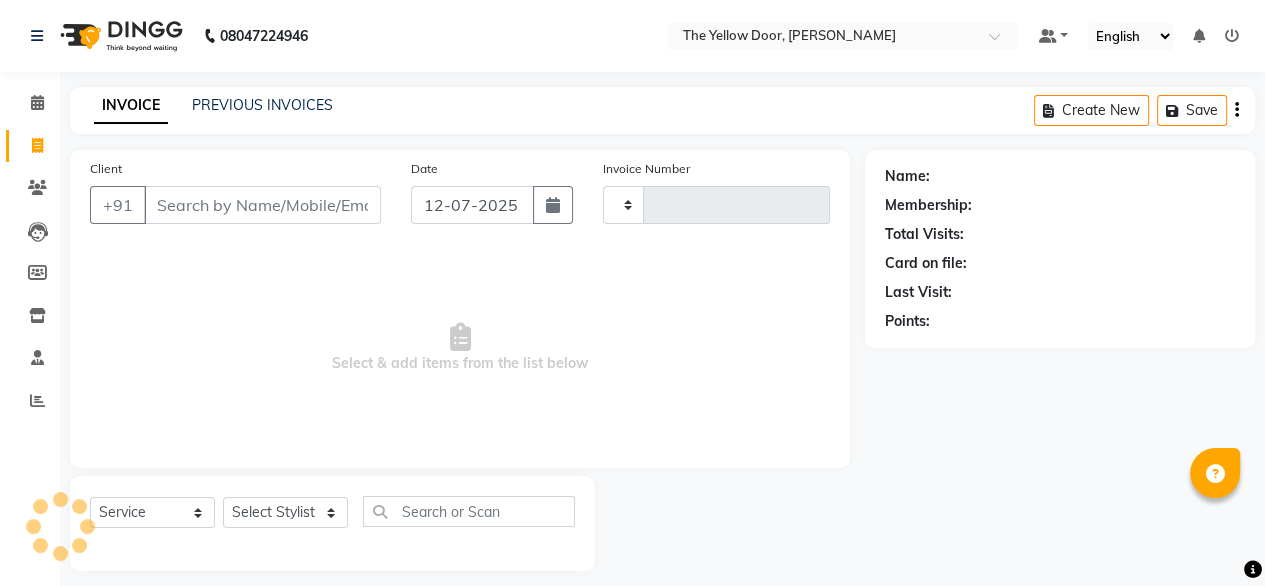 scroll, scrollTop: 16, scrollLeft: 0, axis: vertical 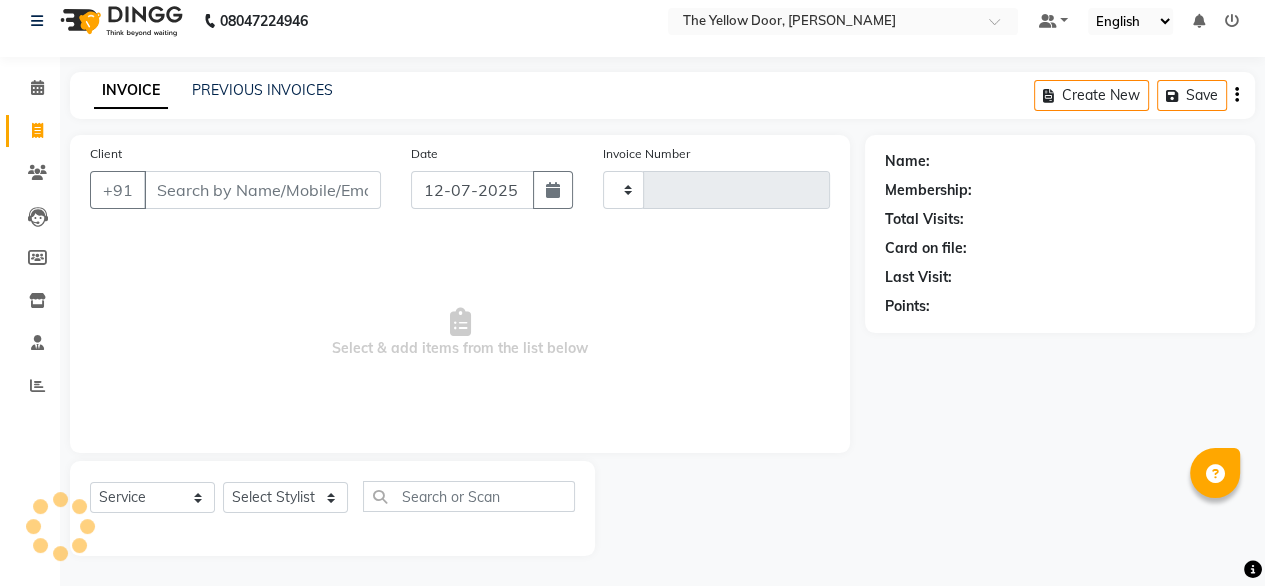 type on "01625" 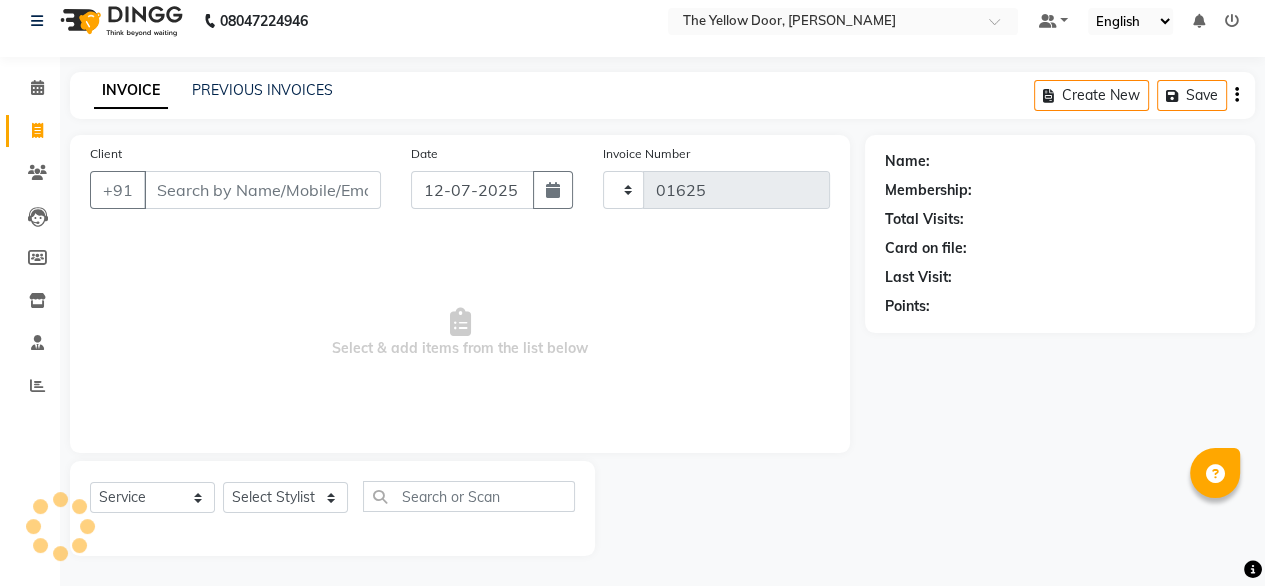 select on "5650" 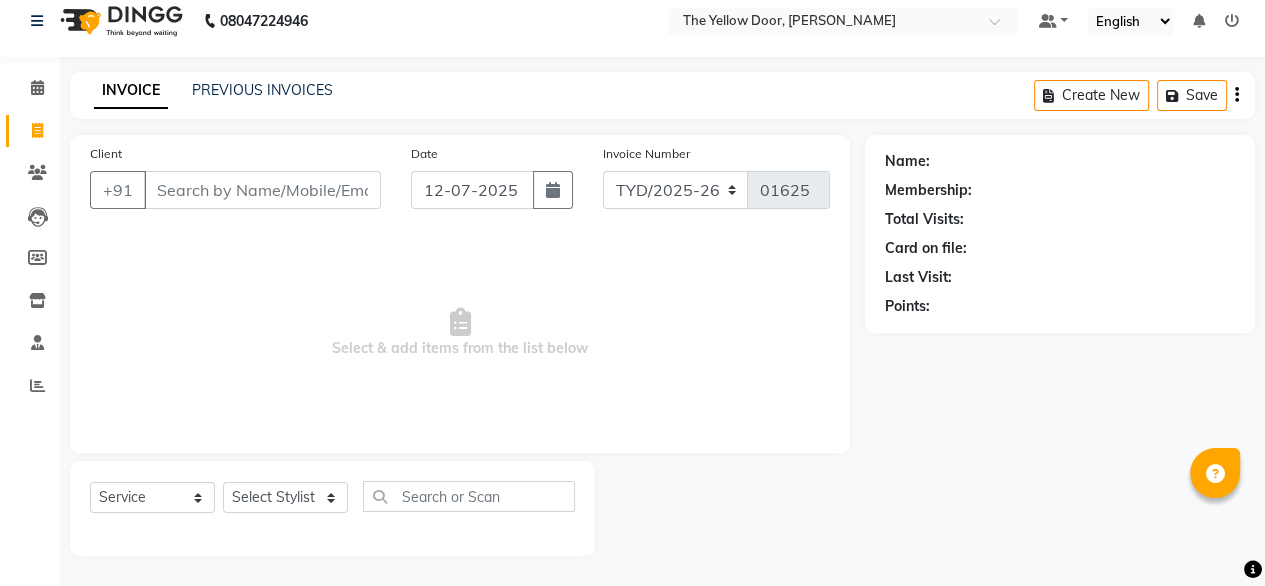 click 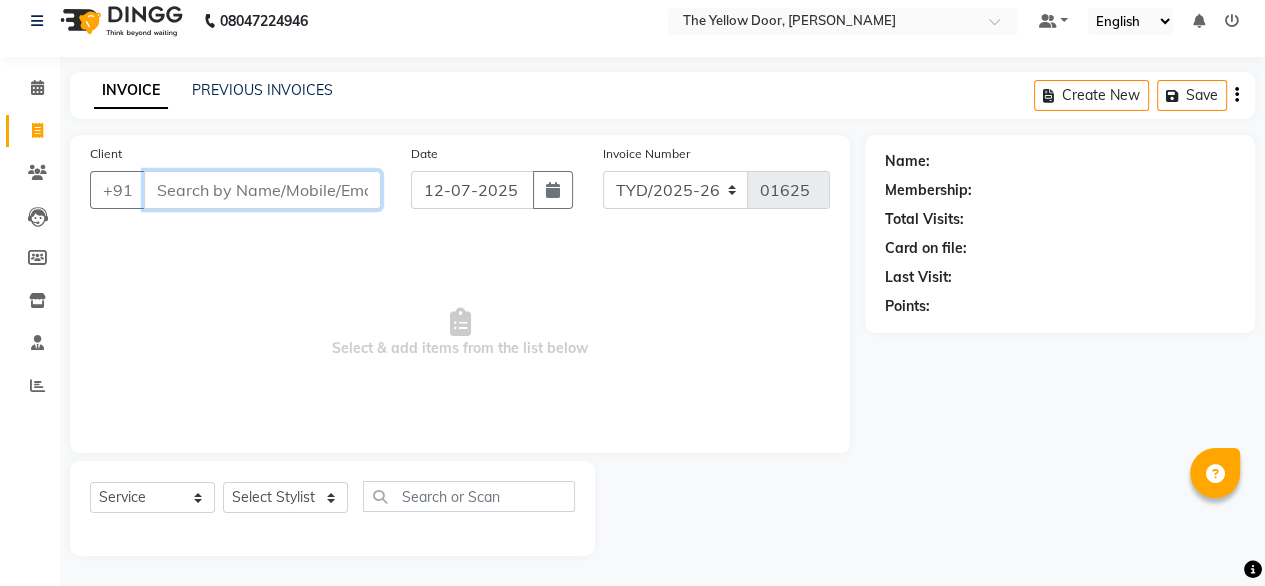 click on "Client" at bounding box center [262, 190] 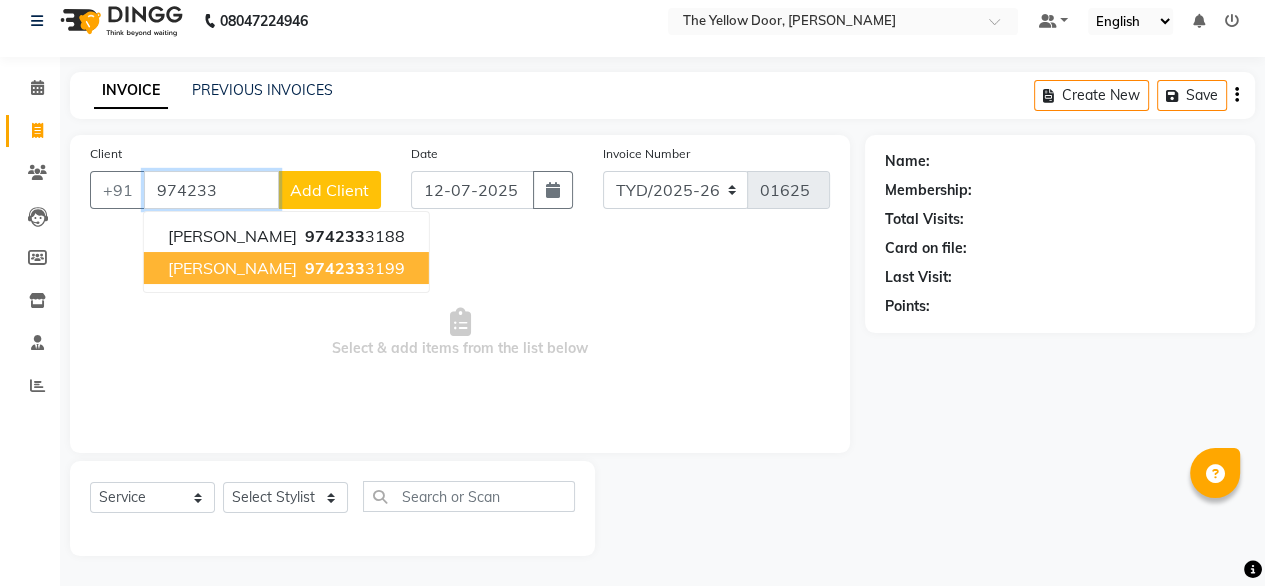 click on "[PERSON_NAME]   974233 3199" at bounding box center [286, 268] 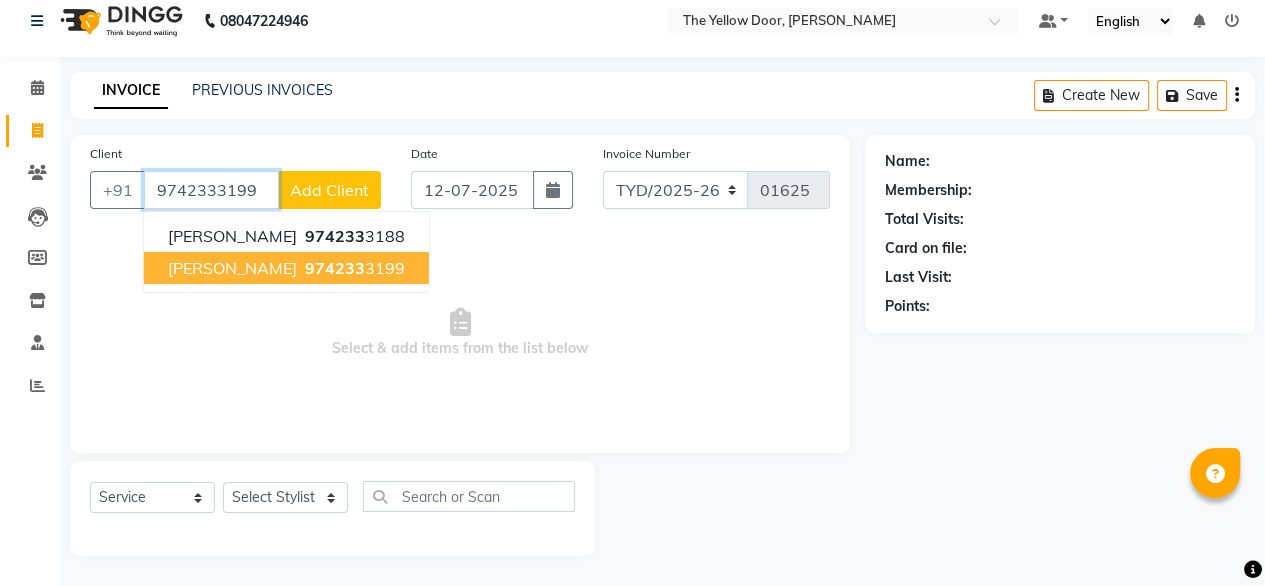 type on "9742333199" 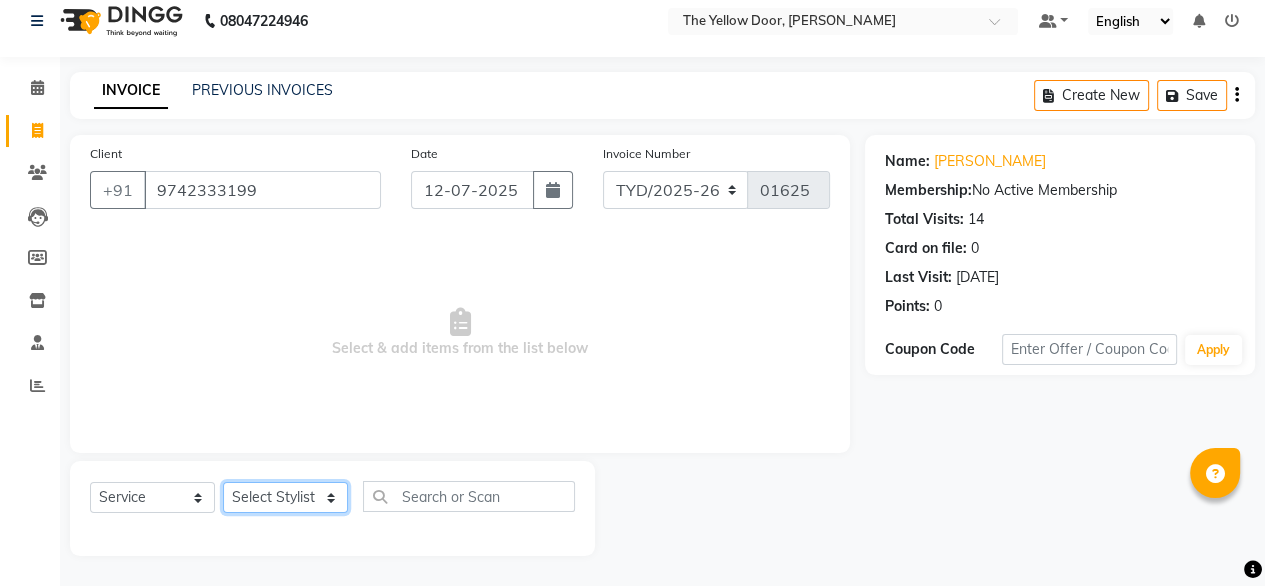 drag, startPoint x: 242, startPoint y: 498, endPoint x: 257, endPoint y: 440, distance: 59.908264 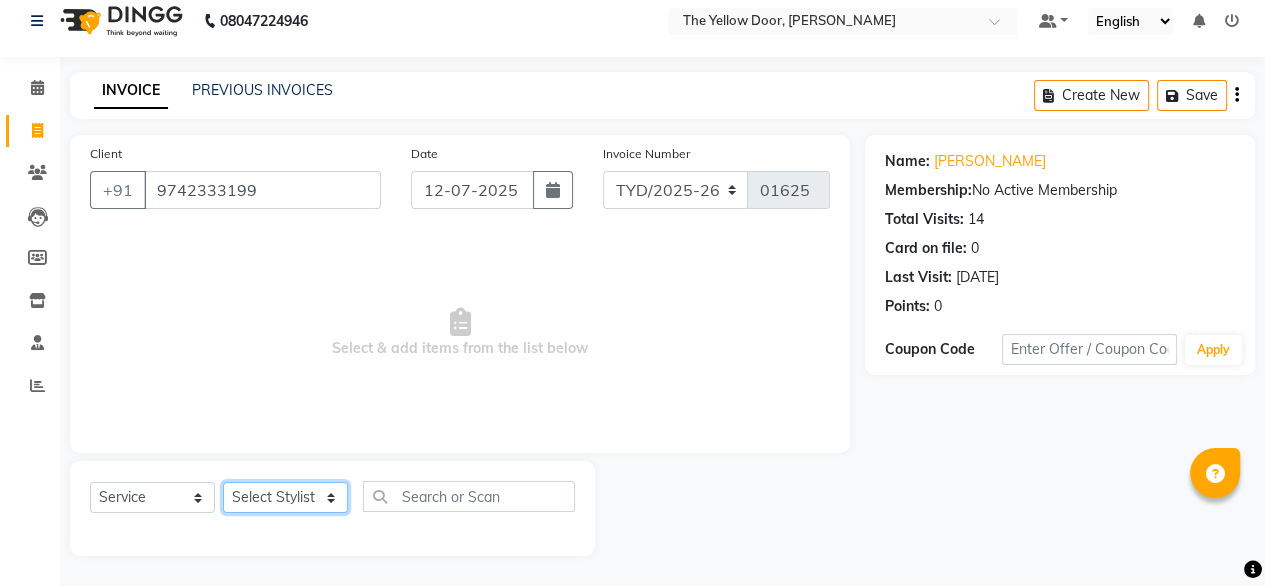 click on "Client [PHONE_NUMBER] Date [DATE] Invoice Number TYD/2025-26 V/[PHONE_NUMBER]  Select & add items from the list below  Select  Service  Product  Membership  Package Voucher Prepaid Gift Card  Select Stylist [PERSON_NAME] [PERSON_NAME] [PERSON_NAME] Housekeeping Kaku Manager [PERSON_NAME]" 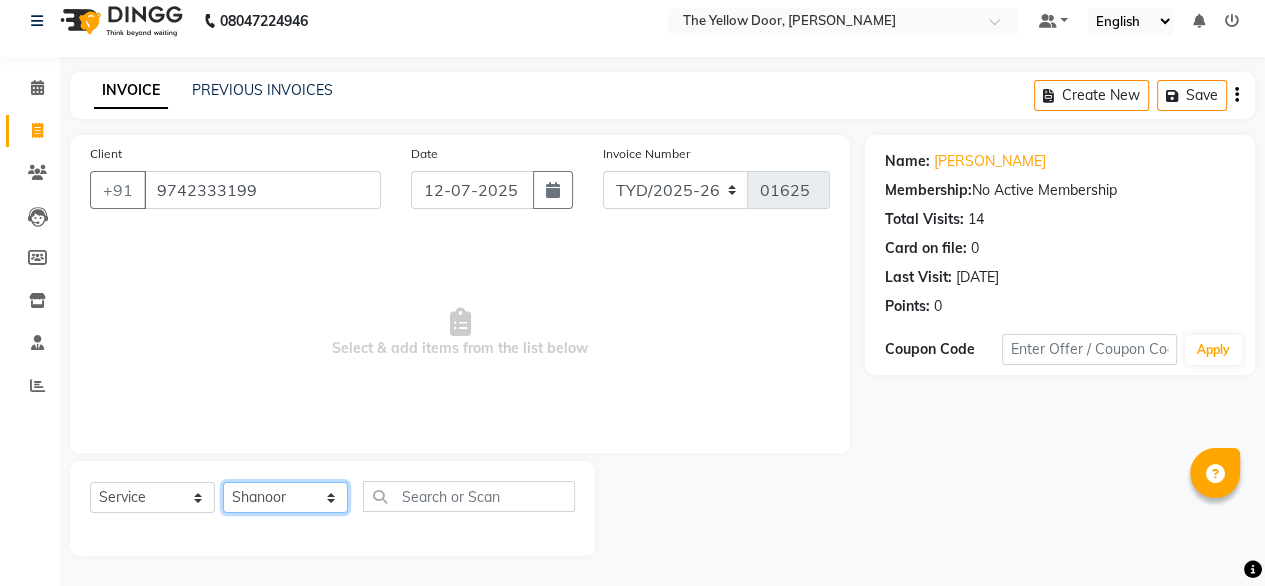 click on "Select Stylist [PERSON_NAME] [PERSON_NAME] [PERSON_NAME] Housekeeping Kaku Manager [PERSON_NAME]" 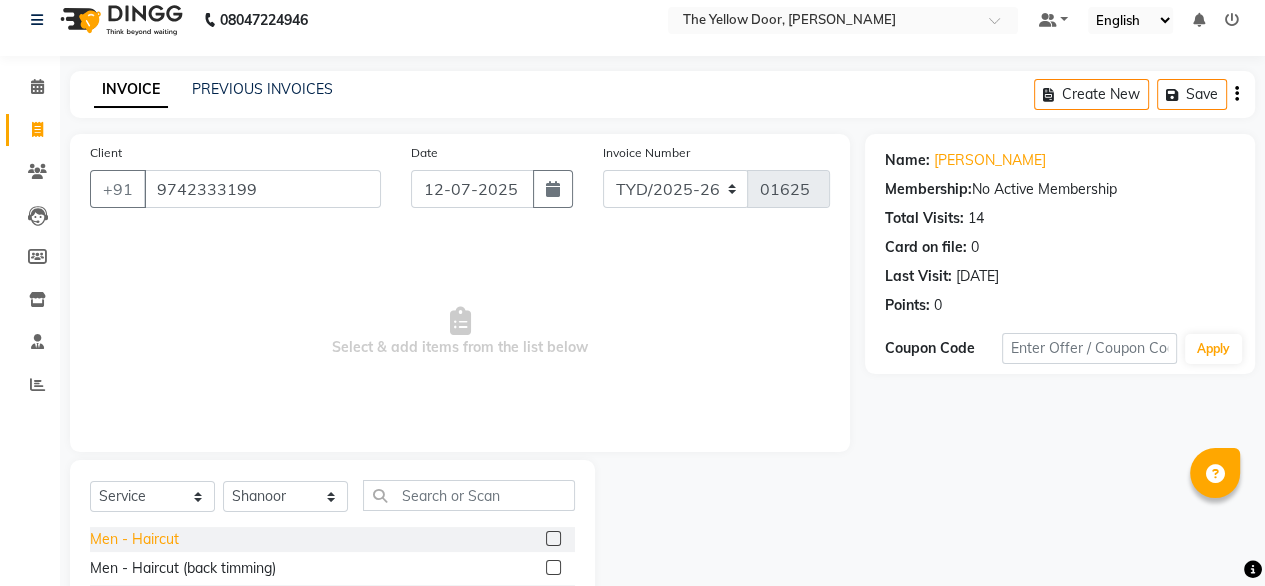 click on "Men - Haircut" 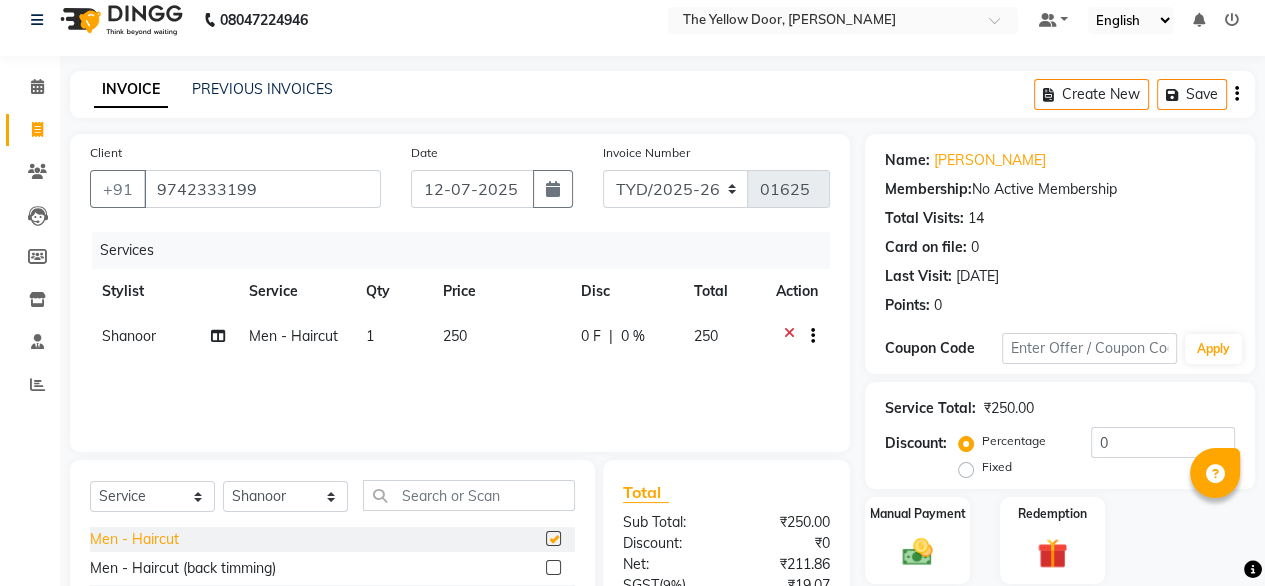 checkbox on "false" 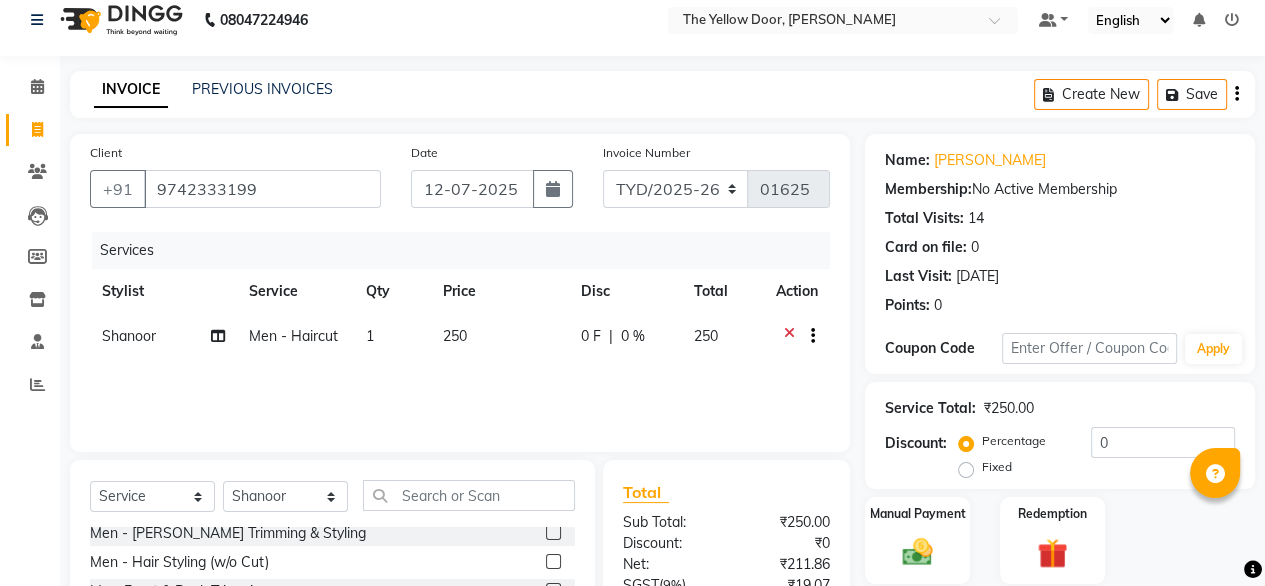 scroll, scrollTop: 239, scrollLeft: 0, axis: vertical 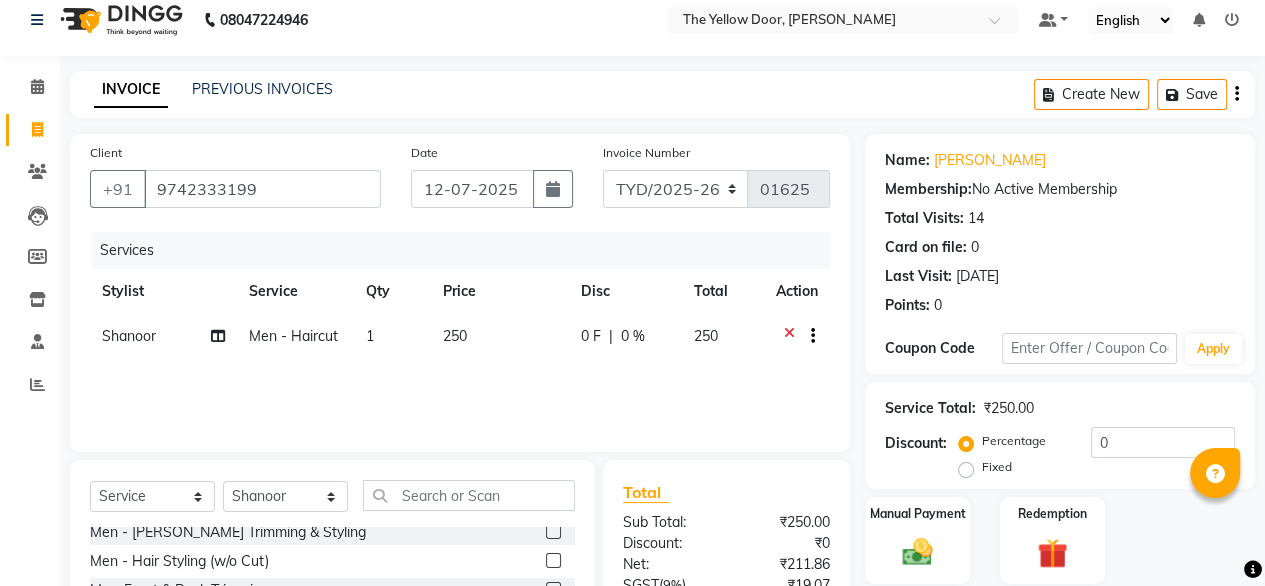 click on "Men - [PERSON_NAME] Trimming & Styling" 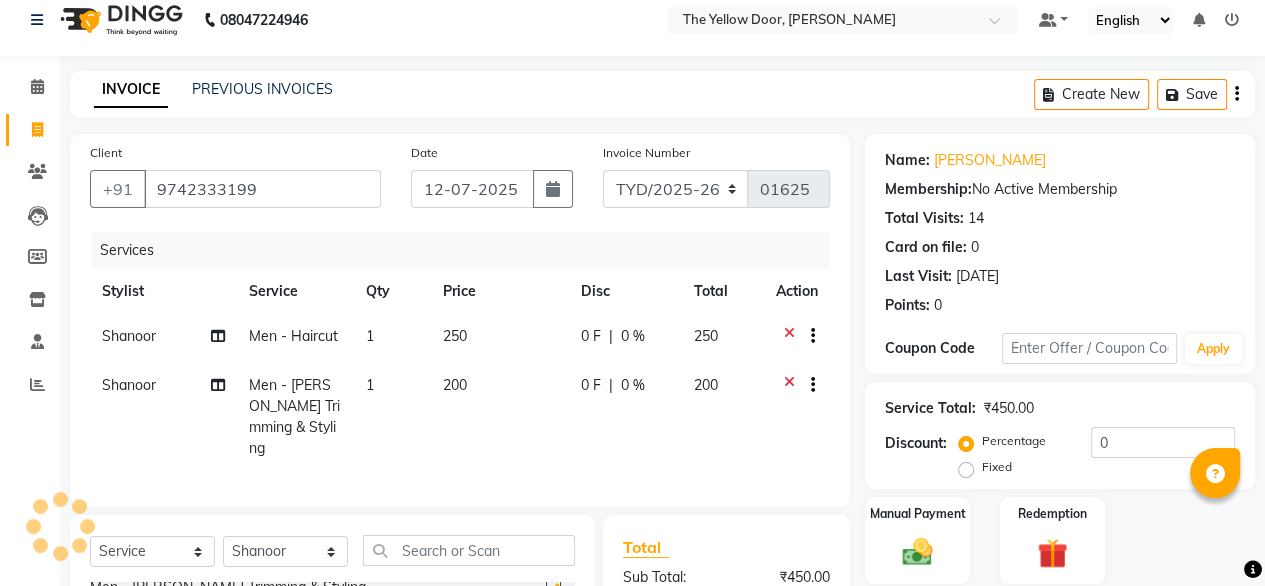 checkbox on "false" 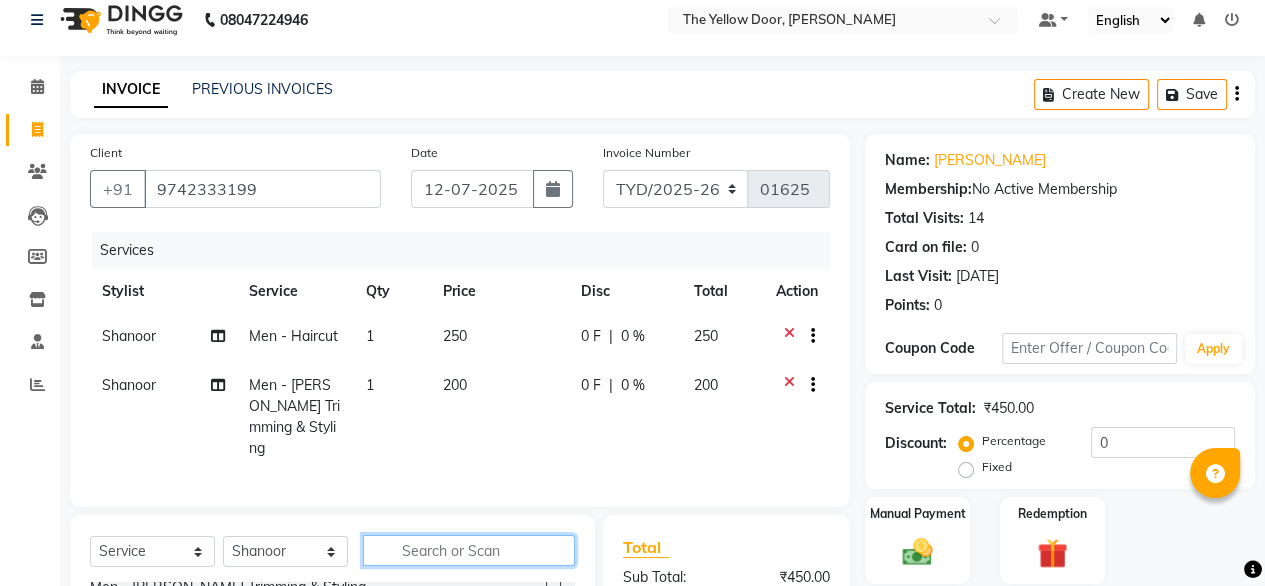 click 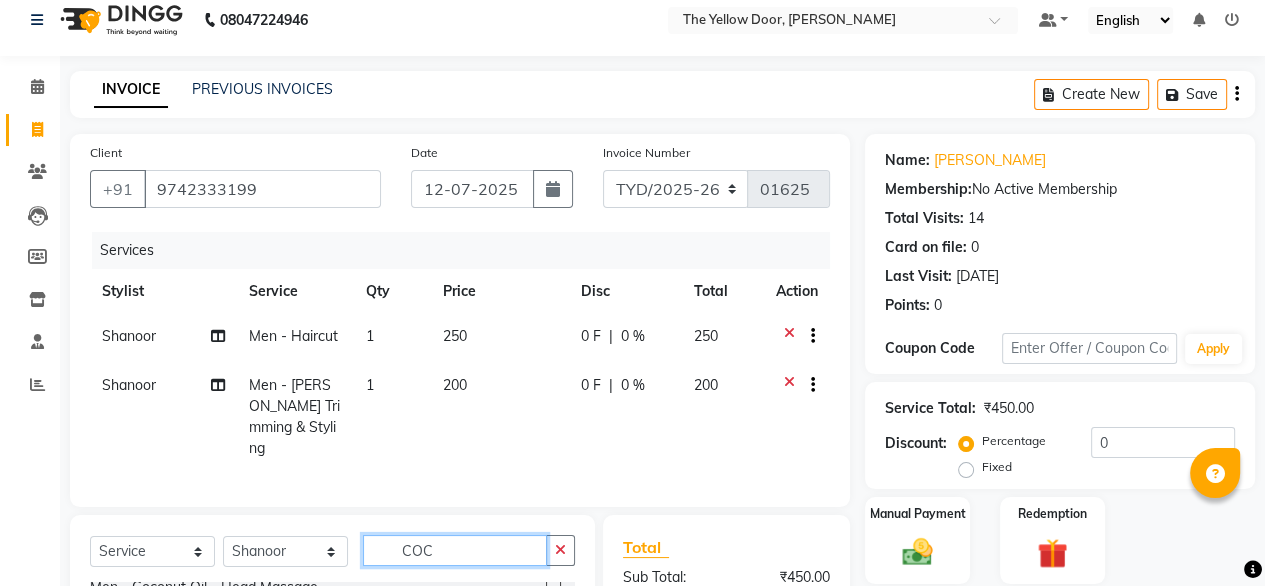 scroll, scrollTop: 0, scrollLeft: 0, axis: both 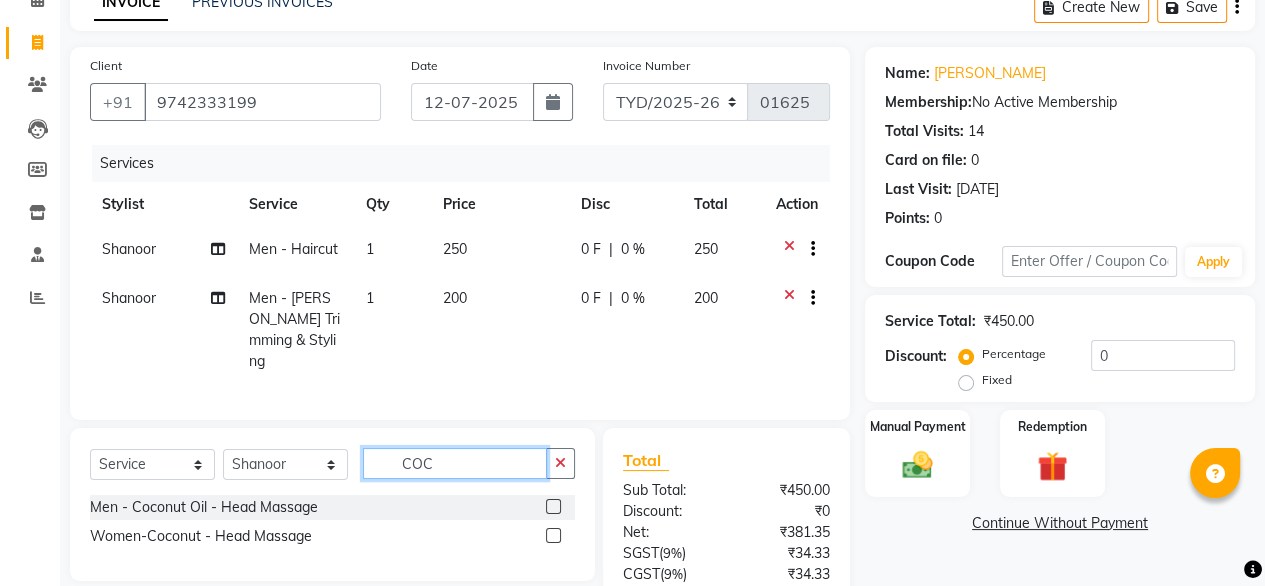 type on "COC" 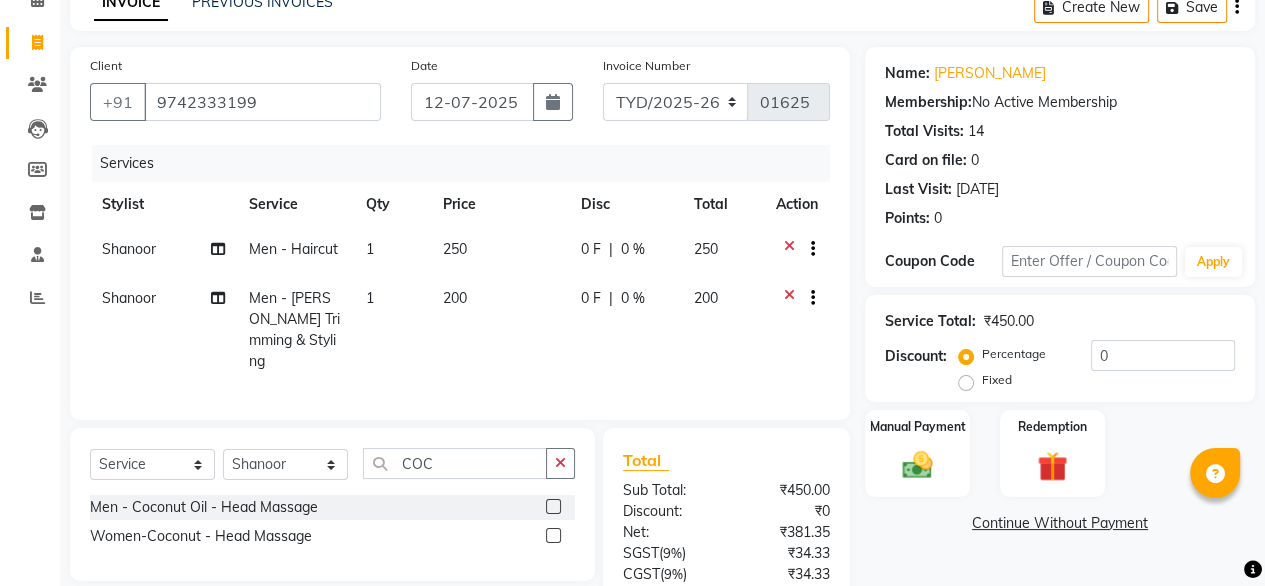 click on "Men - Coconut Oil - Head Massage" 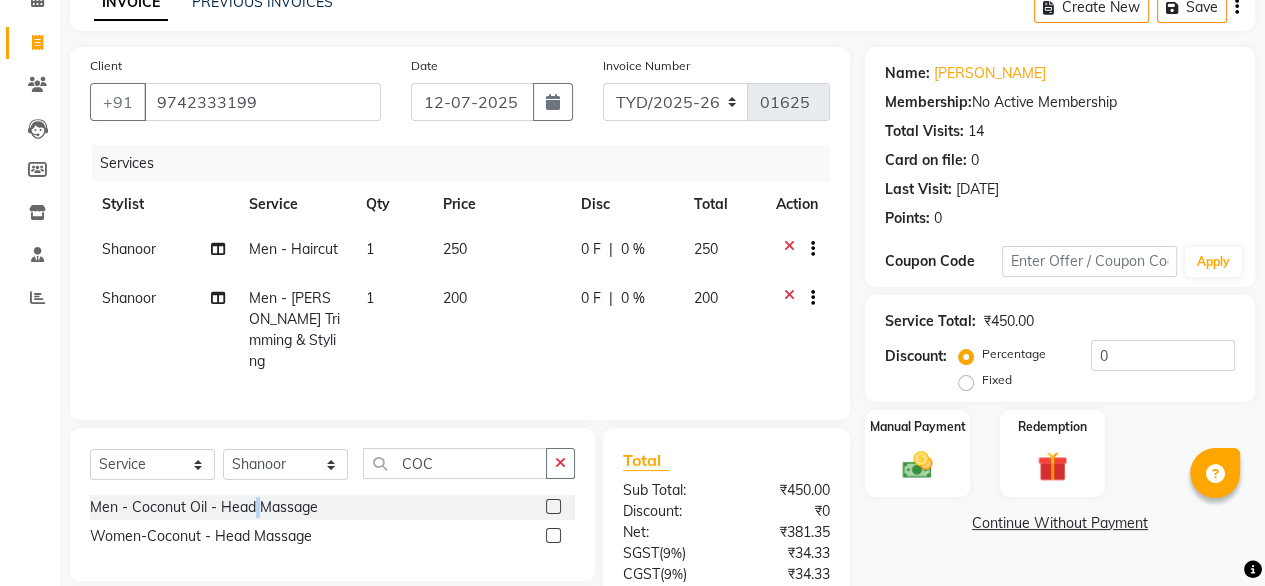 click on "Men - Coconut Oil - Head Massage" 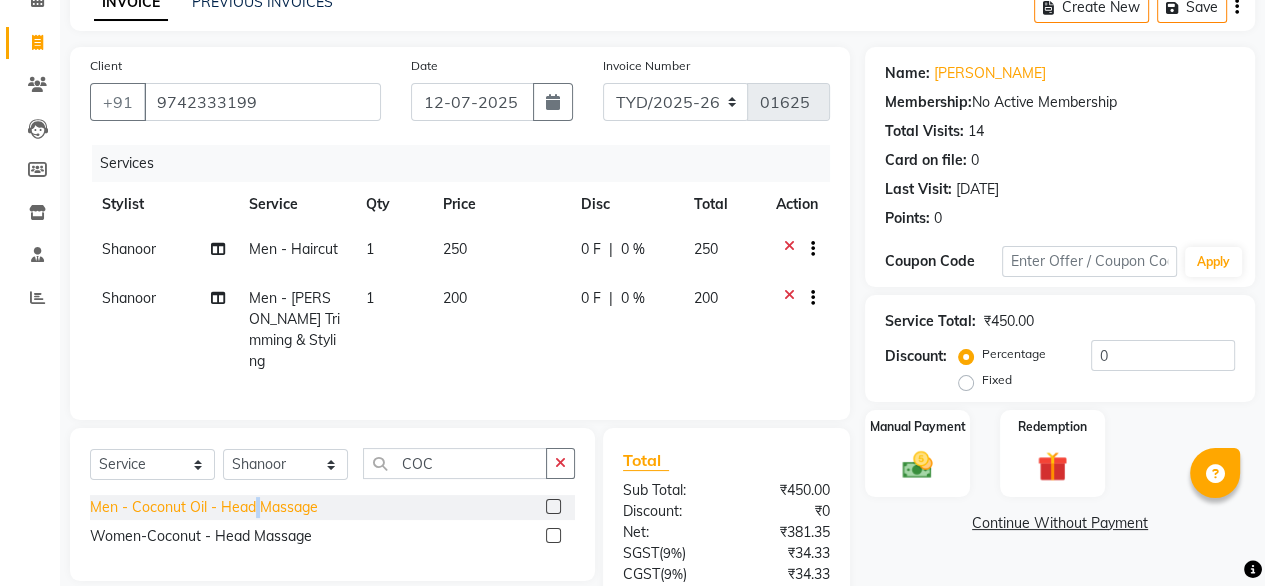 click on "Men - Coconut Oil - Head Massage" 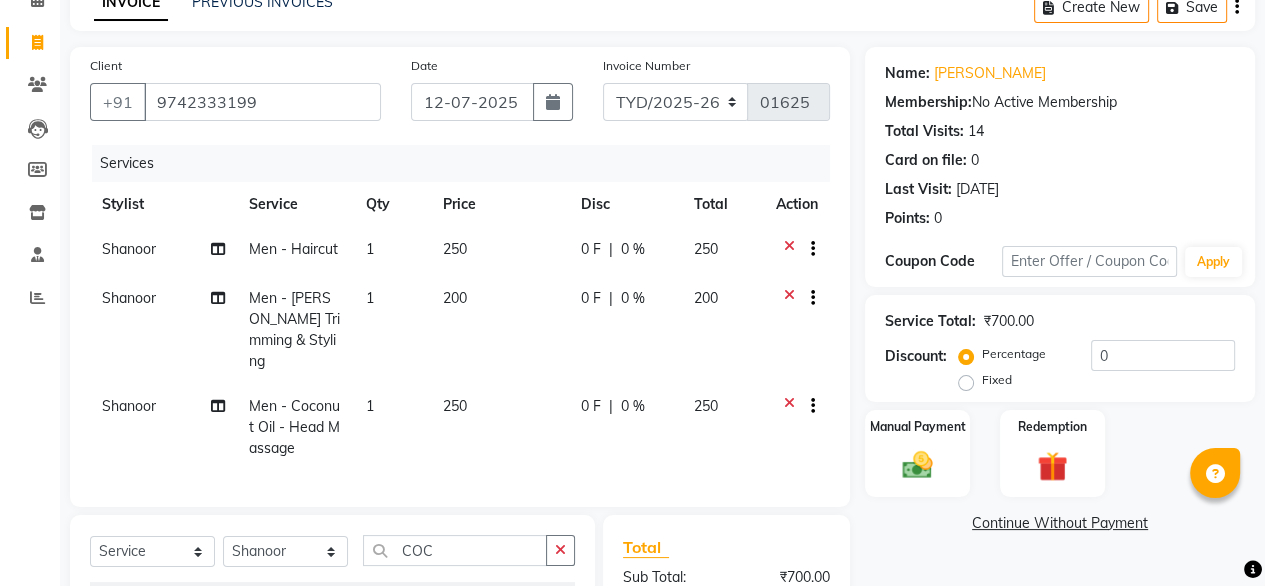 checkbox on "false" 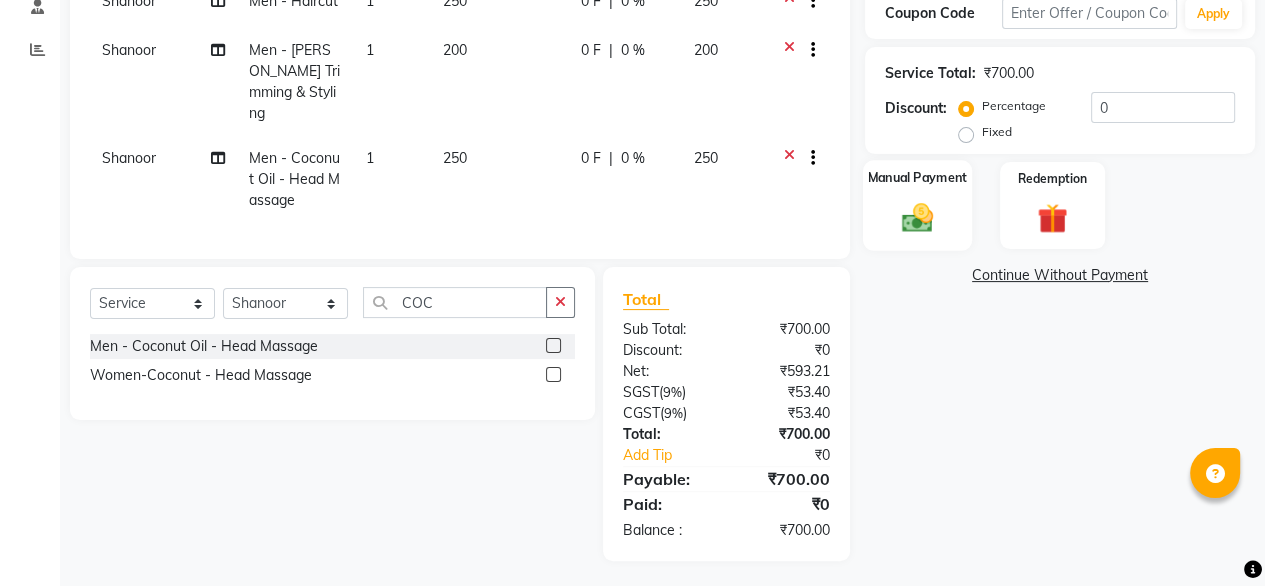 click 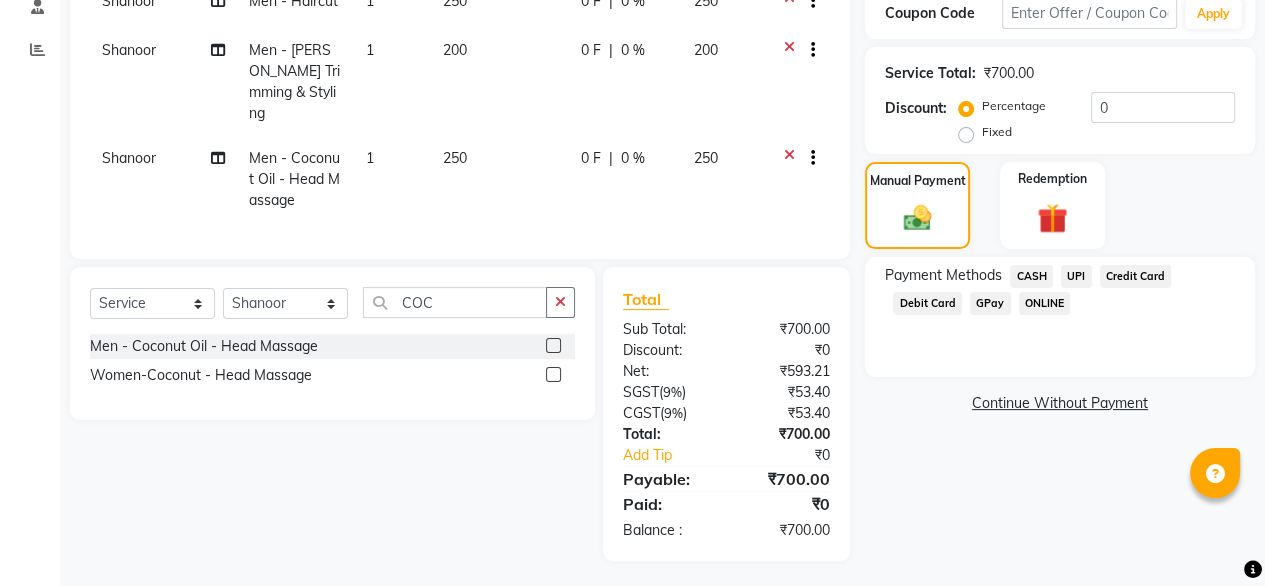 click on "UPI" 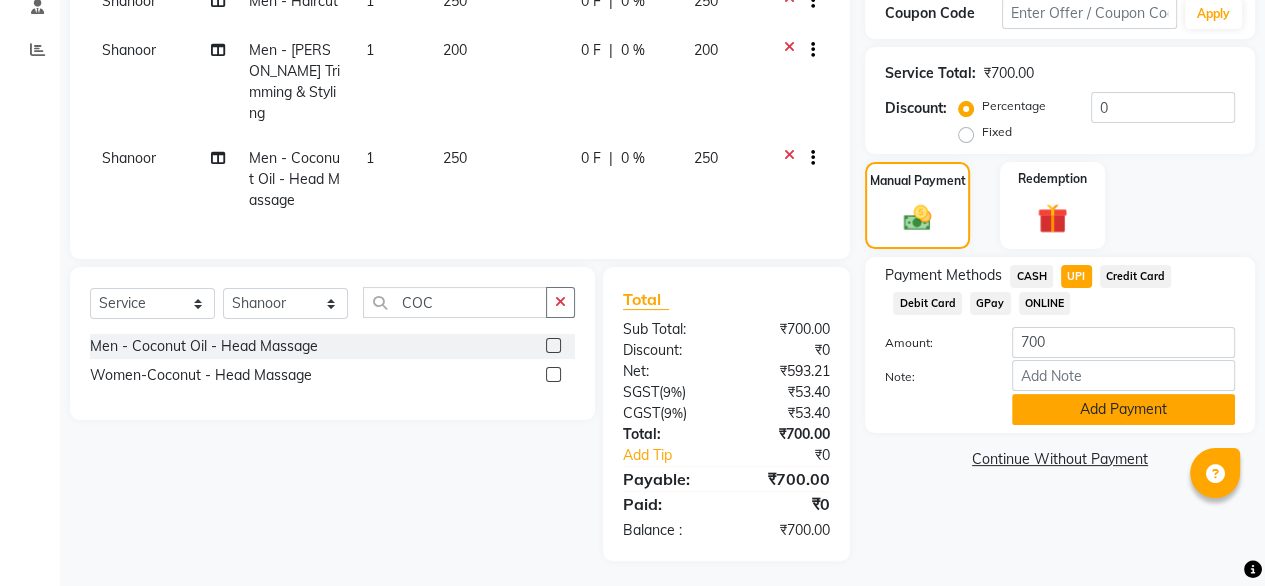 click on "Add Payment" 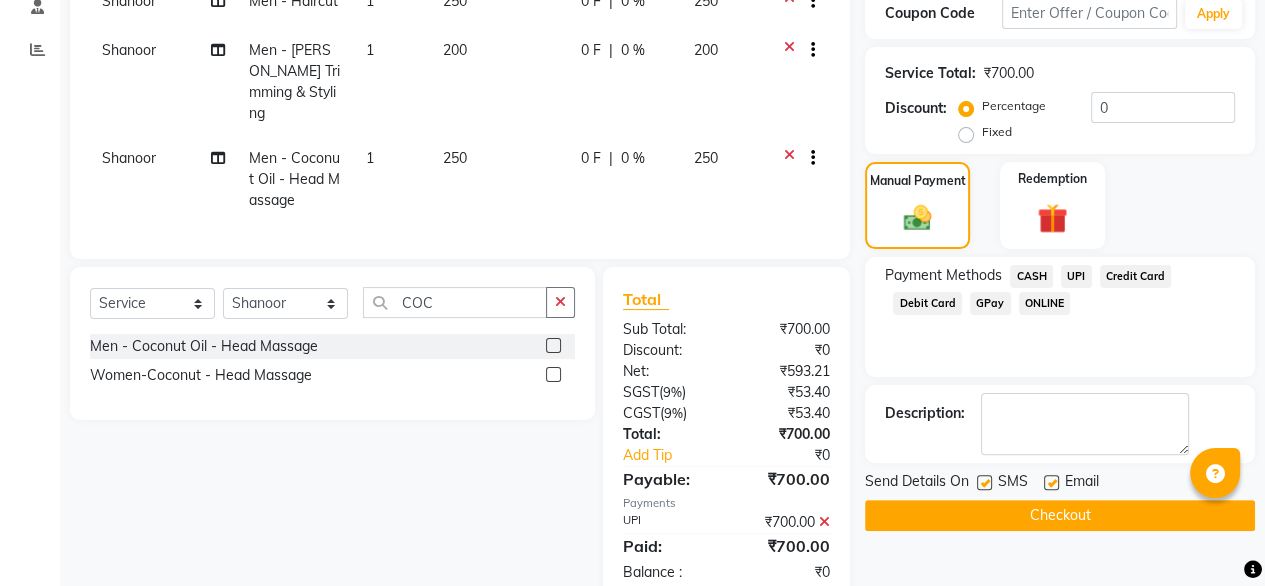 scroll, scrollTop: 392, scrollLeft: 0, axis: vertical 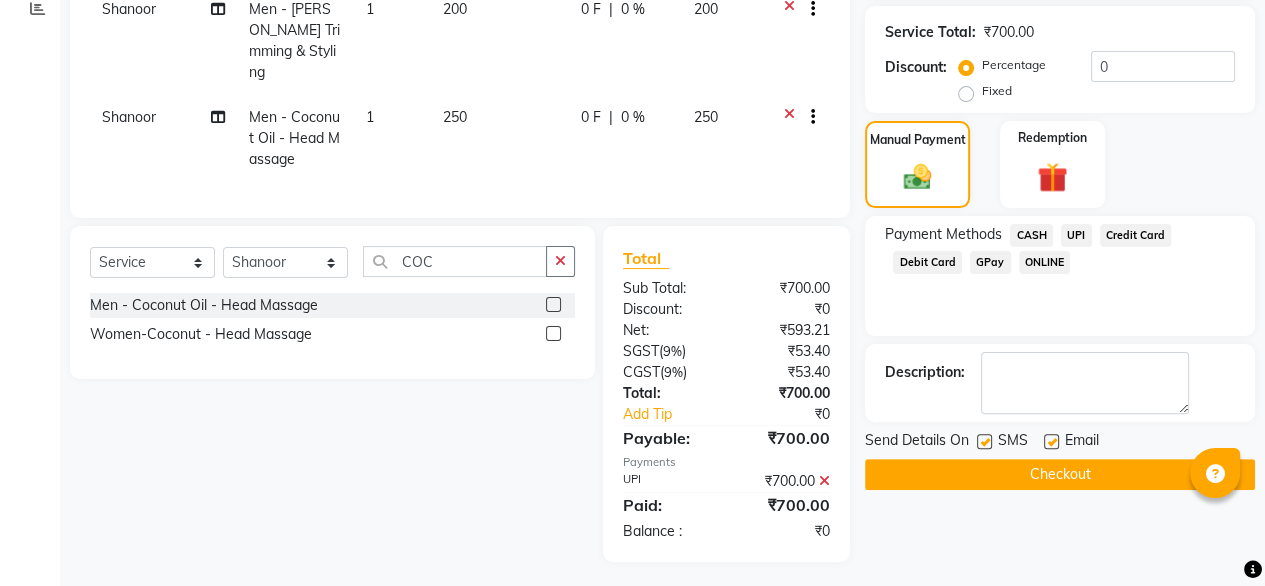 click on "Checkout" 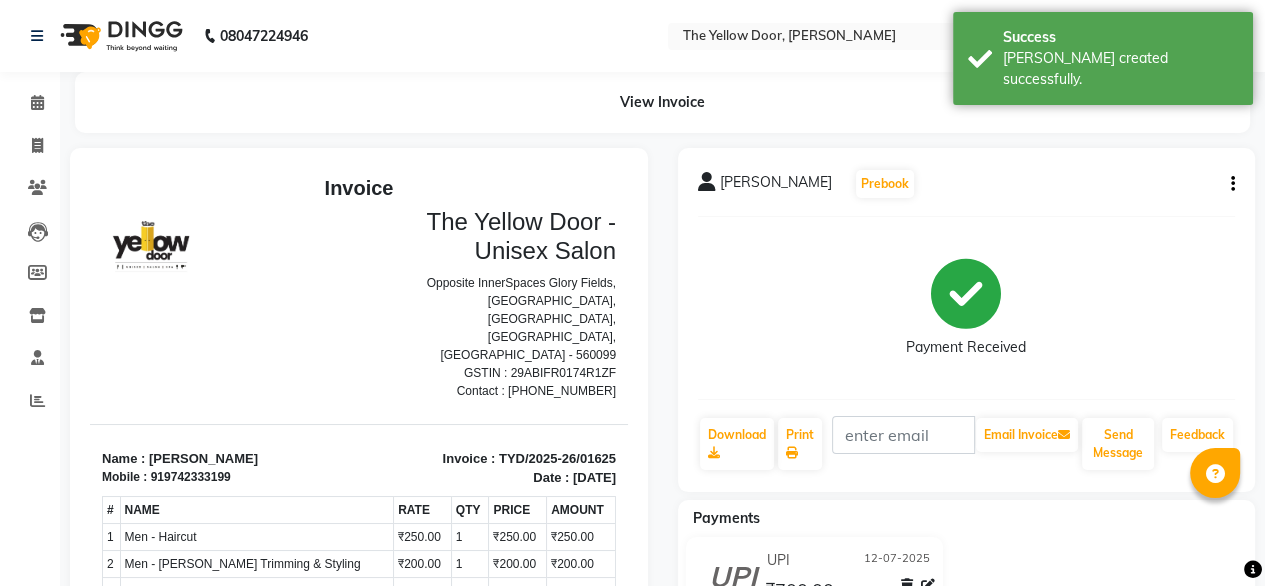 scroll, scrollTop: 298, scrollLeft: 0, axis: vertical 